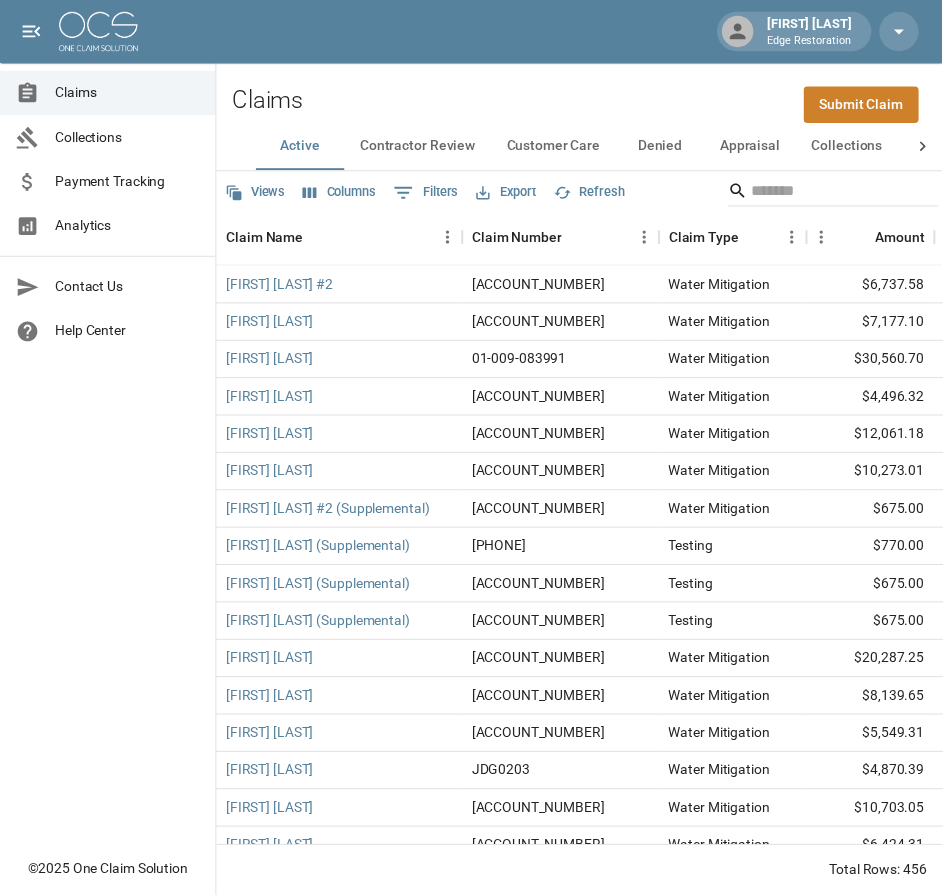 scroll, scrollTop: 0, scrollLeft: 0, axis: both 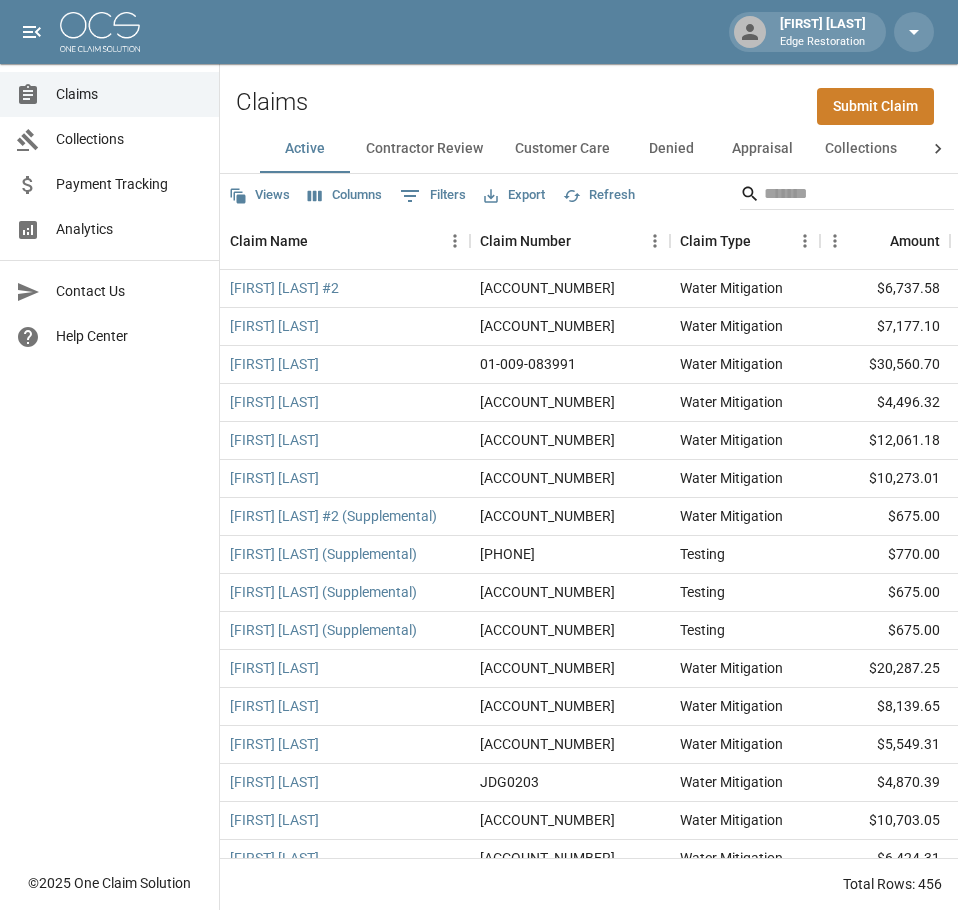 click on "Submit Claim" at bounding box center [875, 106] 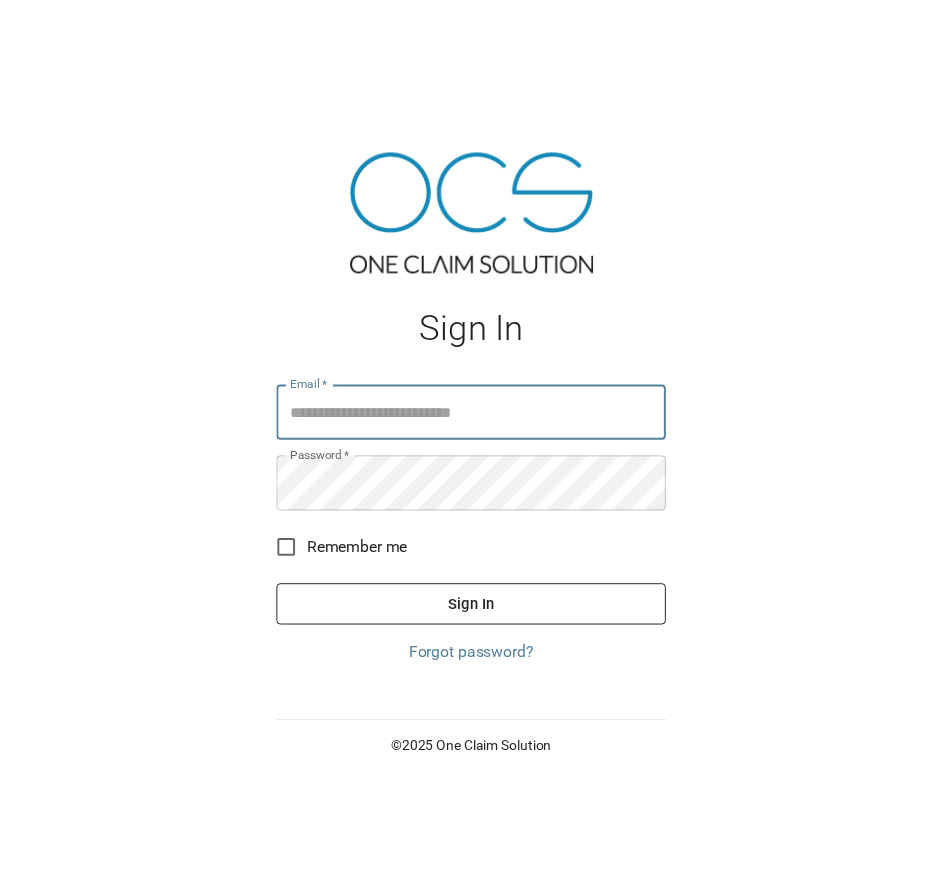 scroll, scrollTop: 0, scrollLeft: 0, axis: both 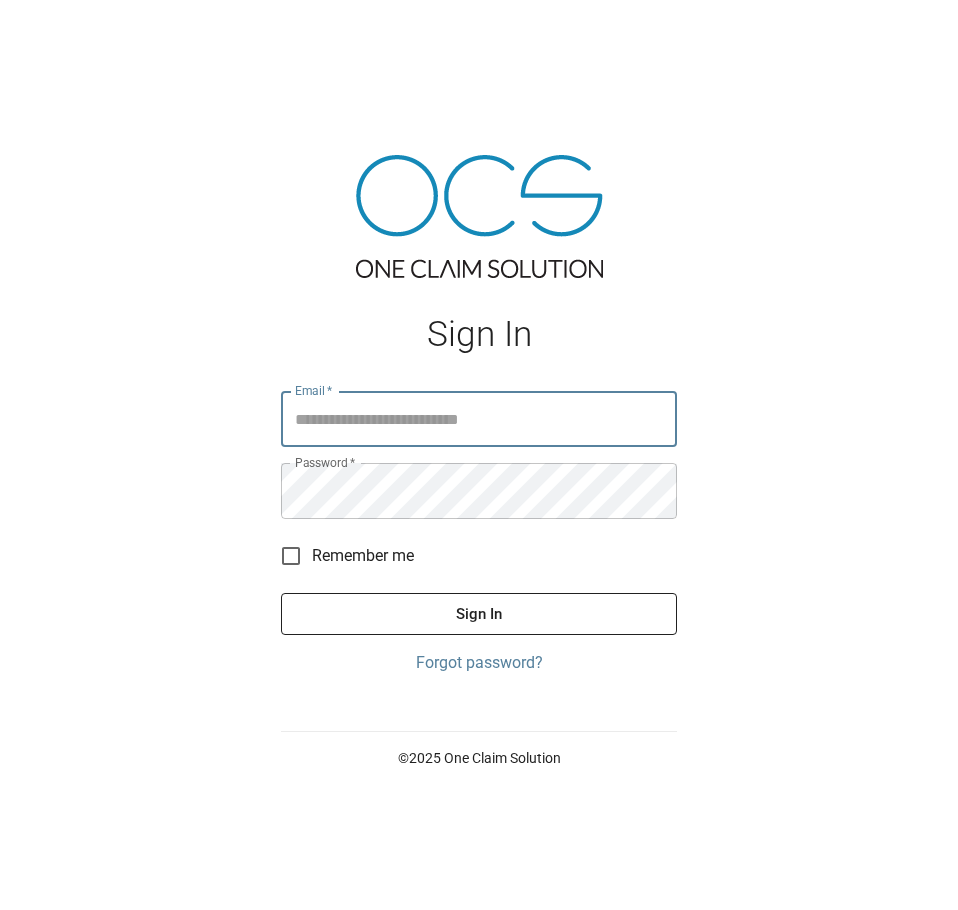 type on "**********" 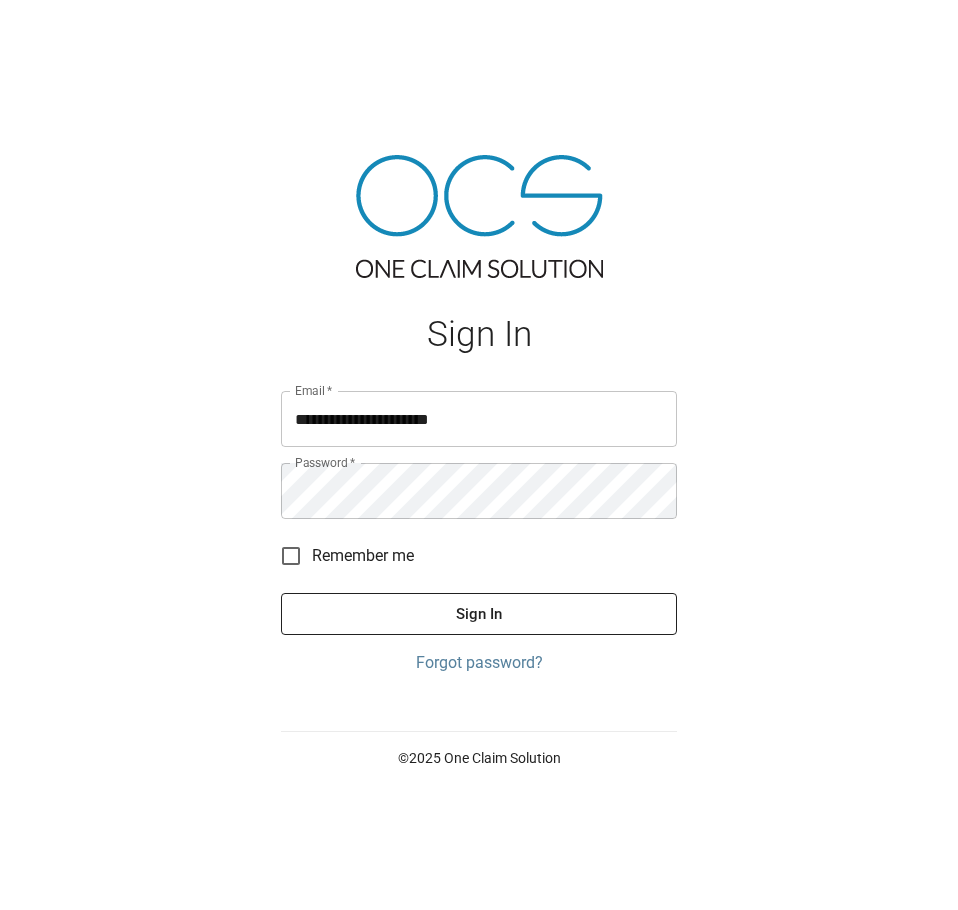 click on "**********" at bounding box center [479, 533] 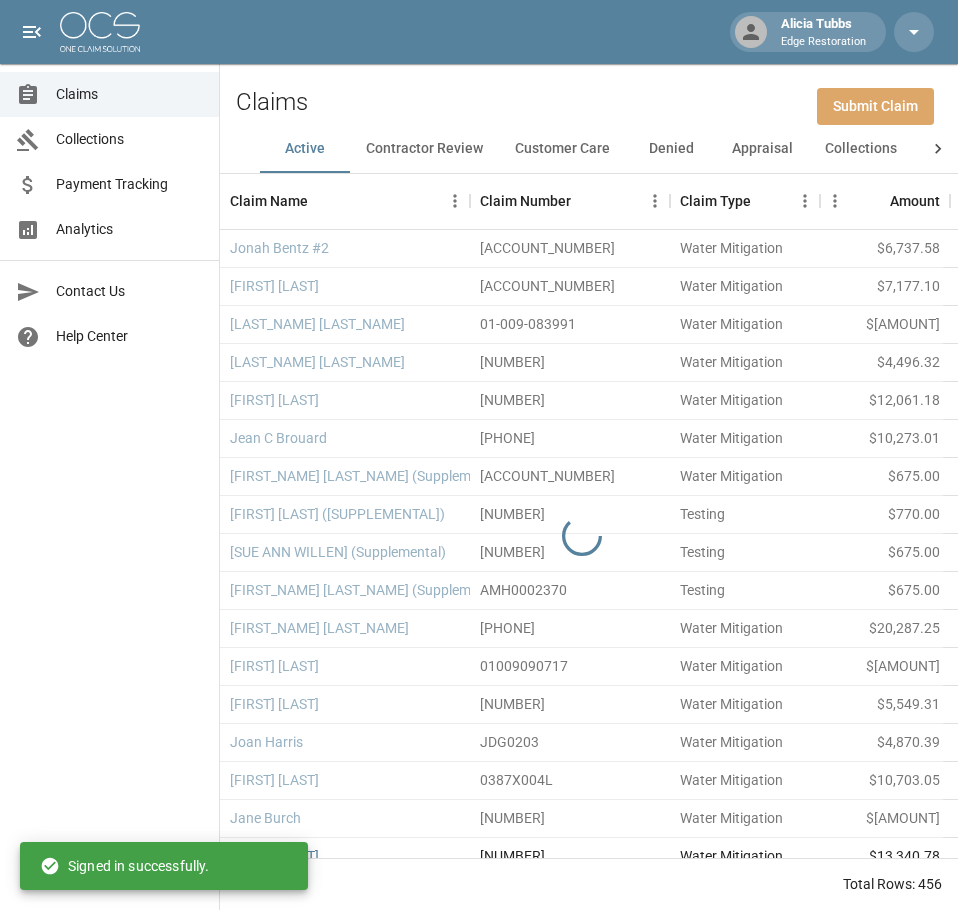 click on "Submit Claim" at bounding box center [875, 106] 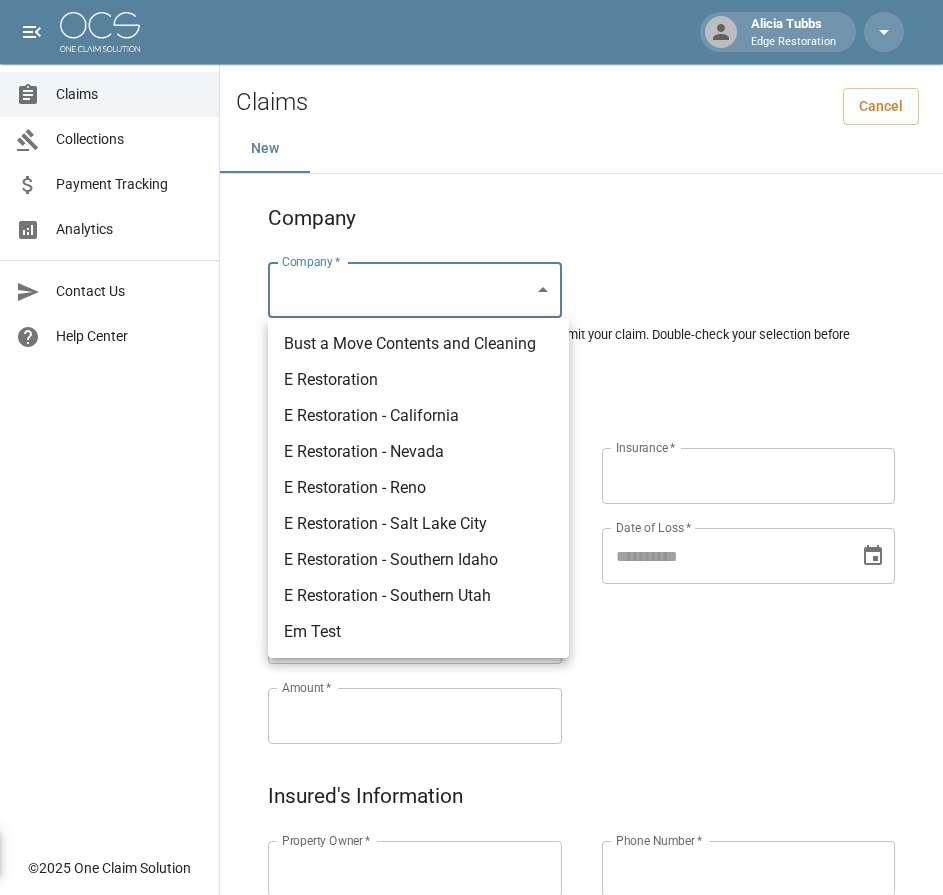 click on "Alicia Tubbs Edge Restoration Claims Collections Payment Tracking Analytics Contact Us Help Center ©  2025   One Claim Solution Claims Cancel New Company Company   * ​ Company   * Please ensure you select the correct company to submit your claim. Double-check your selection before proceeding. Claim Information Claim Type   * ​ Claim Type   * Claim Name   * Claim Name   * Claim Number   * Claim Number   * Amount   * Amount   * Insurance   * Insurance   * Date of Loss   * Date of Loss   * Insured's Information Property Owner   * Property Owner   * Mailing Address   * Mailing Address   * Mailing City   * Mailing City   * Mailing State   * Mailing State   * Mailing Zip   * Mailing Zip   * Phone Number   * Phone Number   * Alt. Phone Number Alt. Phone Number Email Email Documentation Invoice (PDF)* ​ Upload file(s) Invoice (PDF)* Work Authorization* ​ Upload file(s) Work Authorization* Photo Link Photo Link ​ Upload file(s) Testing ​ ​" at bounding box center (471, 929) 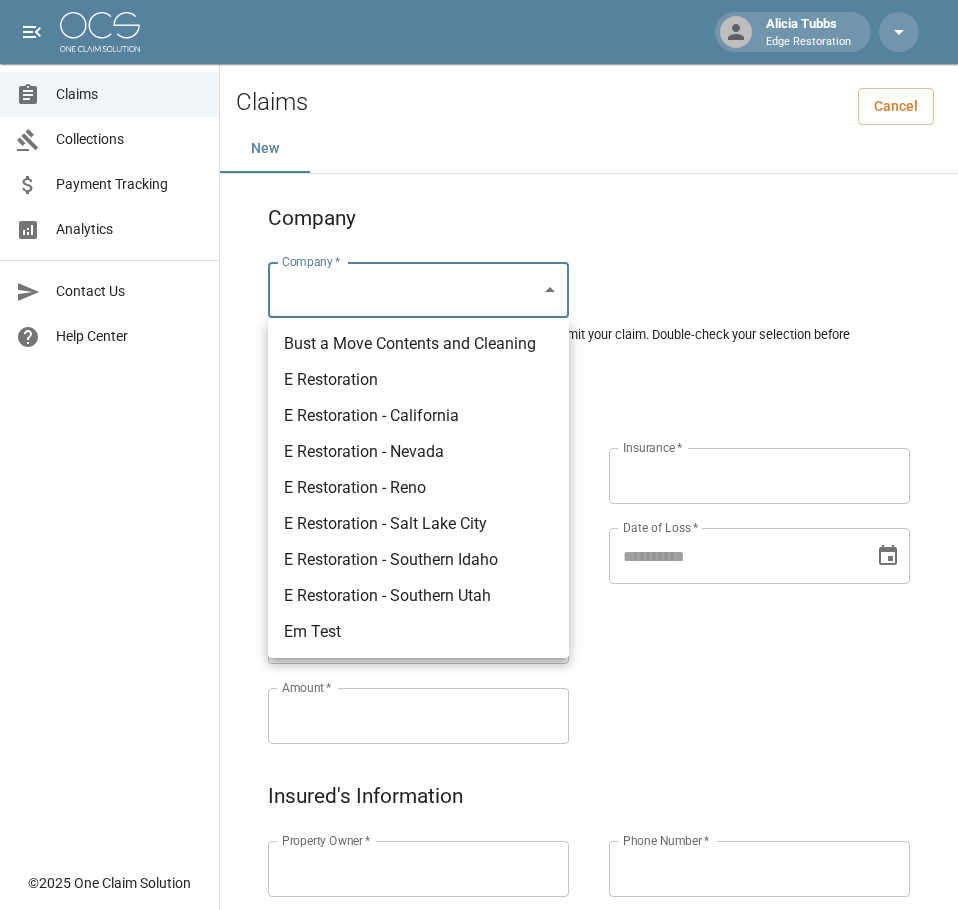 click on "E Restoration" at bounding box center (418, 380) 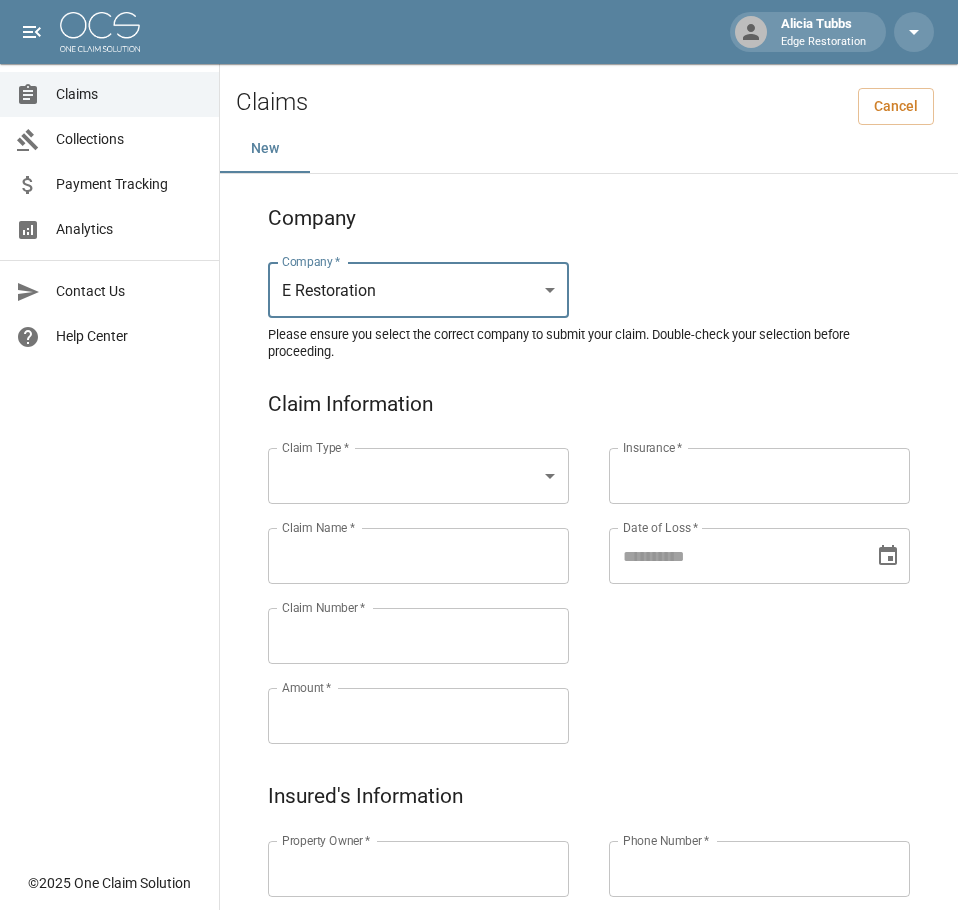 click on "Alicia Tubbs Edge Restoration Claims Collections Payment Tracking Analytics Contact Us Help Center ©  2025   One Claim Solution Claims Cancel New Company Company   * E Restoration *** Company   * Please ensure you select the correct company to submit your claim. Double-check your selection before proceeding. Claim Information Claim Type   * ​ Claim Type   * Claim Name   * Claim Name   * Claim Number   * Claim Number   * Amount   * Amount   * Insurance   * Insurance   * Date of Loss   * Date of Loss   * Insured's Information Property Owner   * Property Owner   * Mailing Address   * Mailing Address   * Mailing City   * Mailing City   * Mailing State   * Mailing State   * Mailing Zip   * Mailing Zip   * Phone Number   * Phone Number   * Alt. Phone Number Alt. Phone Number Email Email Documentation Invoice (PDF)* ​ Upload file(s) Invoice (PDF)* Work Authorization* ​ Upload file(s) Work Authorization* Photo Link Photo Link ​ Upload file(s) *" at bounding box center [479, 929] 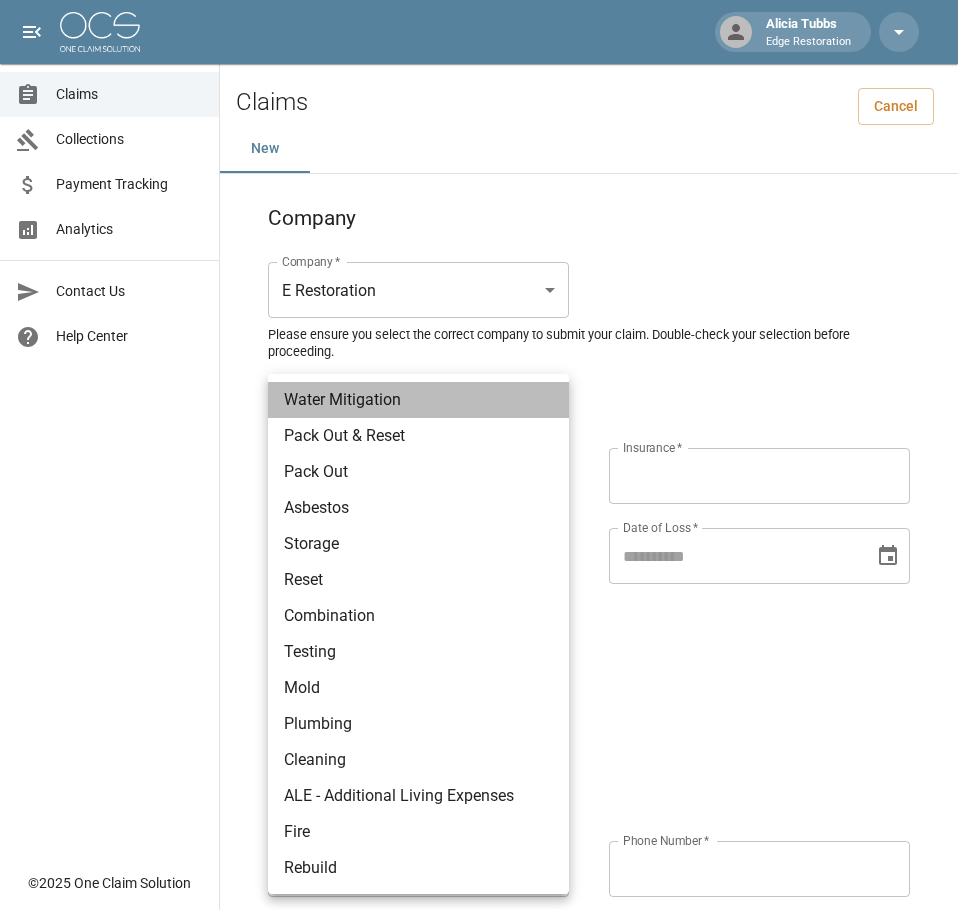 click on "Water Mitigation" at bounding box center (418, 400) 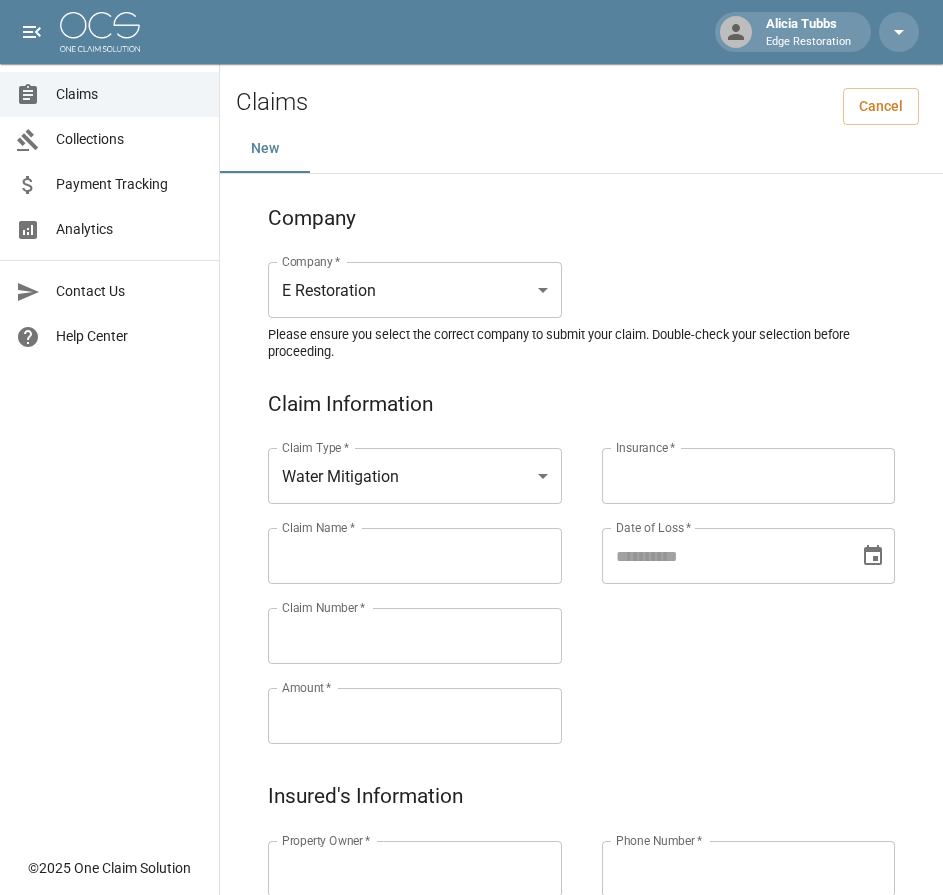 click on "Claims Collections Payment Tracking Analytics Contact Us Help Center" at bounding box center (109, 423) 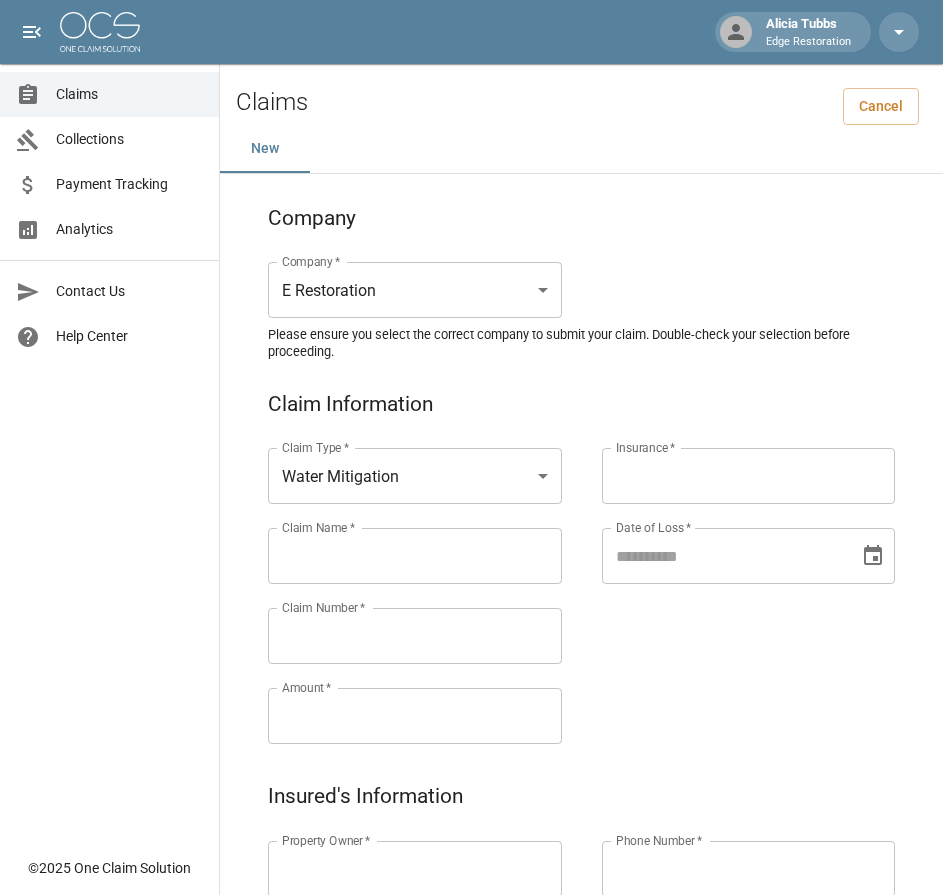 click on "Claim Name   *" at bounding box center (415, 556) 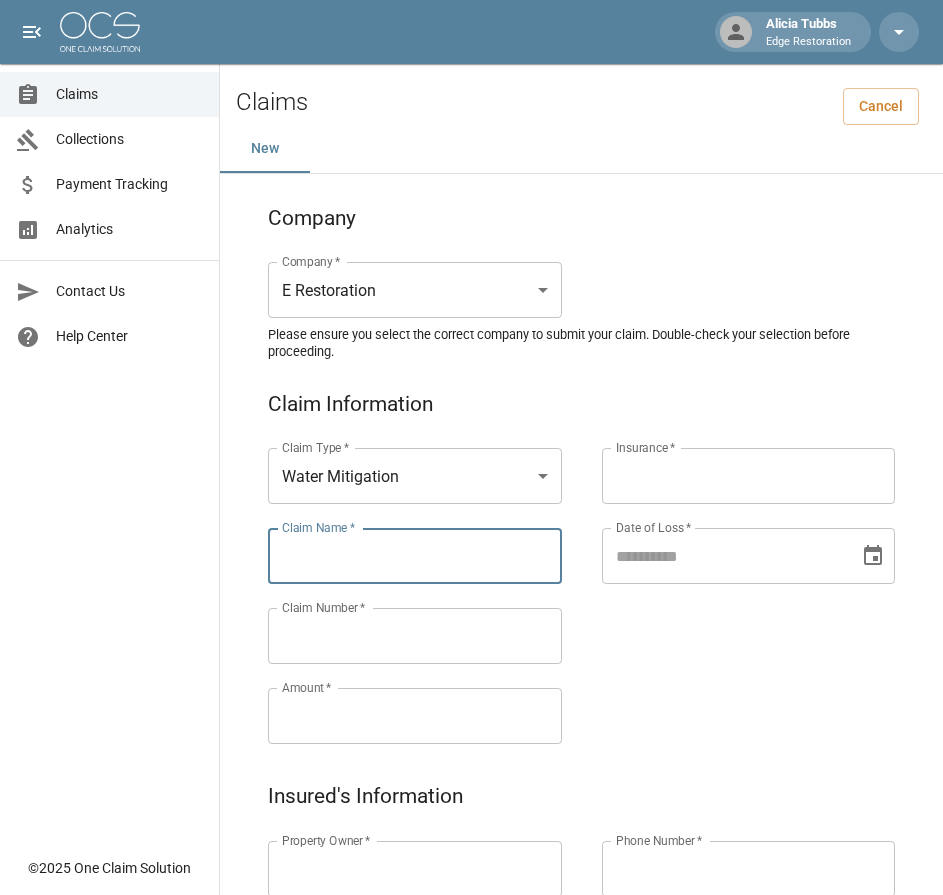 paste on "*****" 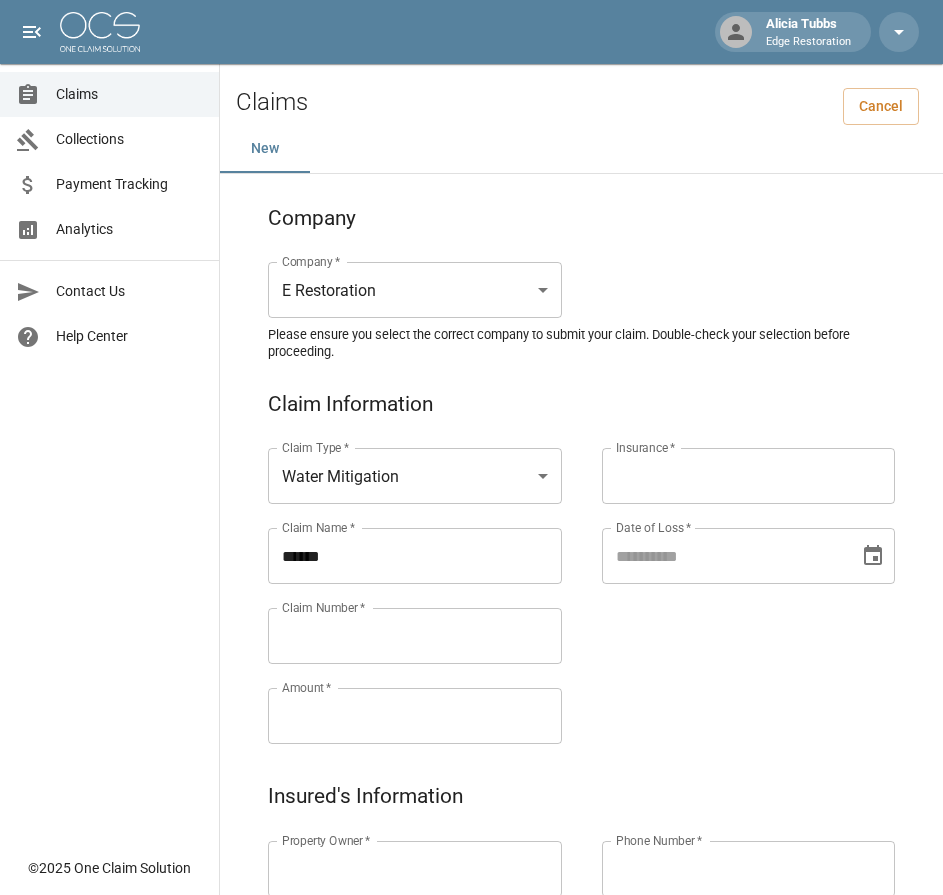 click on "*****" at bounding box center [415, 556] 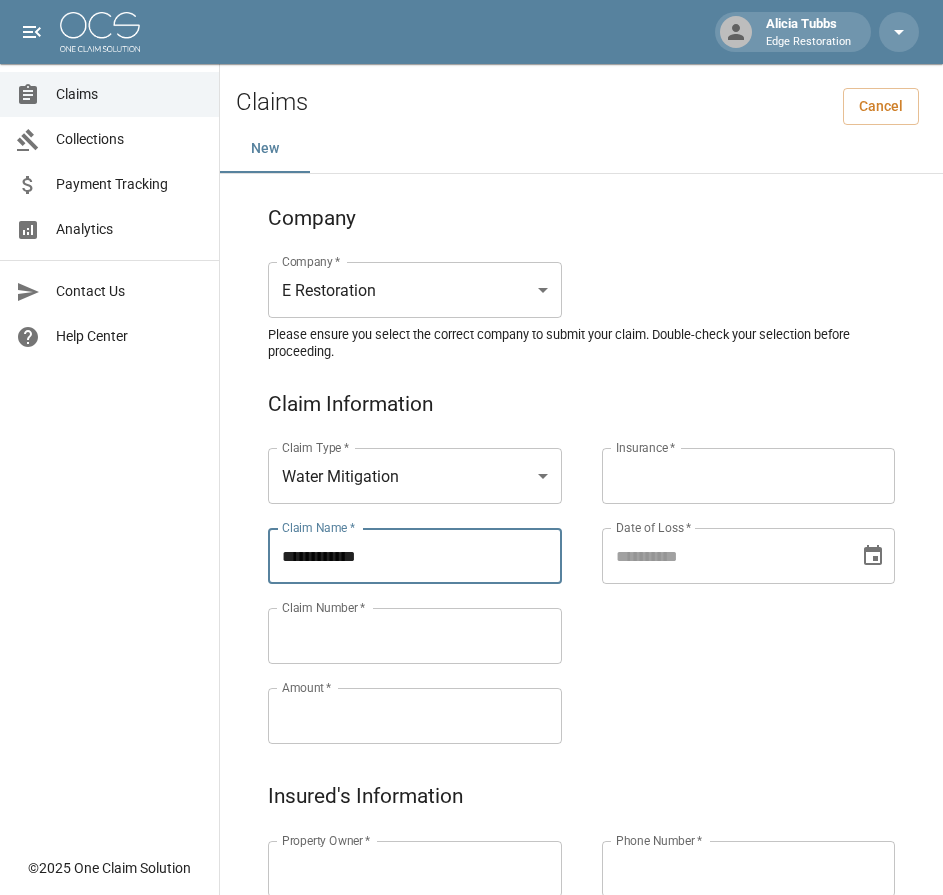 type on "[PHONE]" 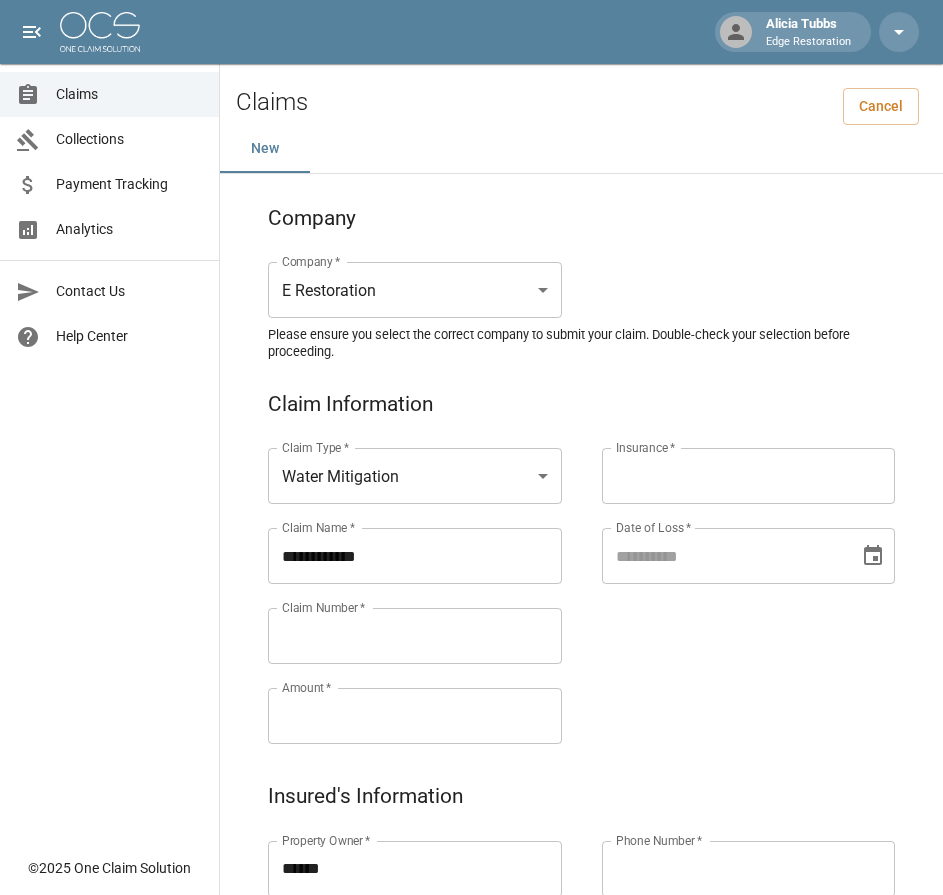 click on "******" at bounding box center (415, 869) 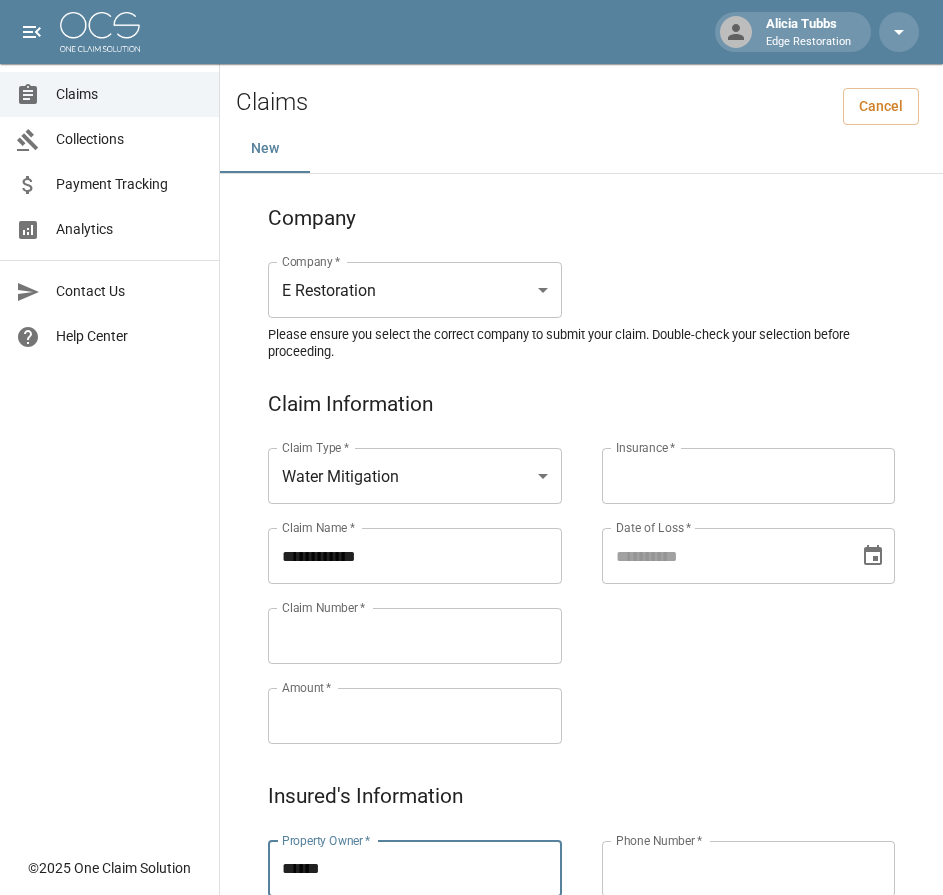 paste on "**********" 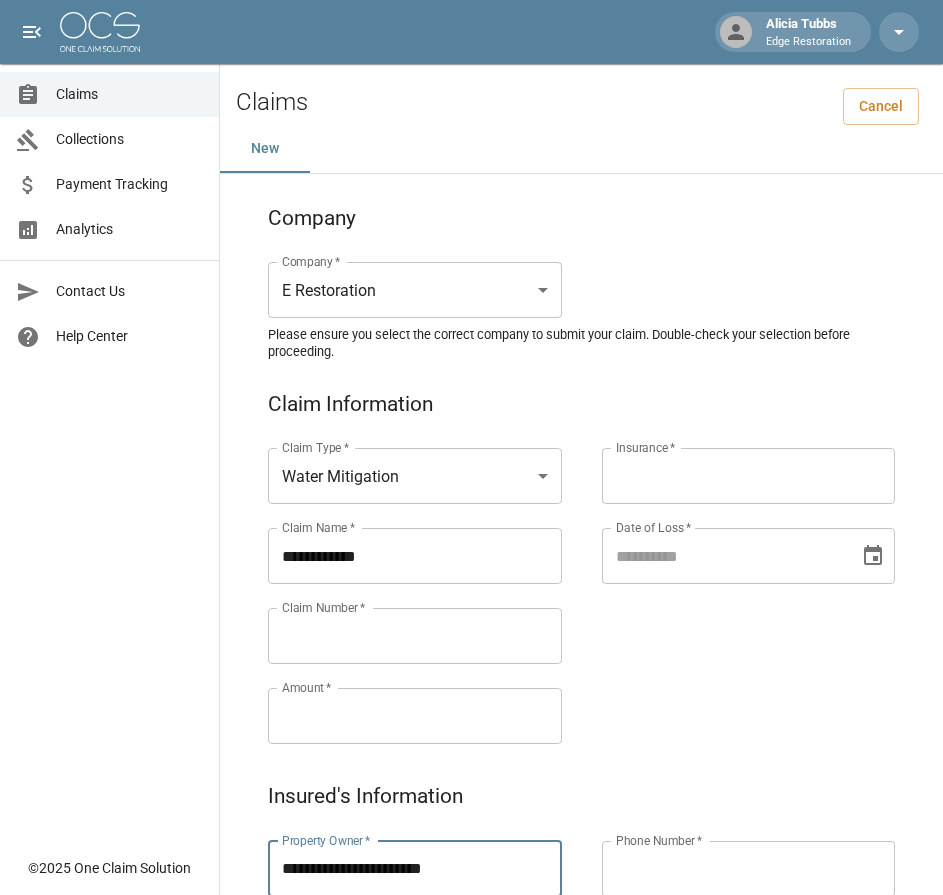 type on "**********" 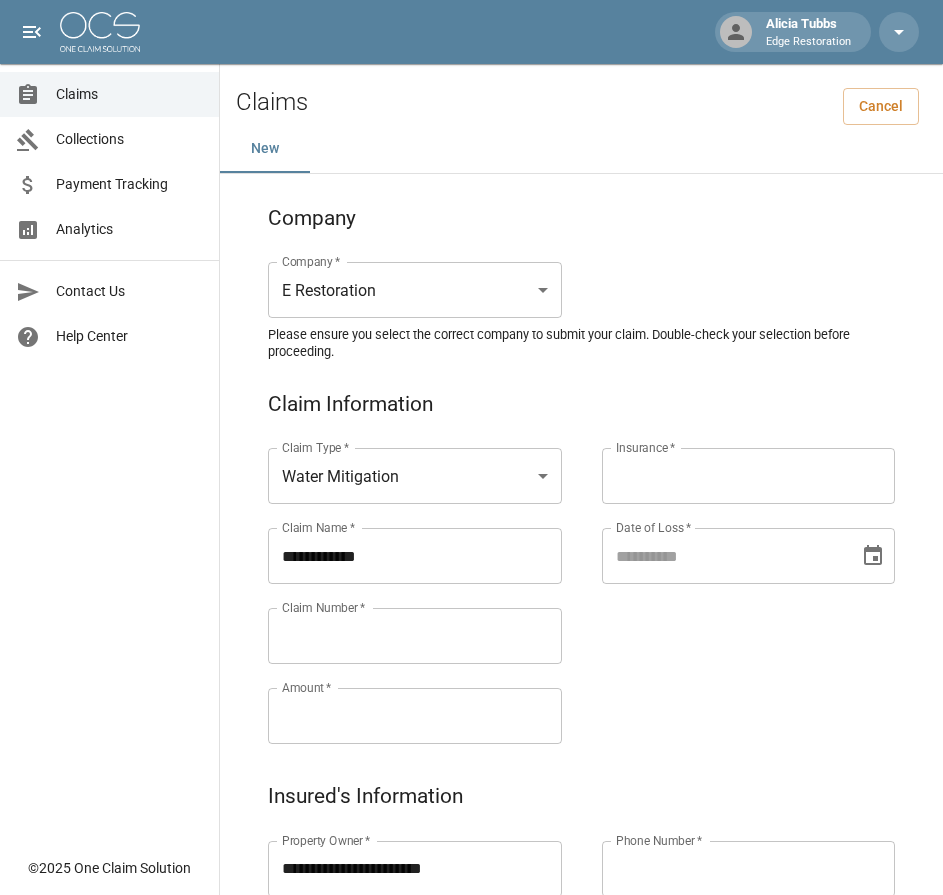 click on "Claim Number   *" at bounding box center (323, 607) 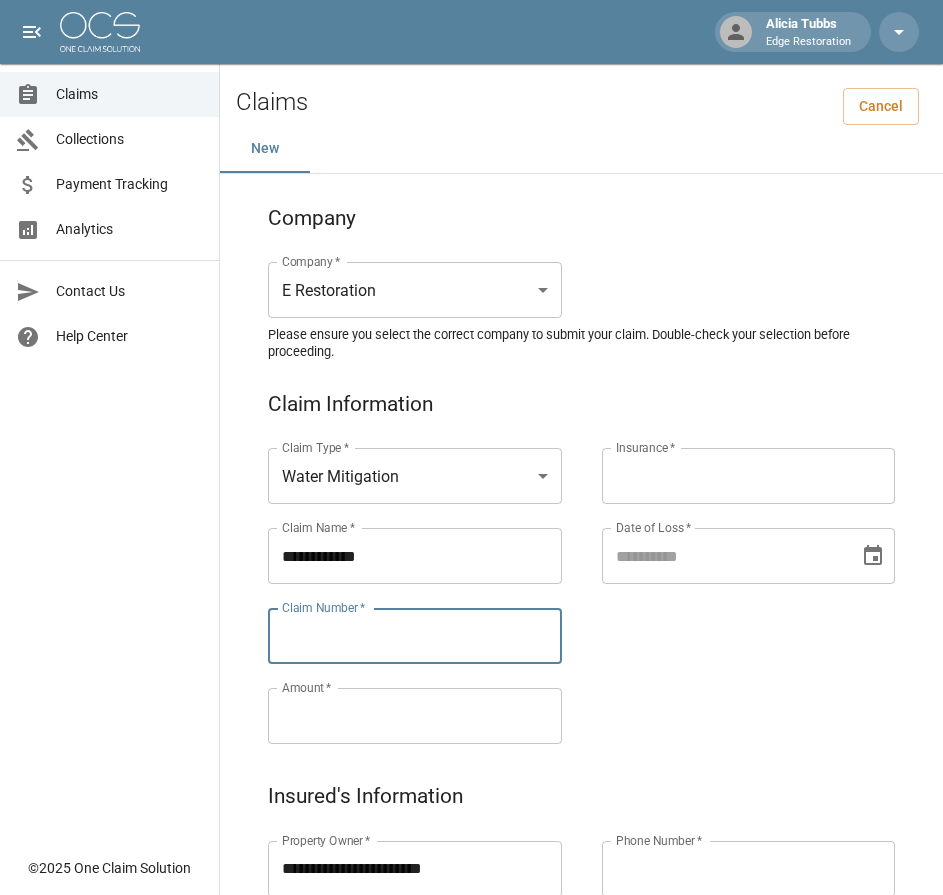 paste on "**********" 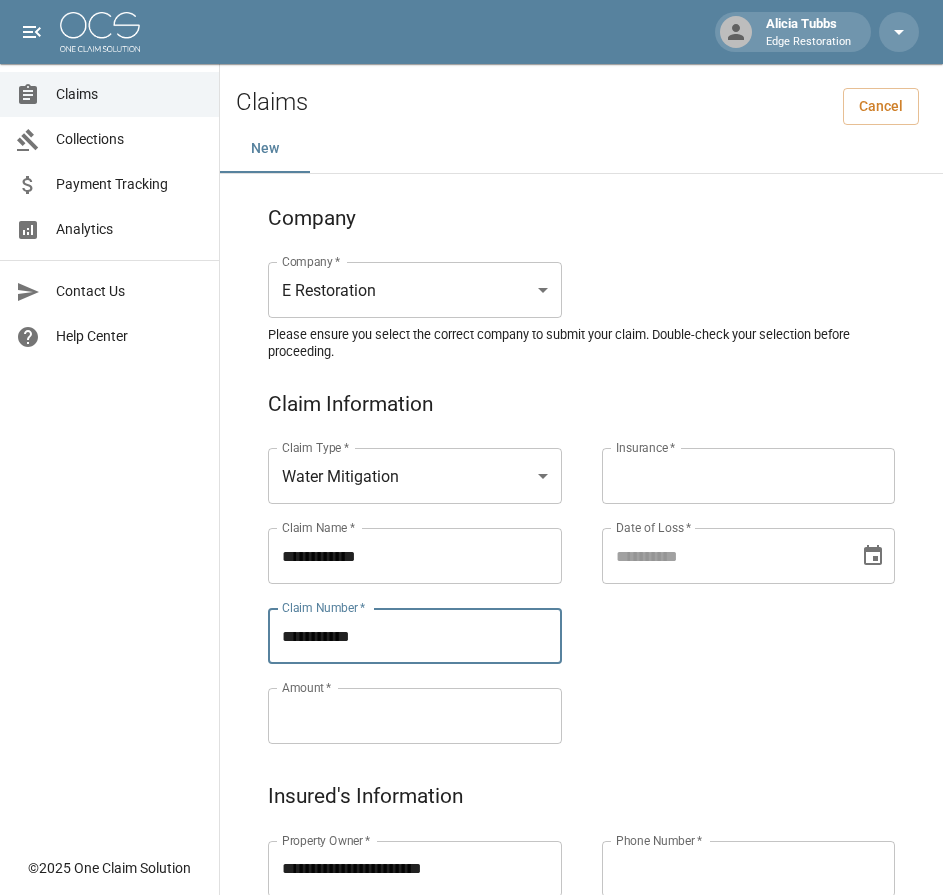 type on "**********" 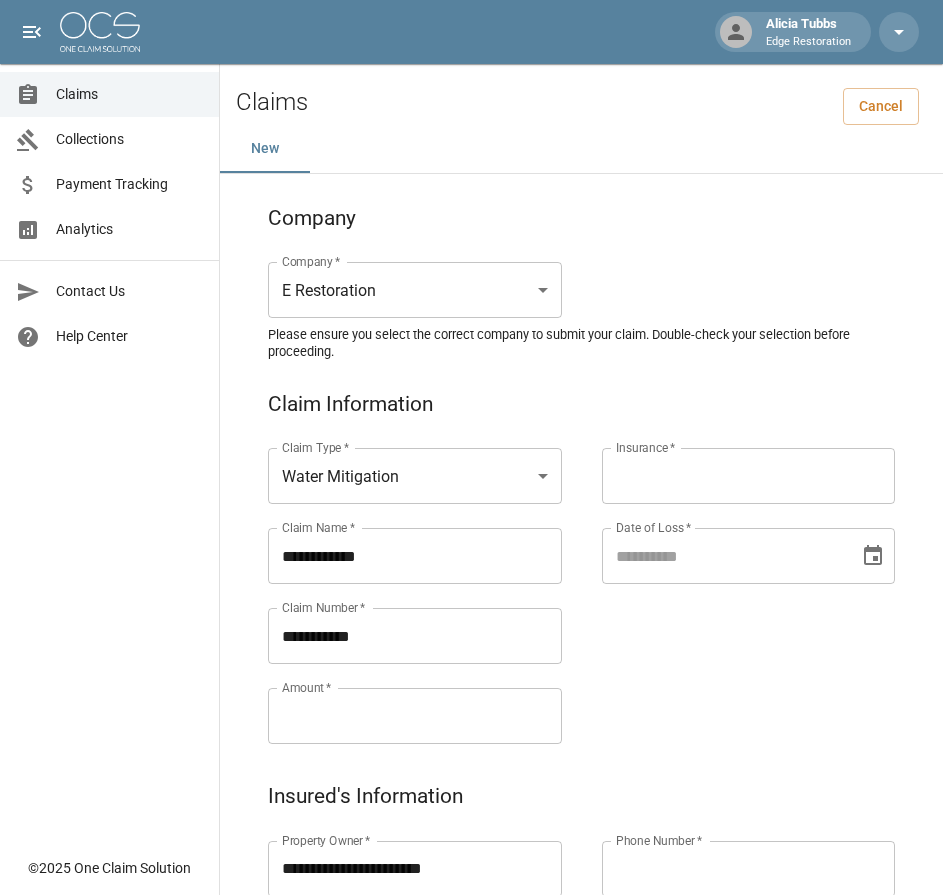 click on "Amount   *" at bounding box center [415, 716] 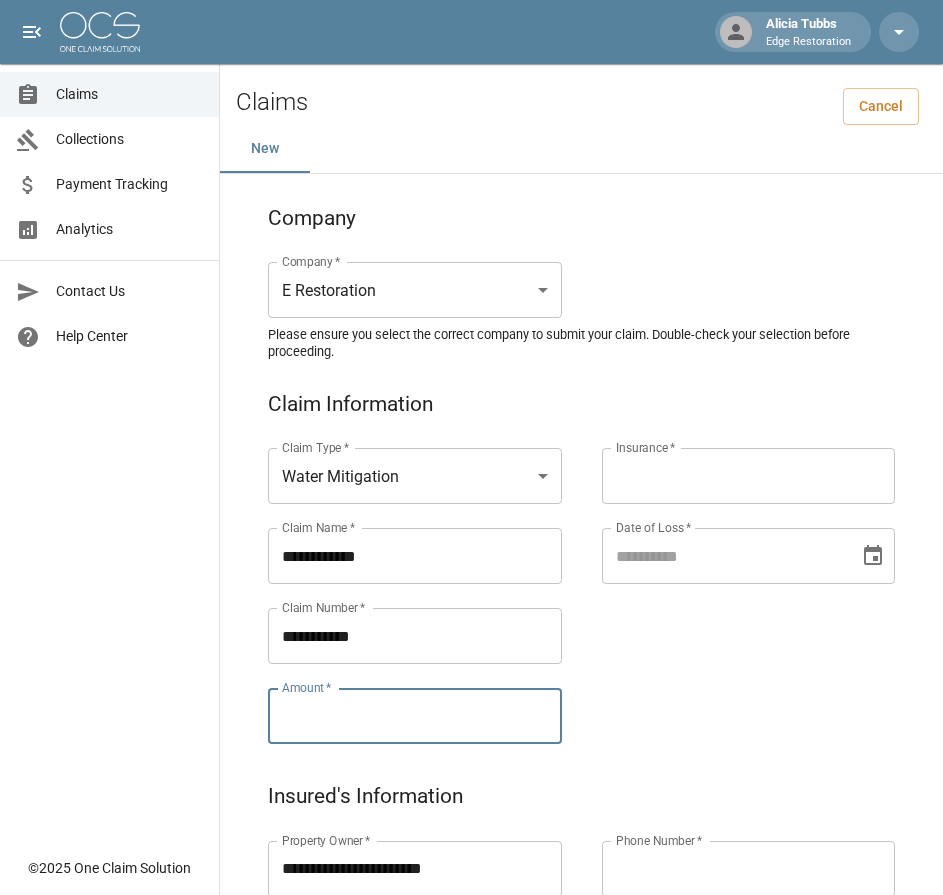 paste on "**********" 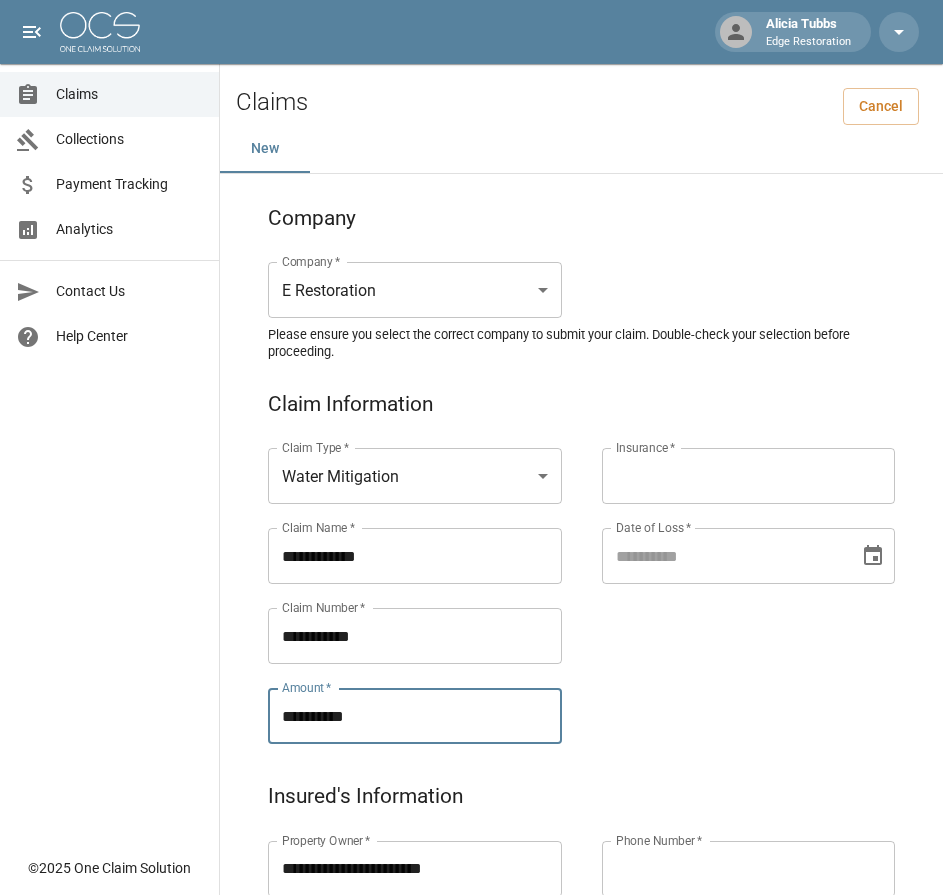 type on "**********" 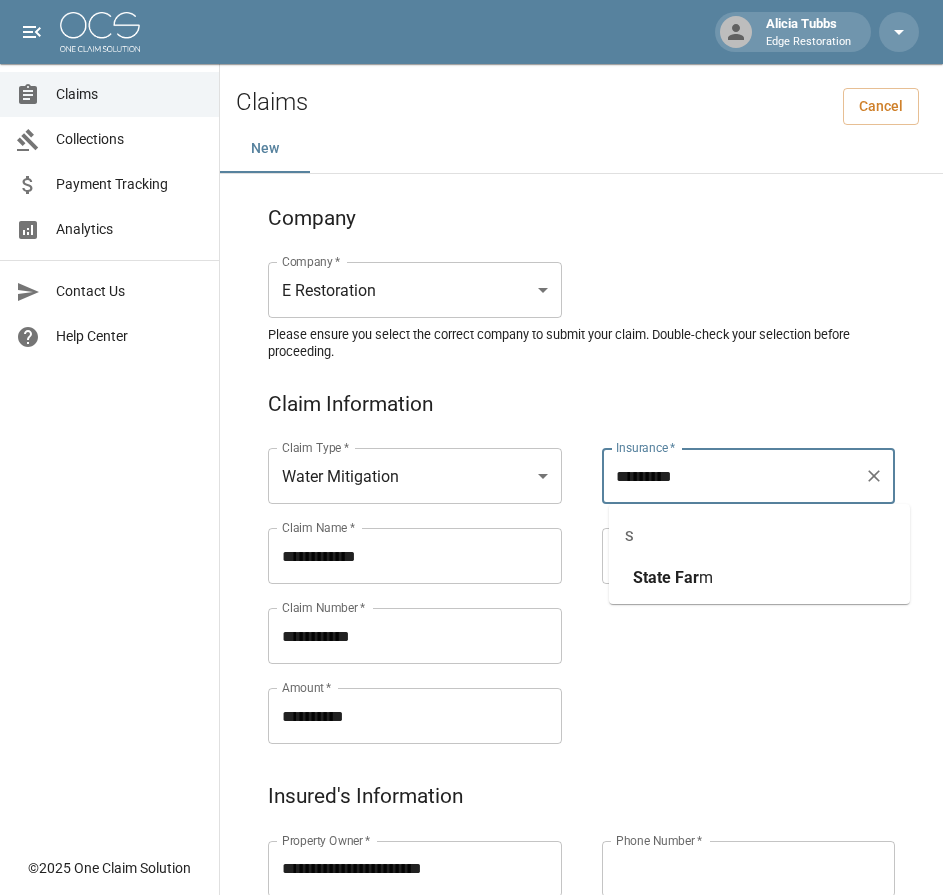 click on "State" at bounding box center (652, 577) 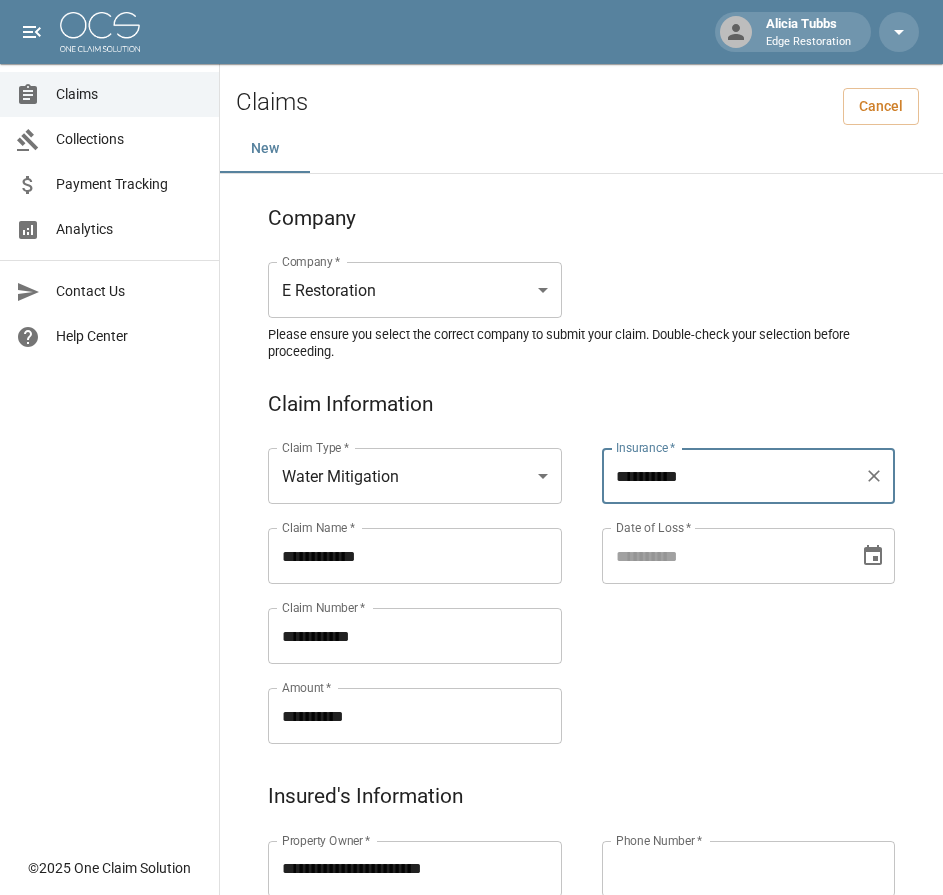 type on "**********" 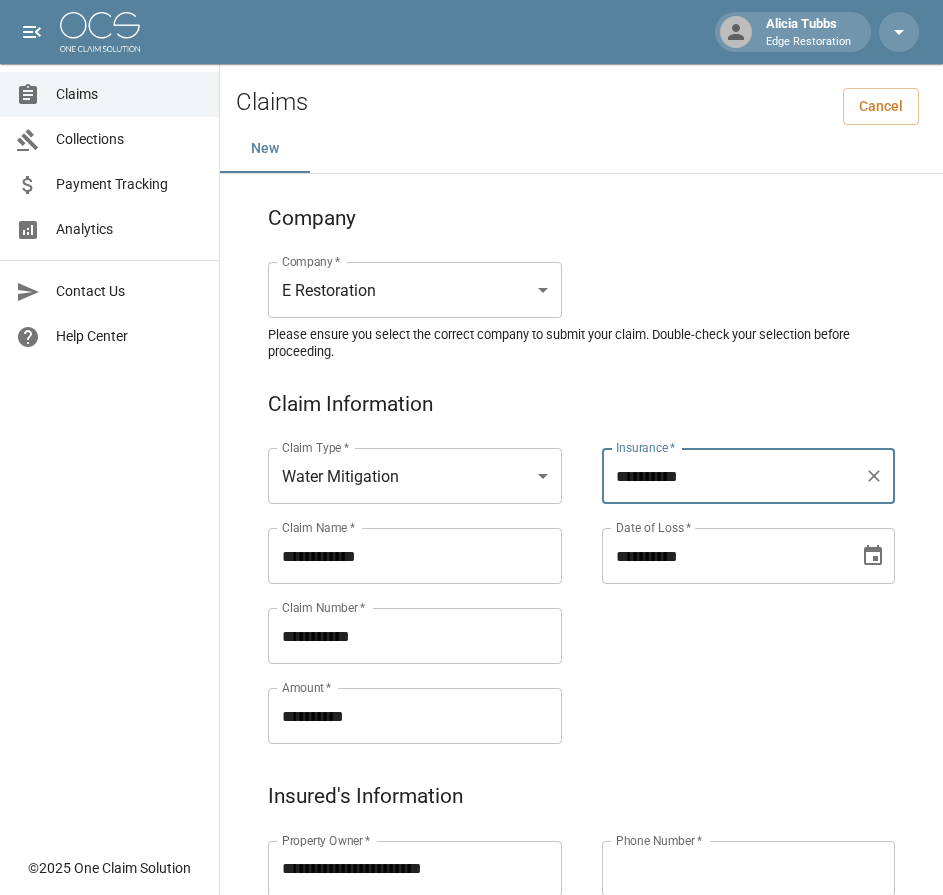 click on "**********" at bounding box center [724, 556] 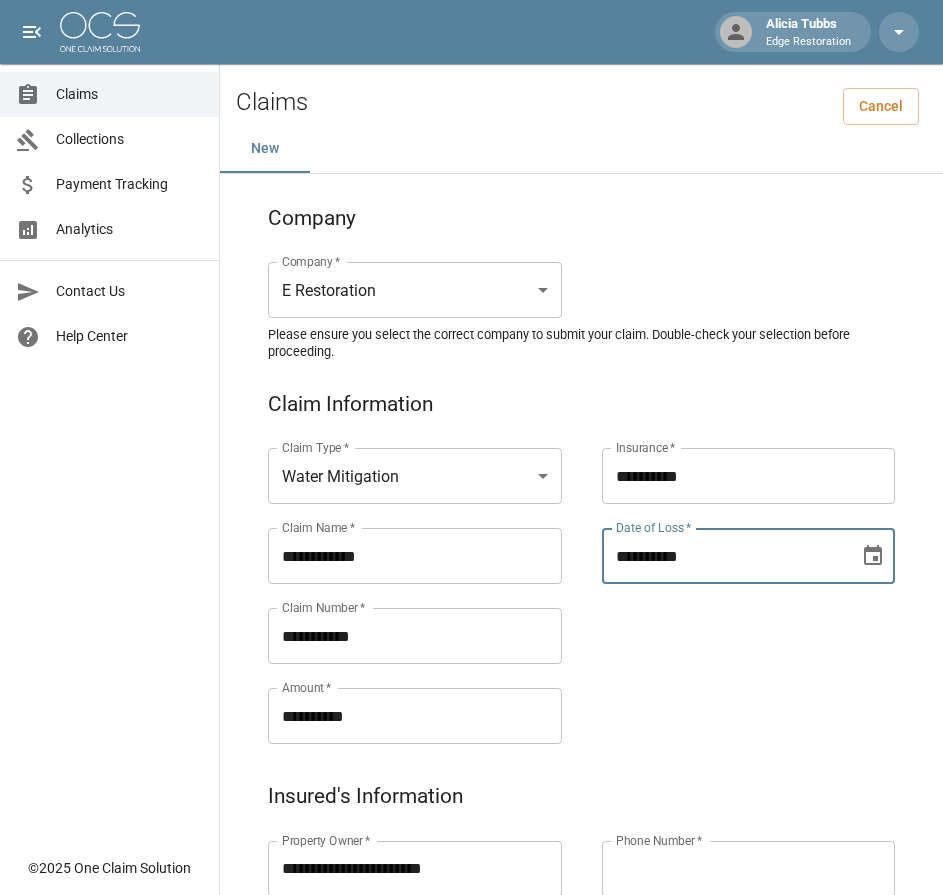 type on "**********" 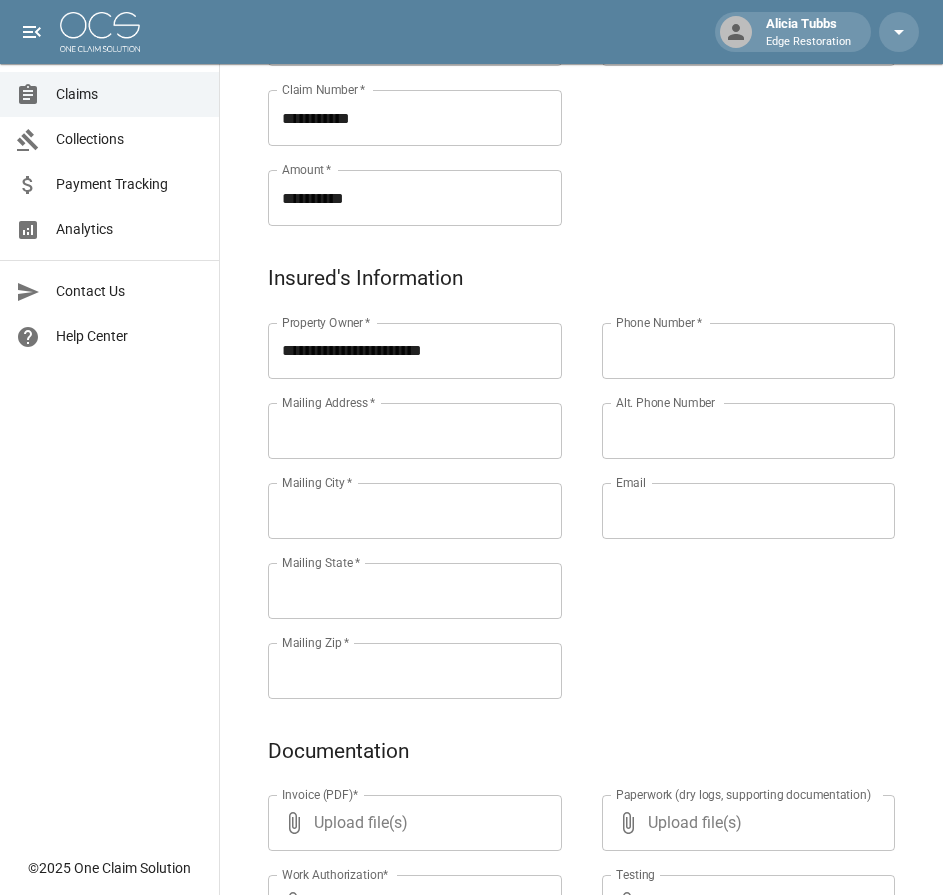 scroll, scrollTop: 523, scrollLeft: 0, axis: vertical 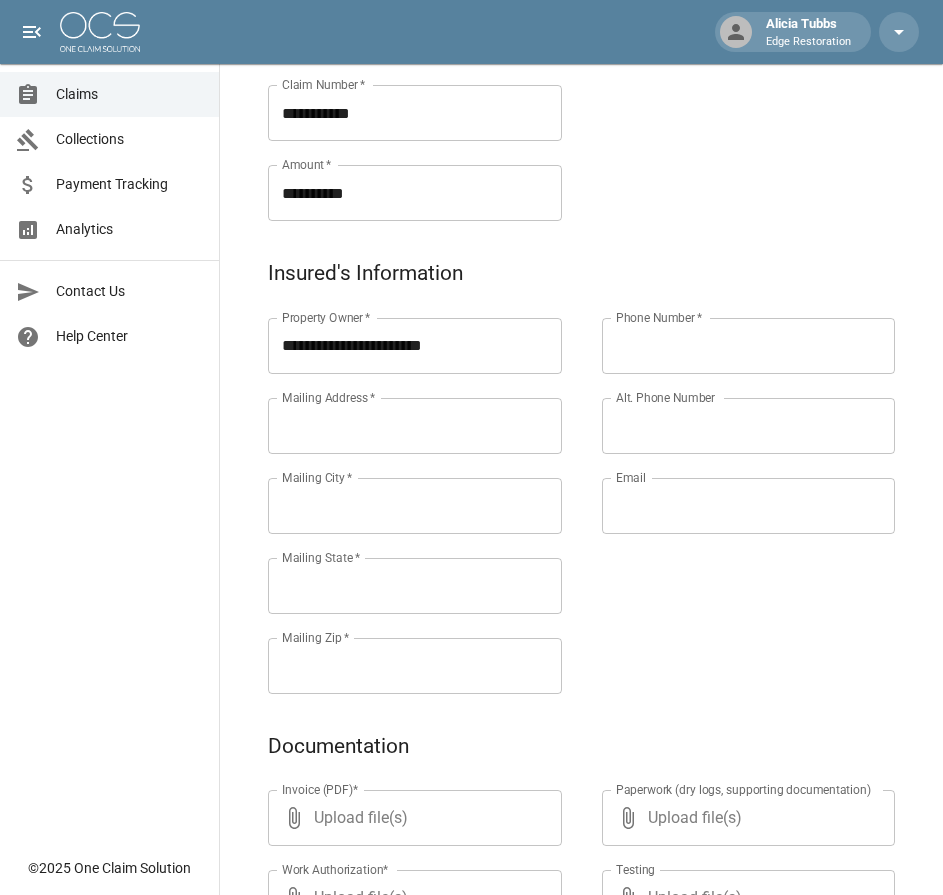 click on "Mailing Address   *" at bounding box center (415, 426) 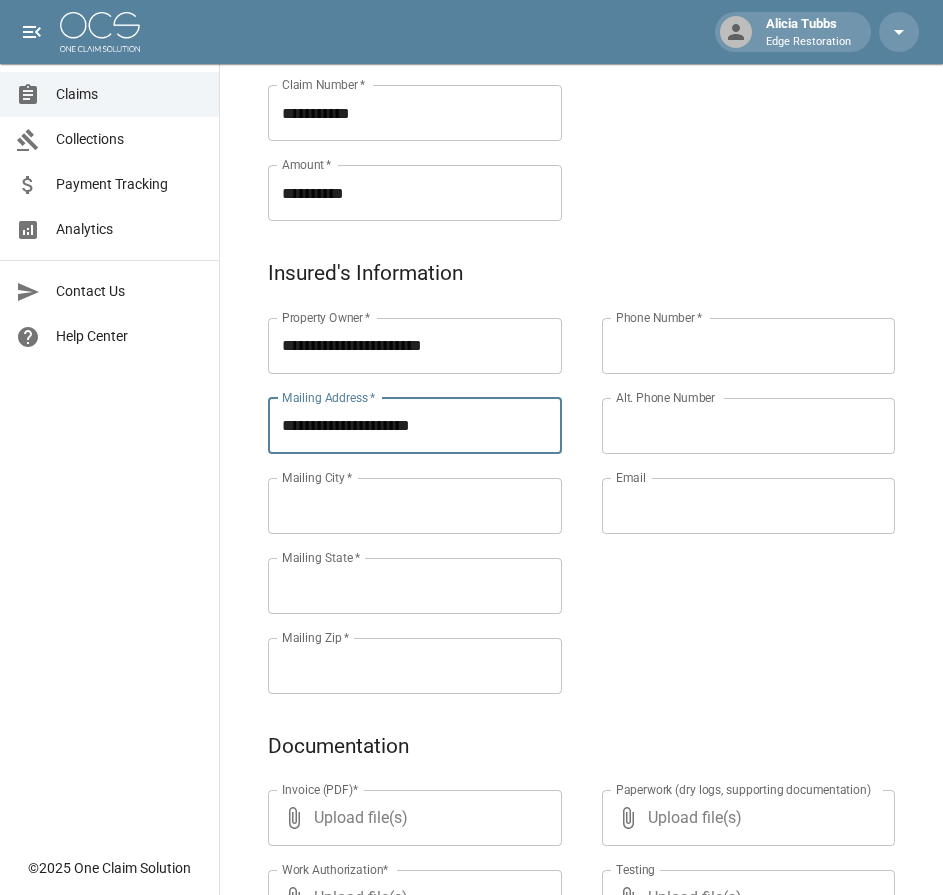type on "**********" 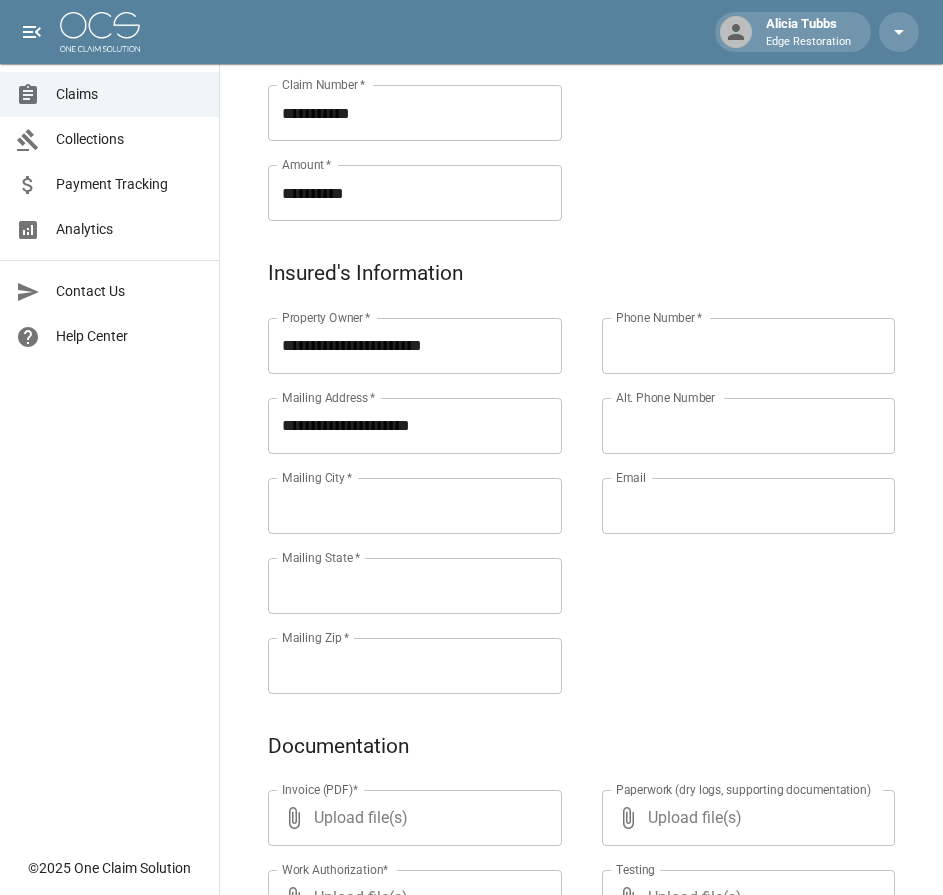 click on "Mailing [CITY] *" at bounding box center (415, 506) 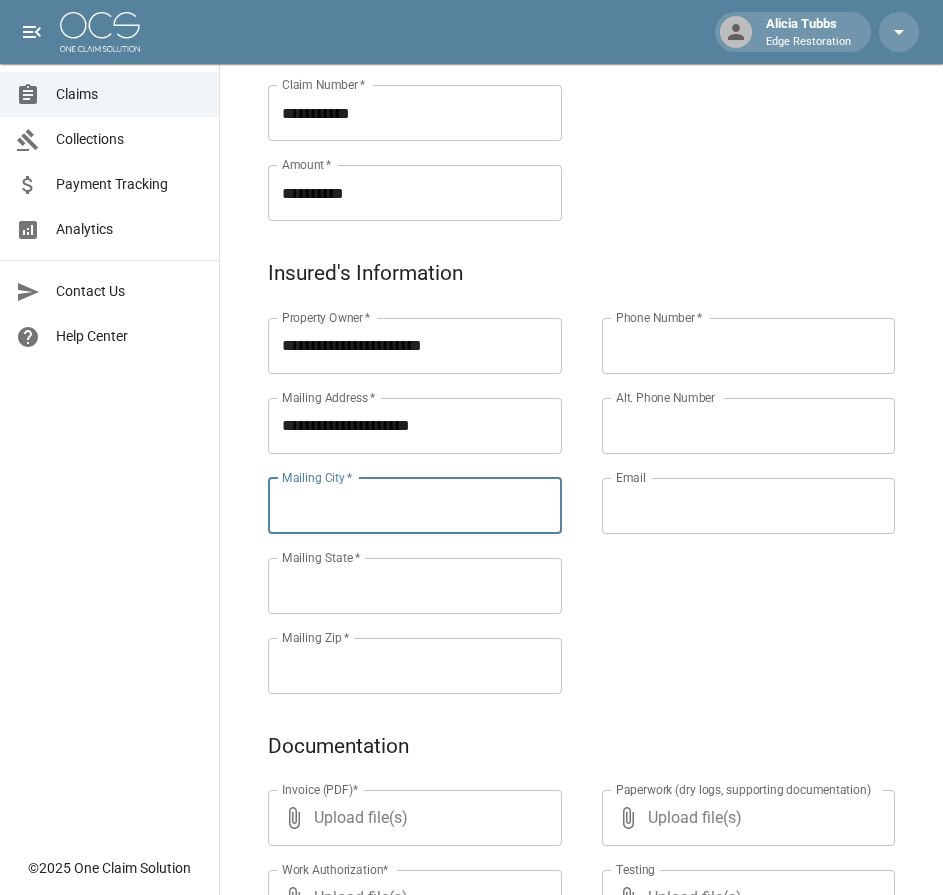 paste on "******" 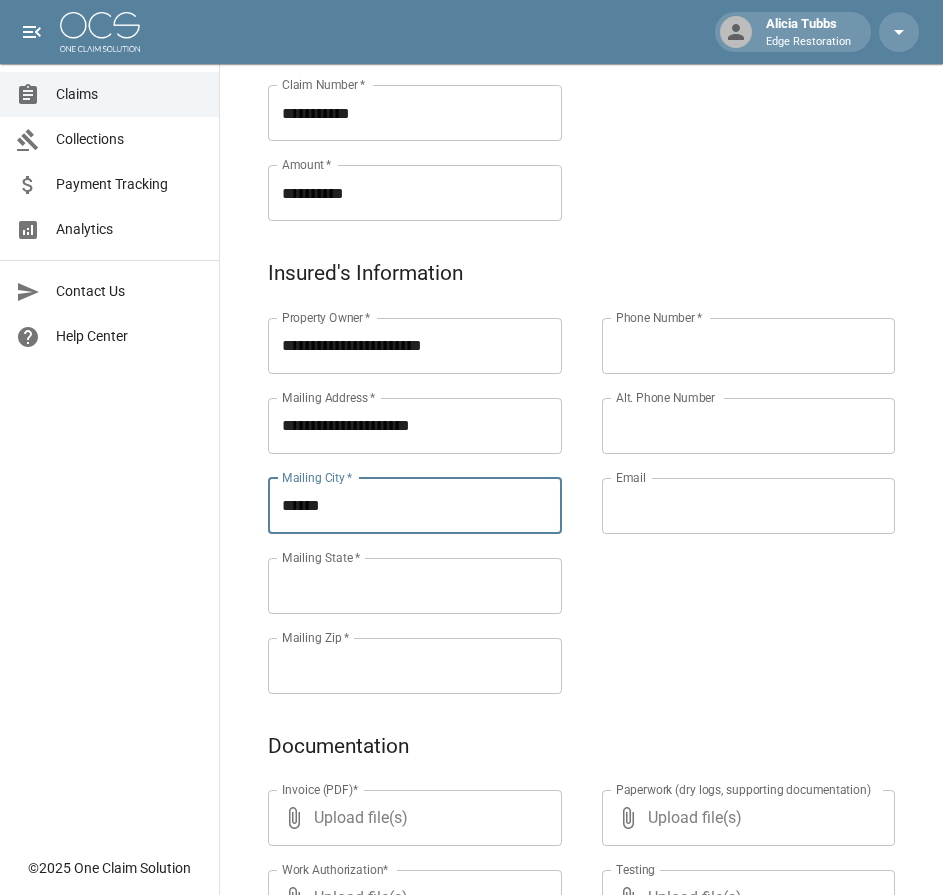 type on "******" 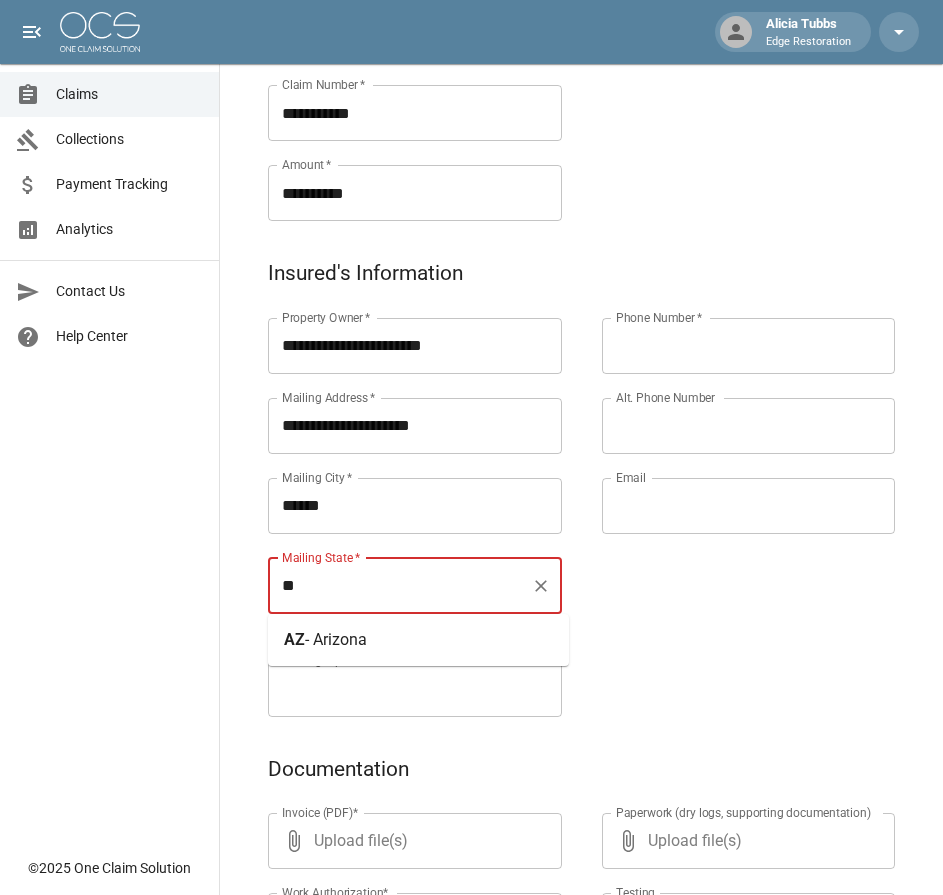 click on "[STATE] - [STATE]" at bounding box center (325, 640) 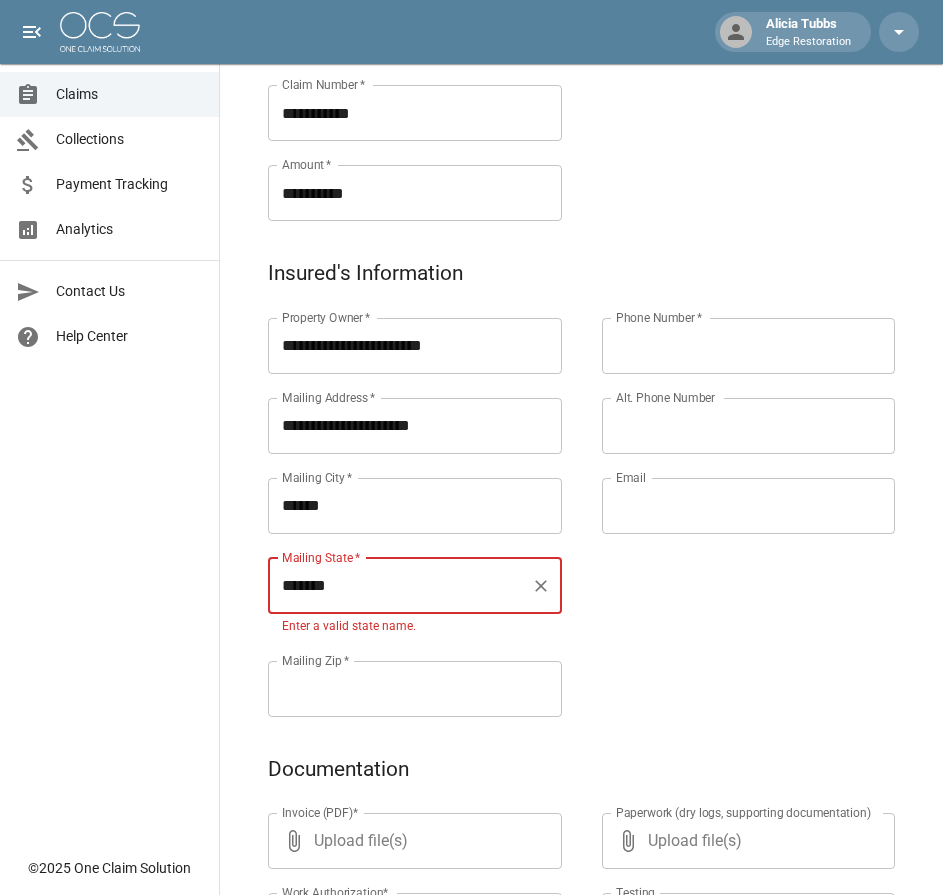 type on "*******" 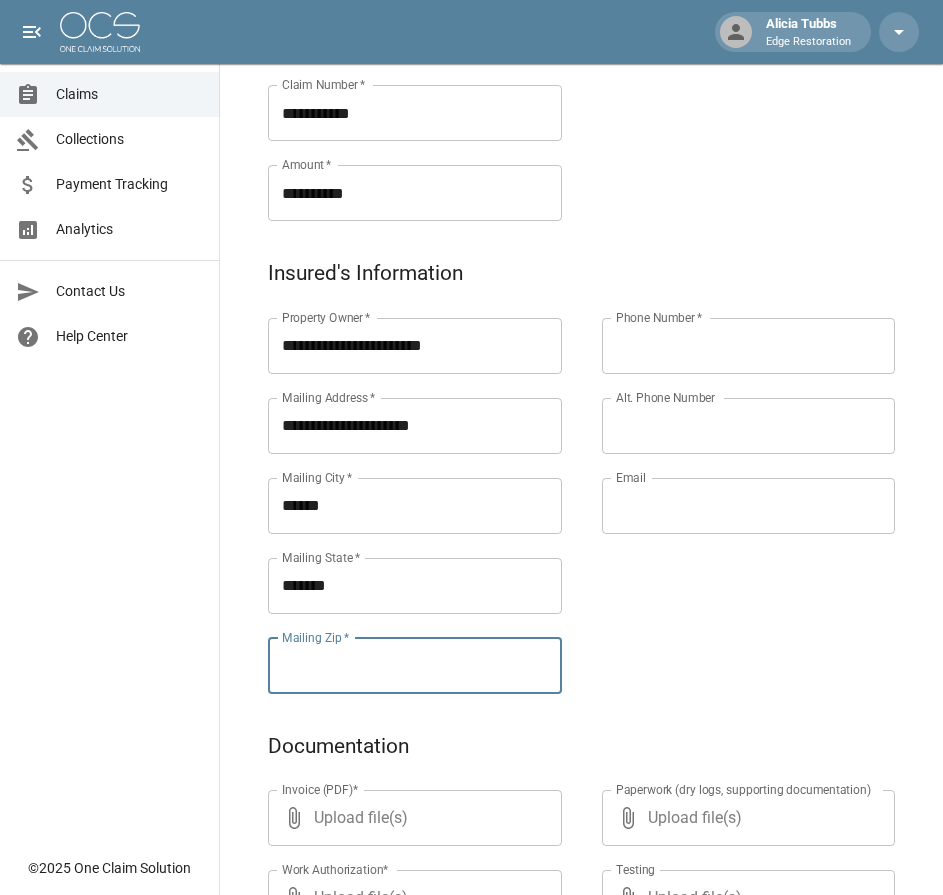 click on "Mailing Zip   *" at bounding box center [415, 666] 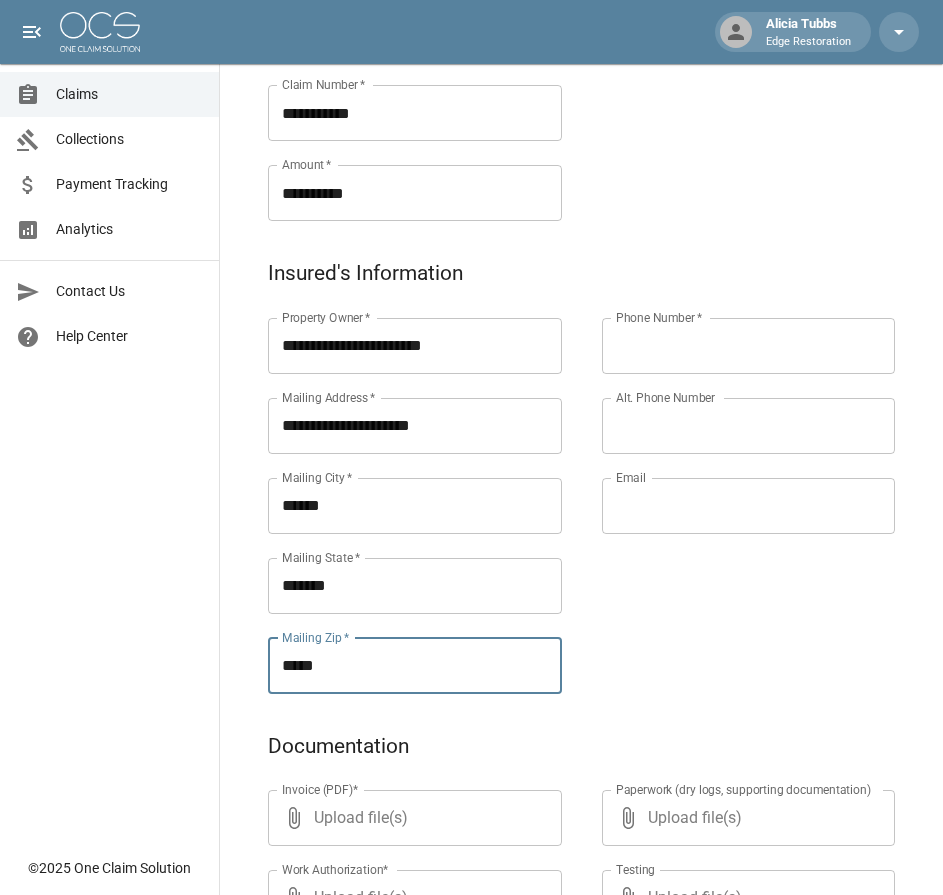 type on "*****" 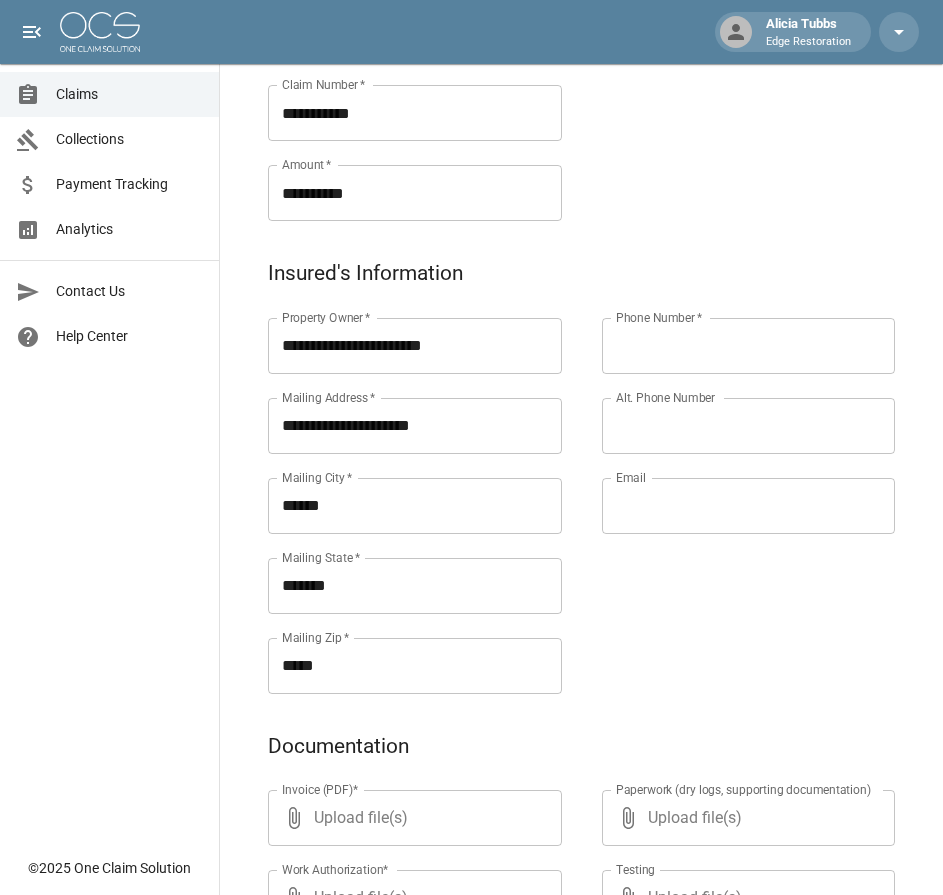 click on "Phone Number   * Phone Number   * Alt. Phone Number Alt. Phone Number Email Email" at bounding box center [729, 482] 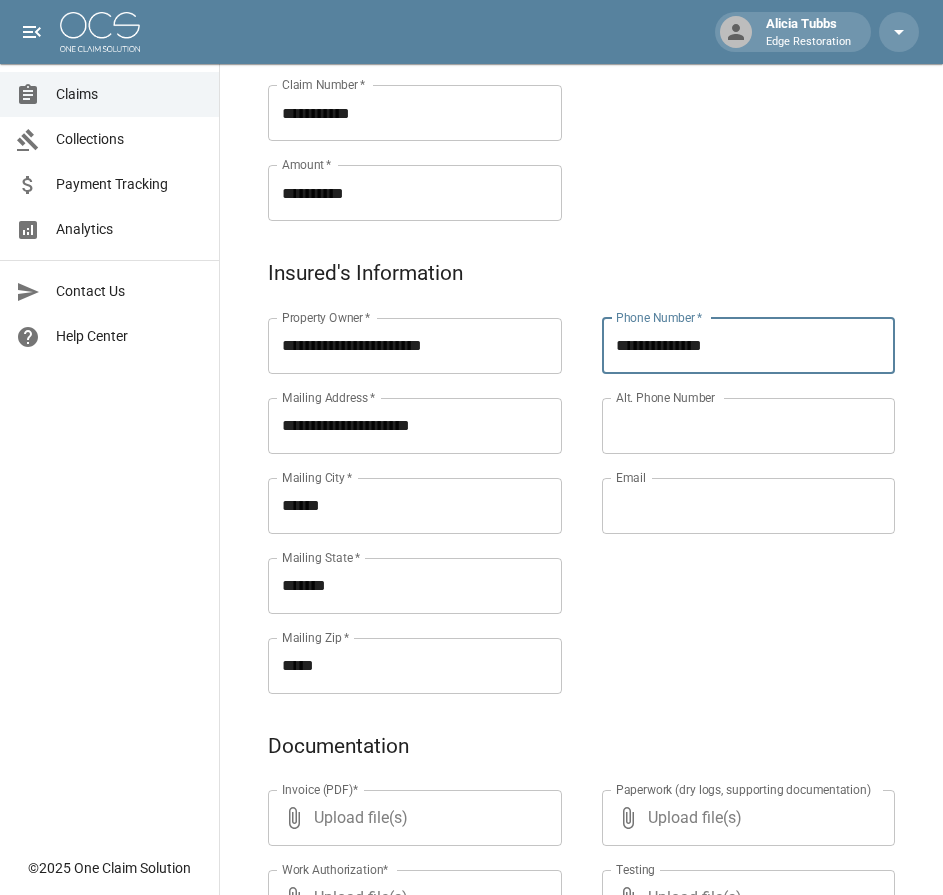 type on "**********" 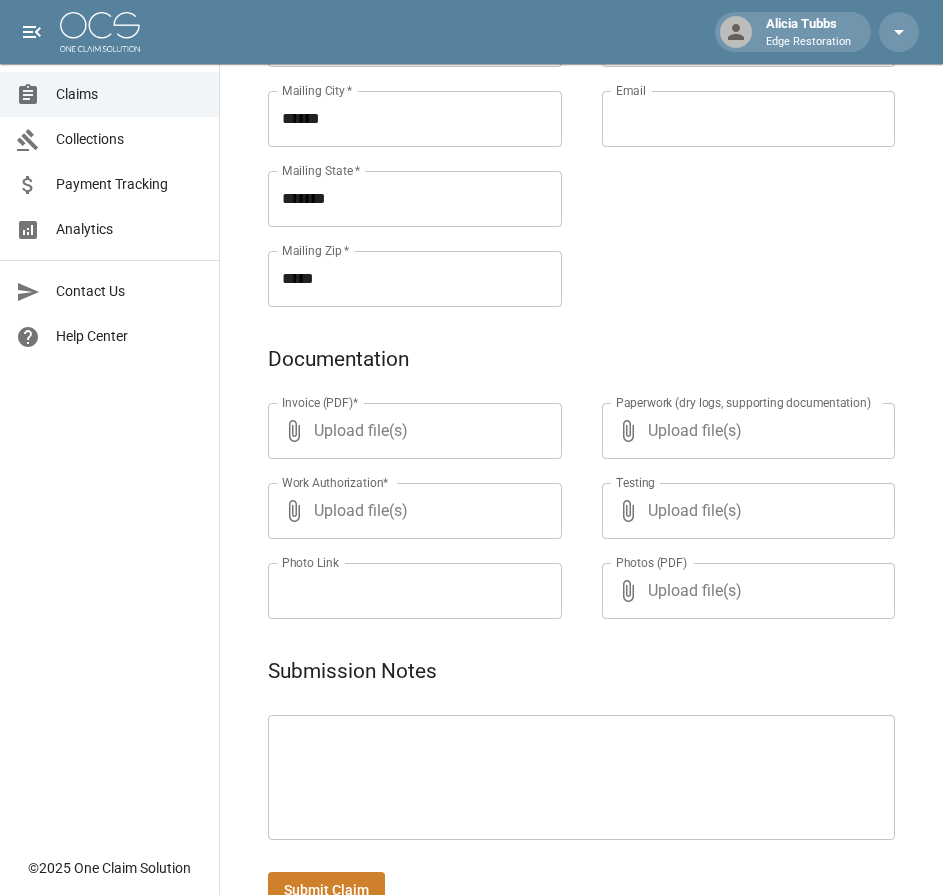scroll, scrollTop: 964, scrollLeft: 0, axis: vertical 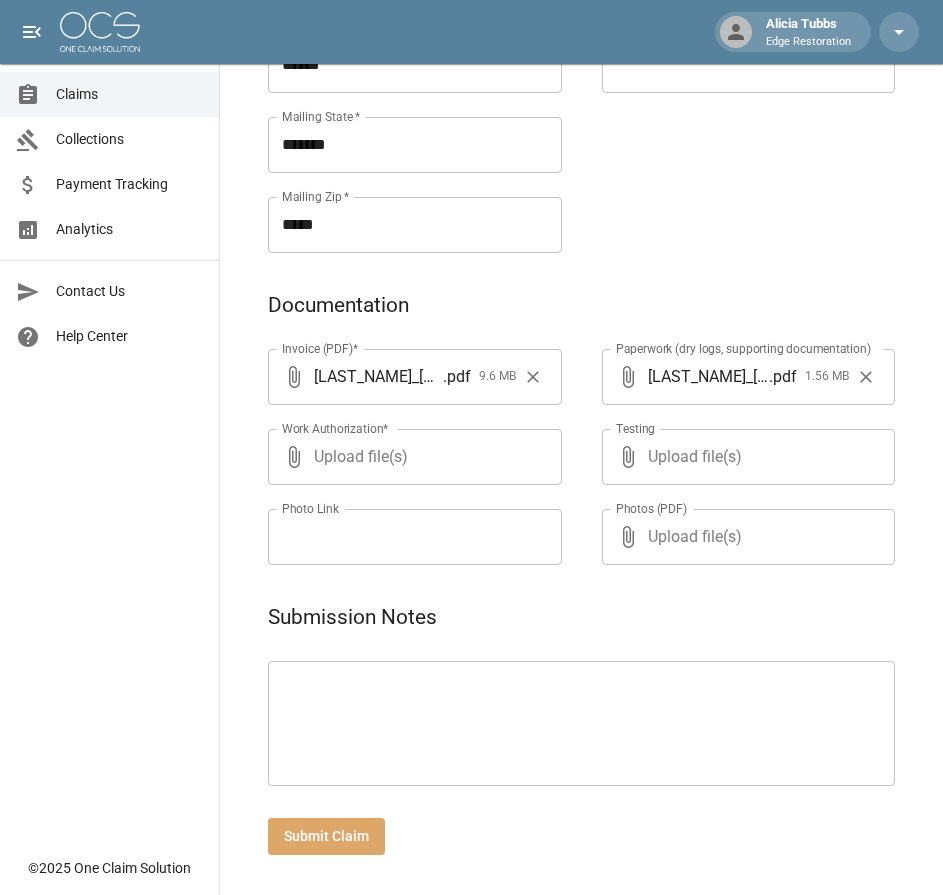 click on "Submit Claim" at bounding box center [326, 836] 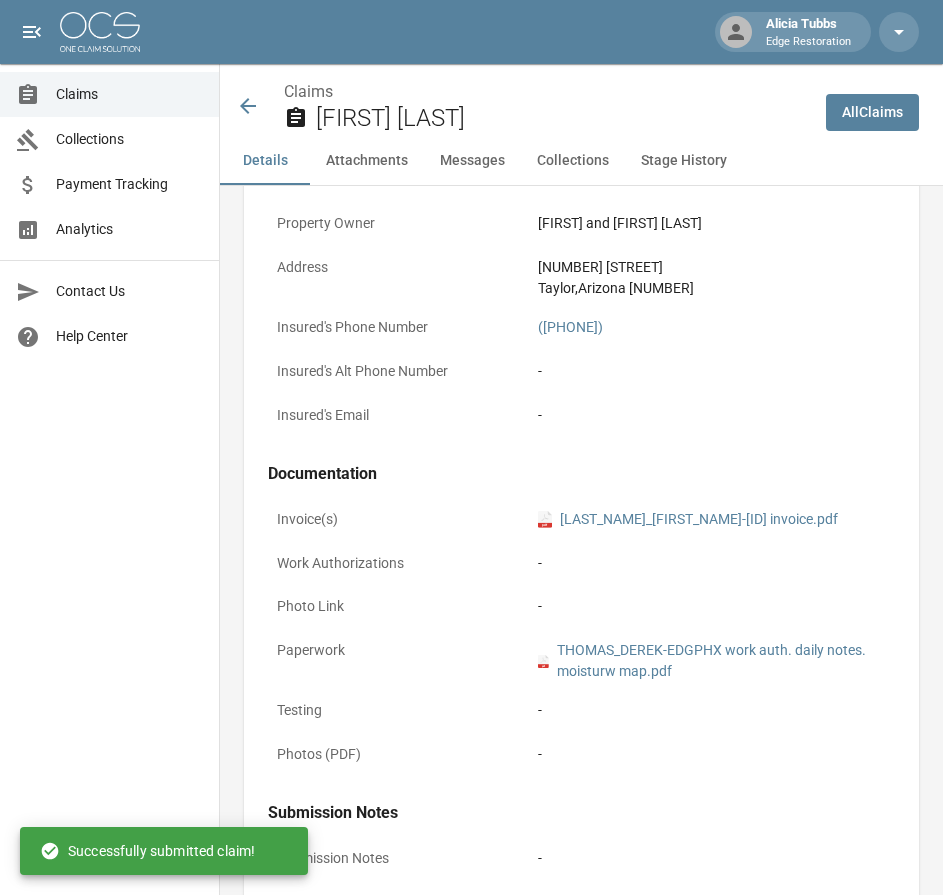 click at bounding box center (100, 32) 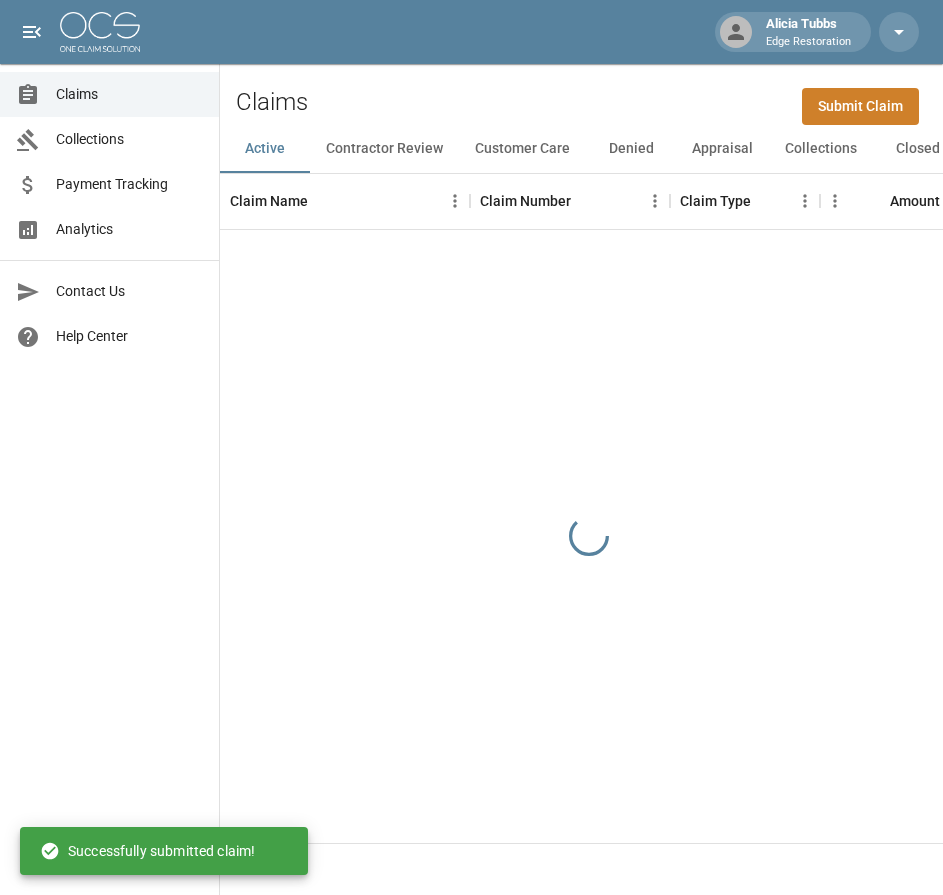 scroll, scrollTop: 0, scrollLeft: 0, axis: both 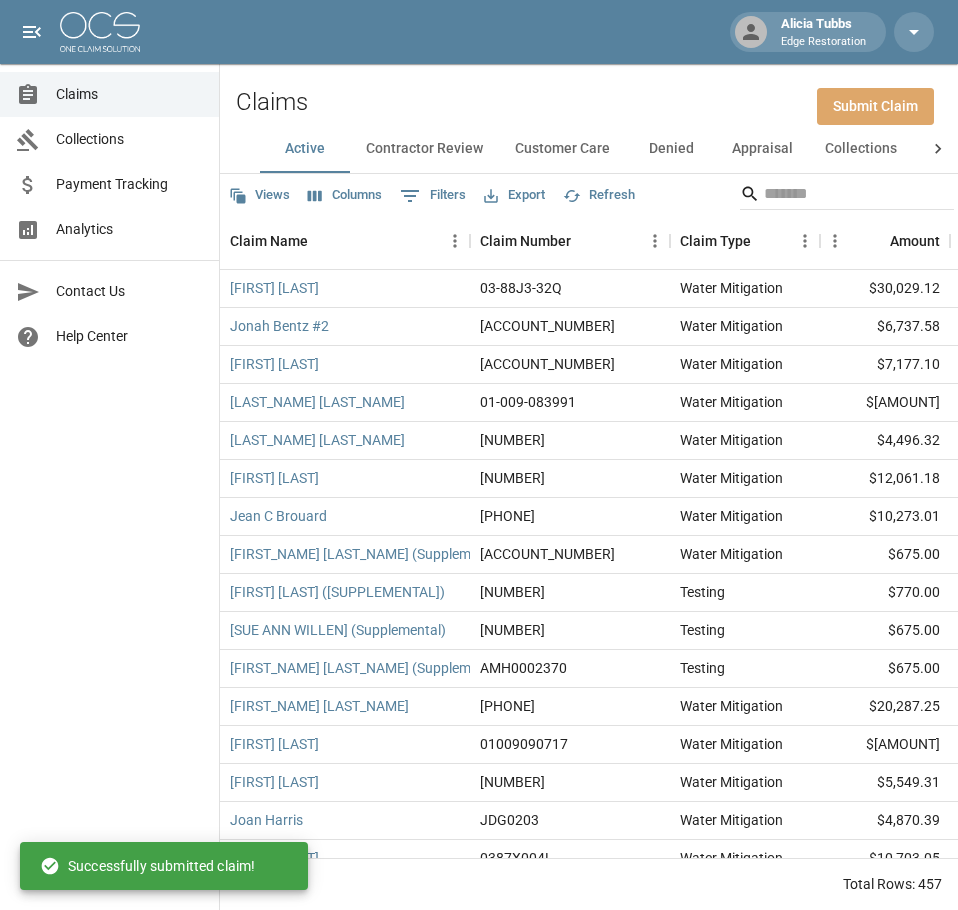 click on "Submit Claim" at bounding box center [875, 106] 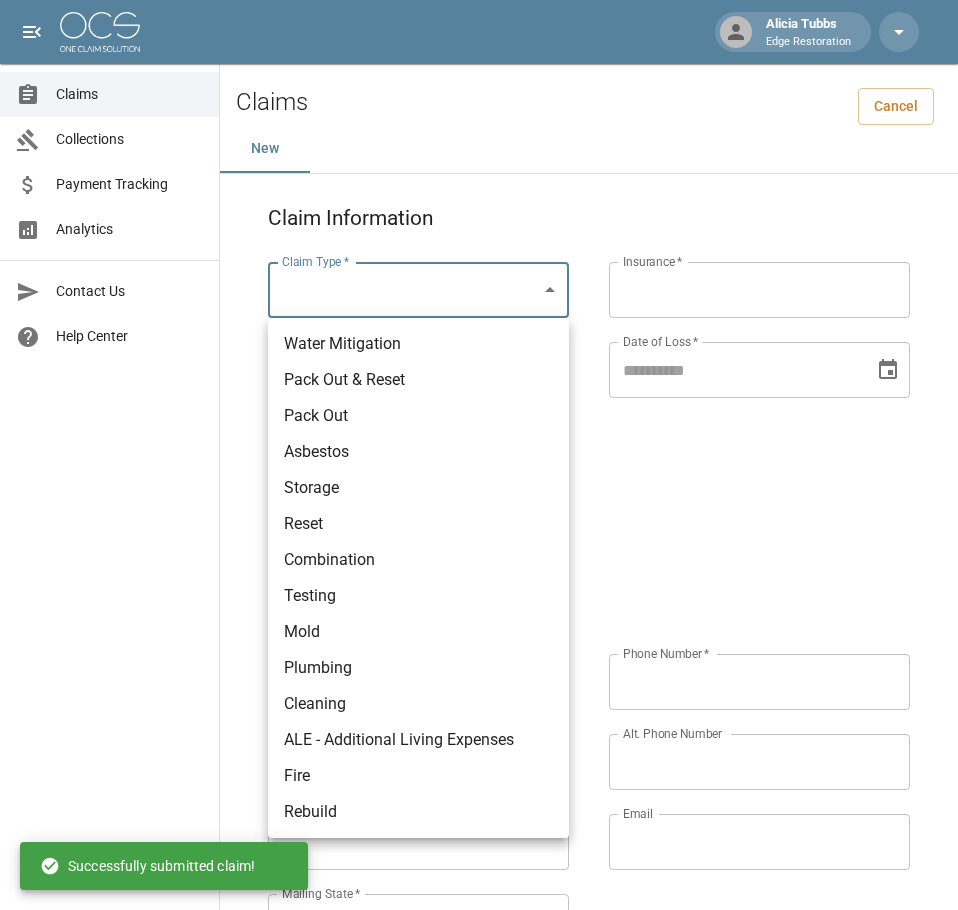 click on "Alicia Tubbs Edge Restoration Claims Collections Payment Tracking Analytics Contact Us Help Center ©  2025   One Claim Solution Claims Cancel New Claim Information Claim Type   * ​ Claim Type   * Claim Name   * Claim Name   * Claim Number   * Claim Number   * Amount   * Amount   * Insurance   * Insurance   * Date of Loss   * Date of Loss   * Insured's Information Property Owner   * Property Owner   * Mailing Address   * Mailing Address   * Mailing City   * Mailing City   * Mailing State   * Mailing State   * Mailing Zip   * Mailing Zip   * Phone Number   * Phone Number   * Alt. Phone Number Alt. Phone Number Email Email Documentation Invoice (PDF)* ​ Upload file(s) Invoice (PDF)* Work Authorization* ​ Upload file(s) Work Authorization* Photo Link Photo Link Paperwork (dry logs, supporting documentation) ​ Upload file(s) Paperwork (dry logs, supporting documentation) Testing ​ Upload file(s) Testing Photos (PDF) ​ Upload file(s) * ​" at bounding box center [479, 836] 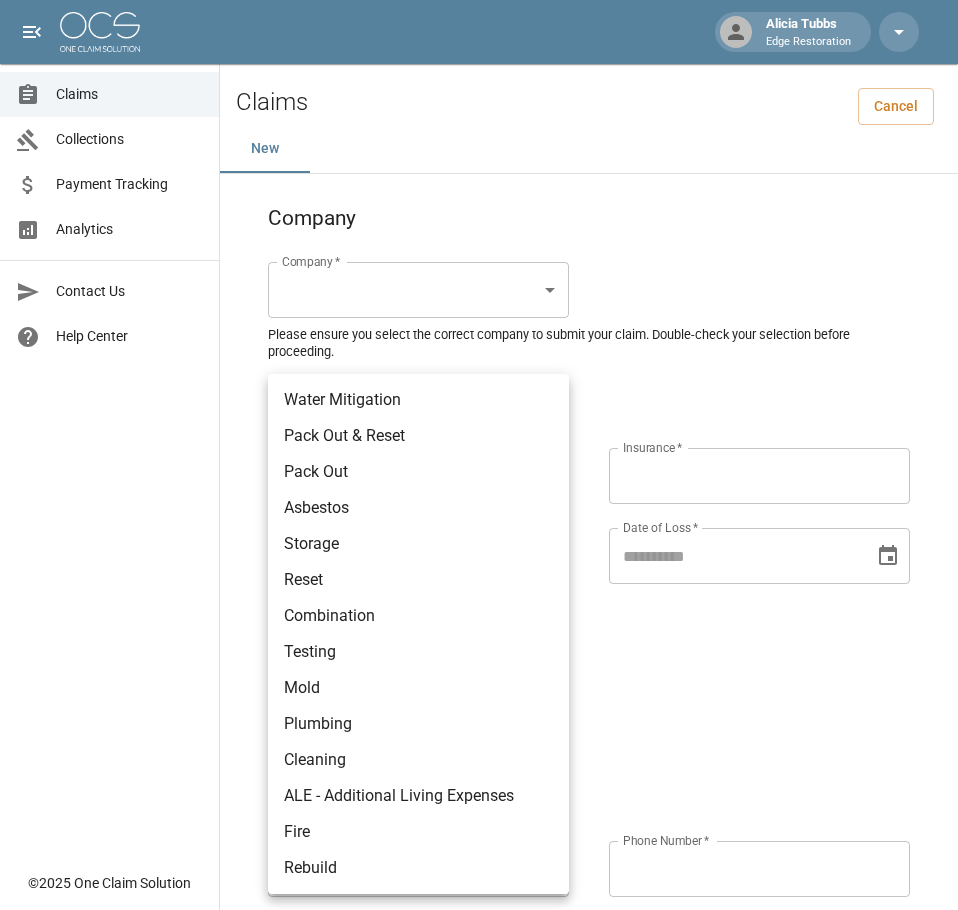 click at bounding box center [479, 455] 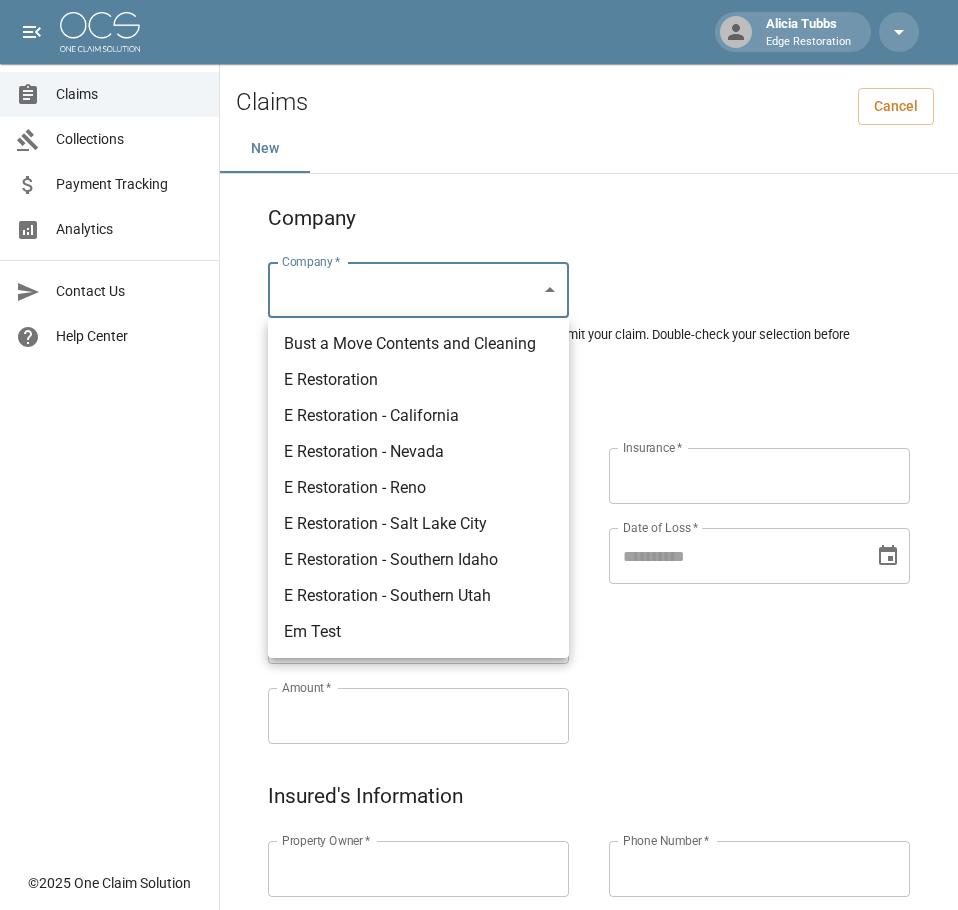 click on "Alicia Tubbs Edge Restoration Claims Collections Payment Tracking Analytics Contact Us Help Center ©  2025   One Claim Solution Claims Cancel New Company Company   * ​ Company   * Please ensure you select the correct company to submit your claim. Double-check your selection before proceeding. Claim Information Claim Type   * ​ Claim Type   * Claim Name   * Claim Name   * Claim Number   * Claim Number   * Amount   * Amount   * Insurance   * Insurance   * Date of Loss   * Date of Loss   * Insured's Information Property Owner   * Property Owner   * Mailing Address   * Mailing Address   * Mailing City   * Mailing City   * Mailing State   * Mailing State   * Mailing Zip   * Mailing Zip   * Phone Number   * Phone Number   * Alt. Phone Number Alt. Phone Number Email Email Documentation Invoice (PDF)* ​ Upload file(s) Invoice (PDF)* Work Authorization* ​ Upload file(s) Work Authorization* Photo Link Photo Link ​ Upload file(s) Testing ​ ​" at bounding box center [479, 929] 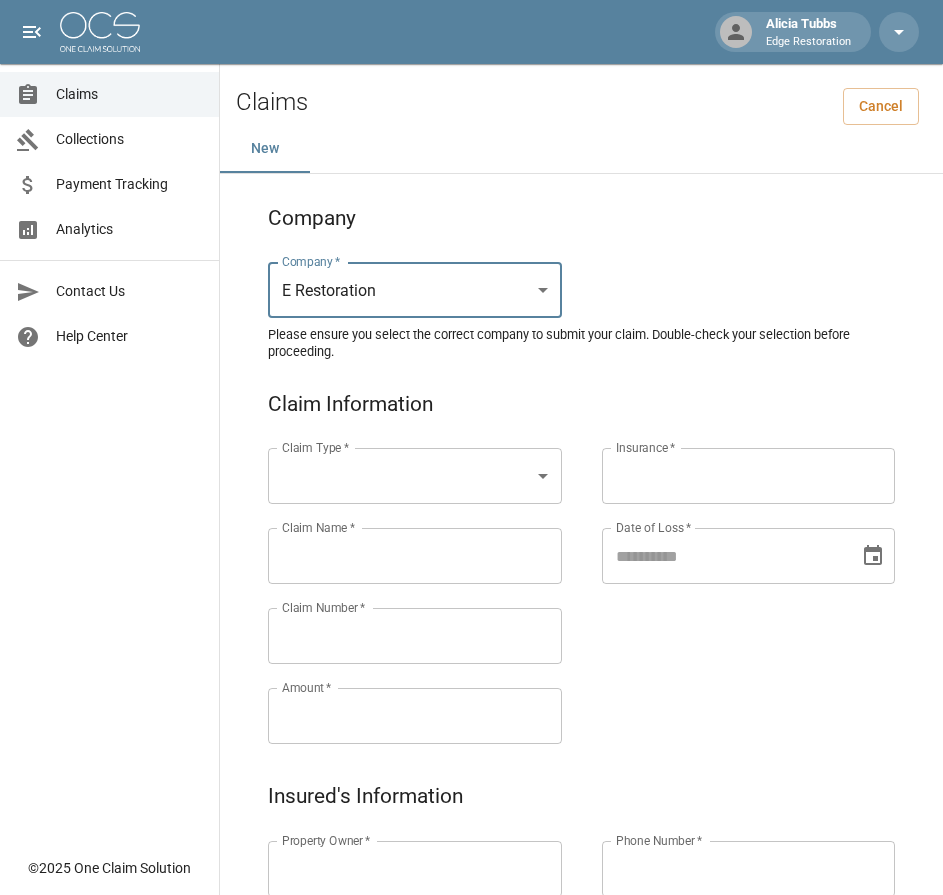 click on "Alicia Tubbs Edge Restoration Claims Collections Payment Tracking Analytics Contact Us Help Center ©  2025   One Claim Solution Claims Cancel New Company Company   * E Restoration *** Company   * Please ensure you select the correct company to submit your claim. Double-check your selection before proceeding. Claim Information Claim Type   * ​ Claim Type   * Claim Name   * Claim Name   * Claim Number   * Claim Number   * Amount   * Amount   * Insurance   * Insurance   * Date of Loss   * Date of Loss   * Insured's Information Property Owner   * Property Owner   * Mailing Address   * Mailing Address   * Mailing City   * Mailing City   * Mailing State   * Mailing State   * Mailing Zip   * Mailing Zip   * Phone Number   * Phone Number   * Alt. Phone Number Alt. Phone Number Email Email Documentation Invoice (PDF)* ​ Upload file(s) Invoice (PDF)* Work Authorization* ​ Upload file(s) Work Authorization* Photo Link Photo Link ​ Upload file(s) *" at bounding box center (471, 929) 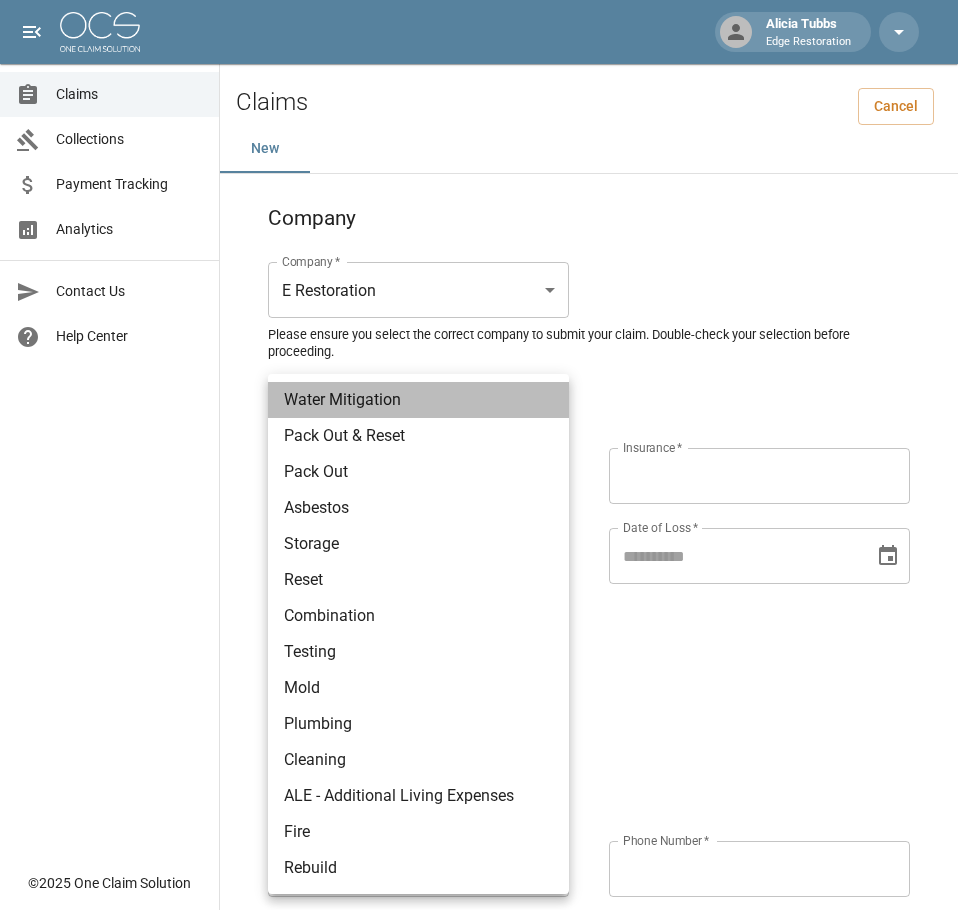 click on "Water Mitigation" at bounding box center (418, 400) 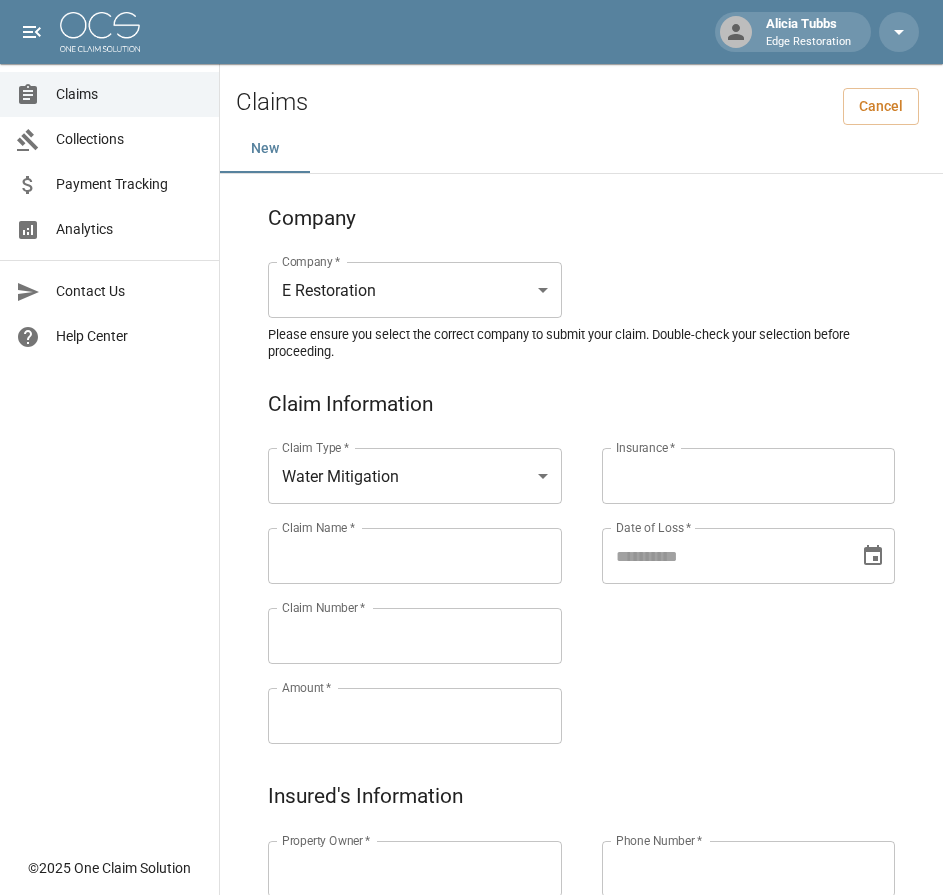 click on "Claims Collections Payment Tracking Analytics Contact Us Help Center" at bounding box center [109, 423] 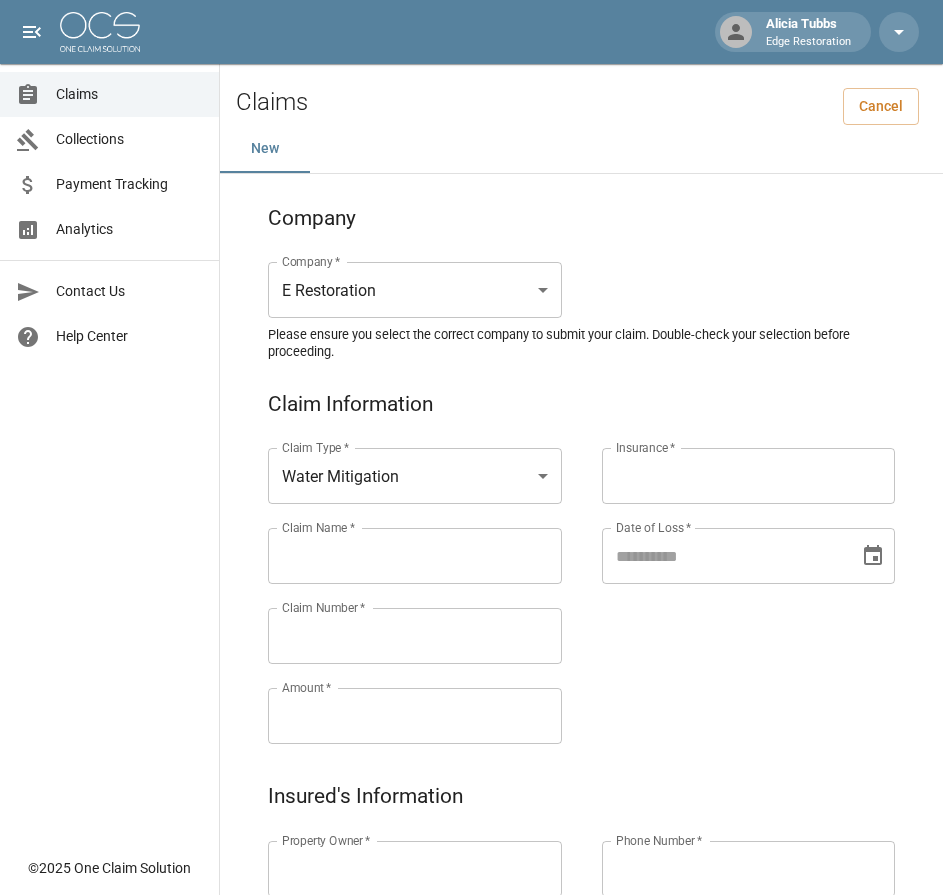 click on "Claim Name   *" at bounding box center (415, 556) 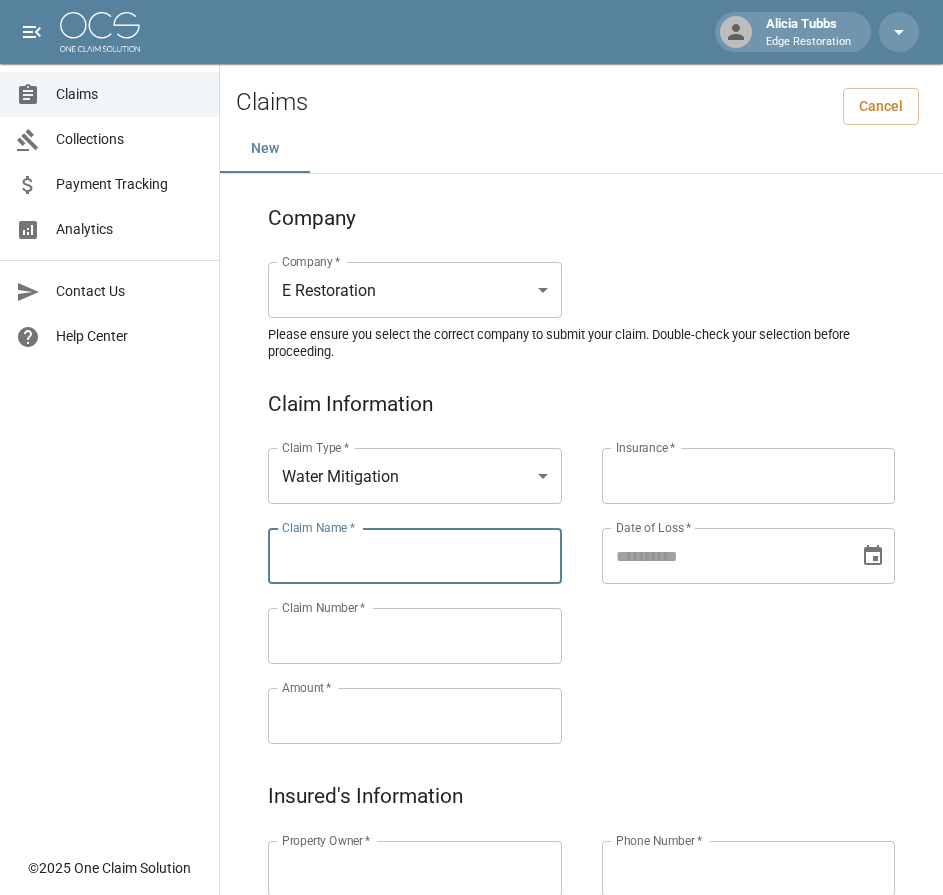 paste on "*****" 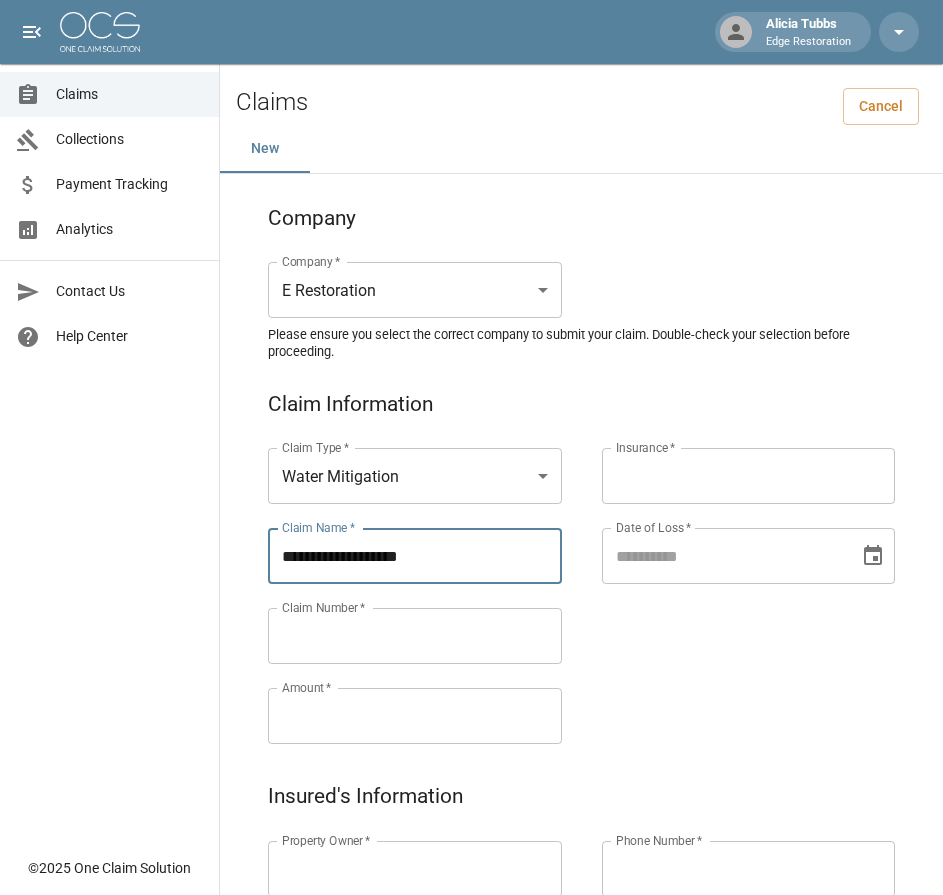 drag, startPoint x: 424, startPoint y: 553, endPoint x: 279, endPoint y: 568, distance: 145.7738 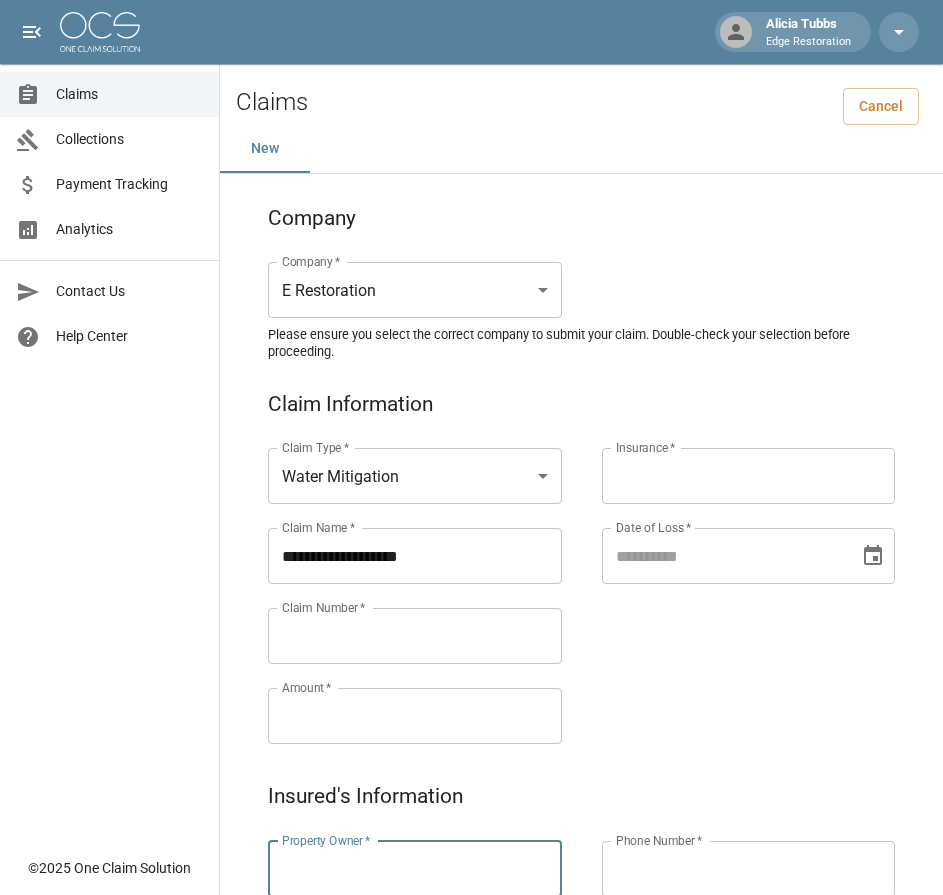 paste on "**********" 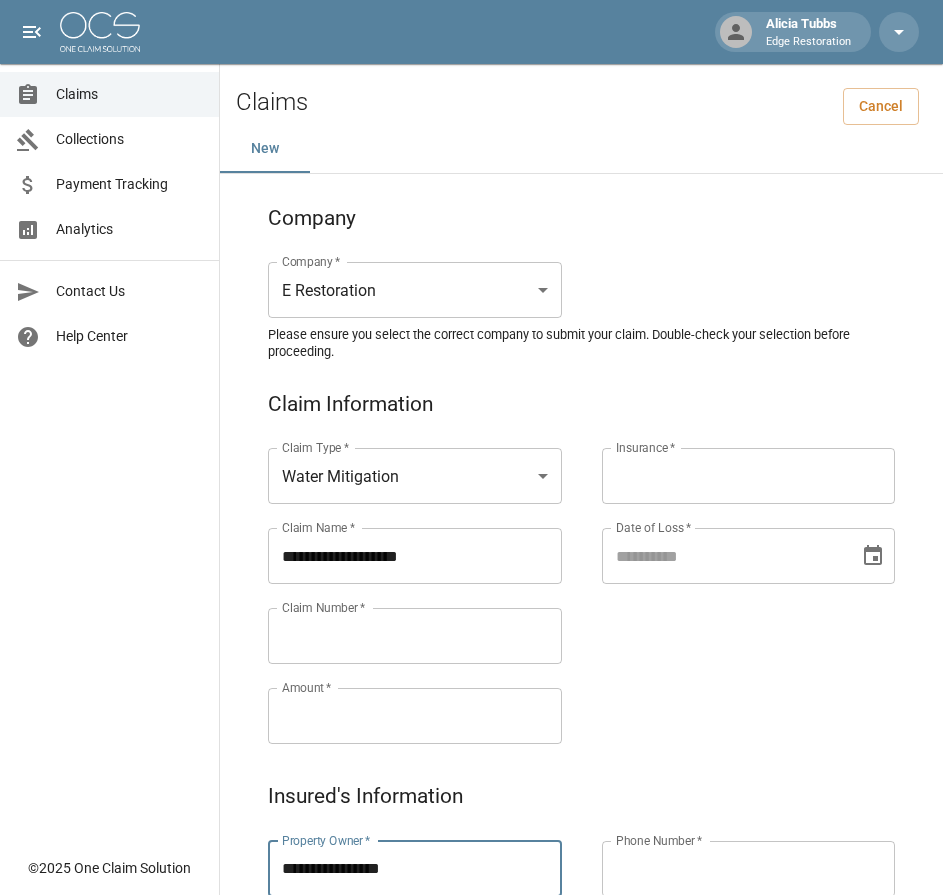 type on "**********" 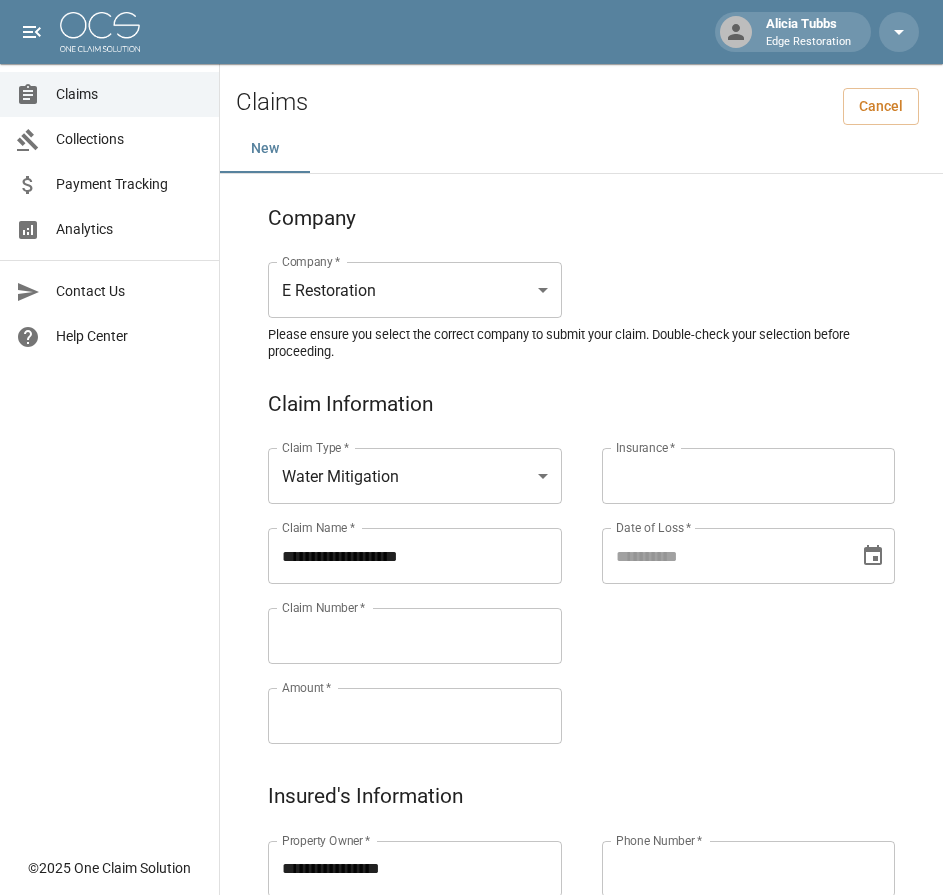 click on "Claim Number   *" at bounding box center (415, 636) 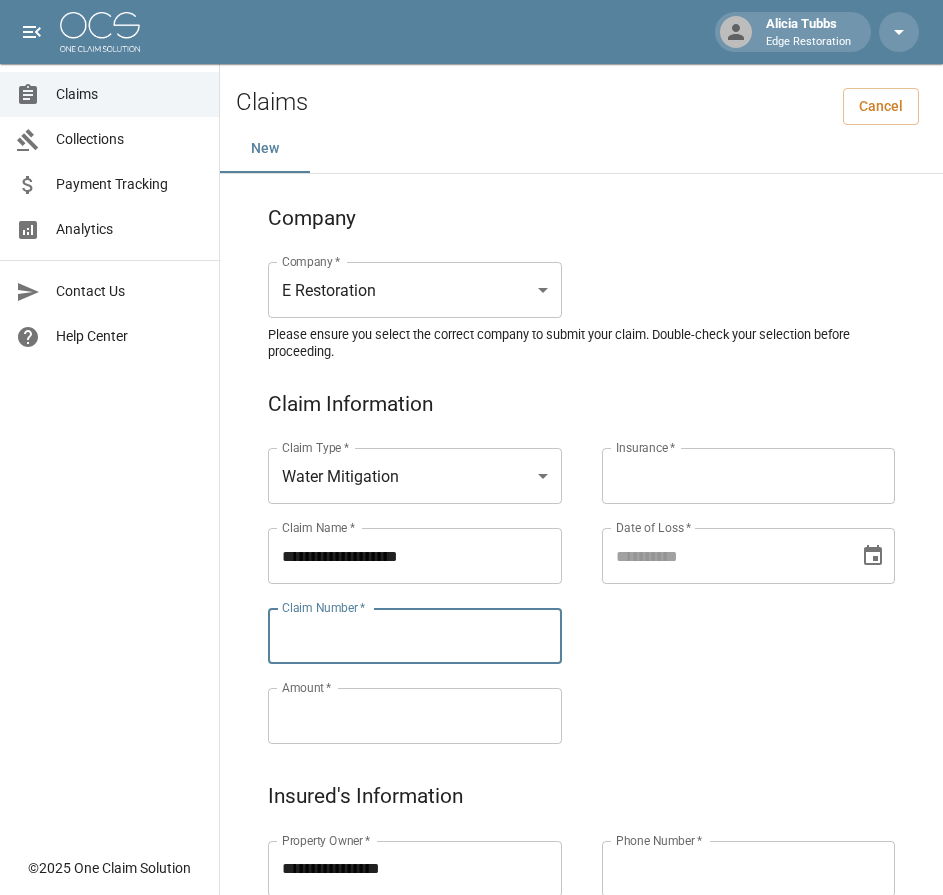 paste on "**********" 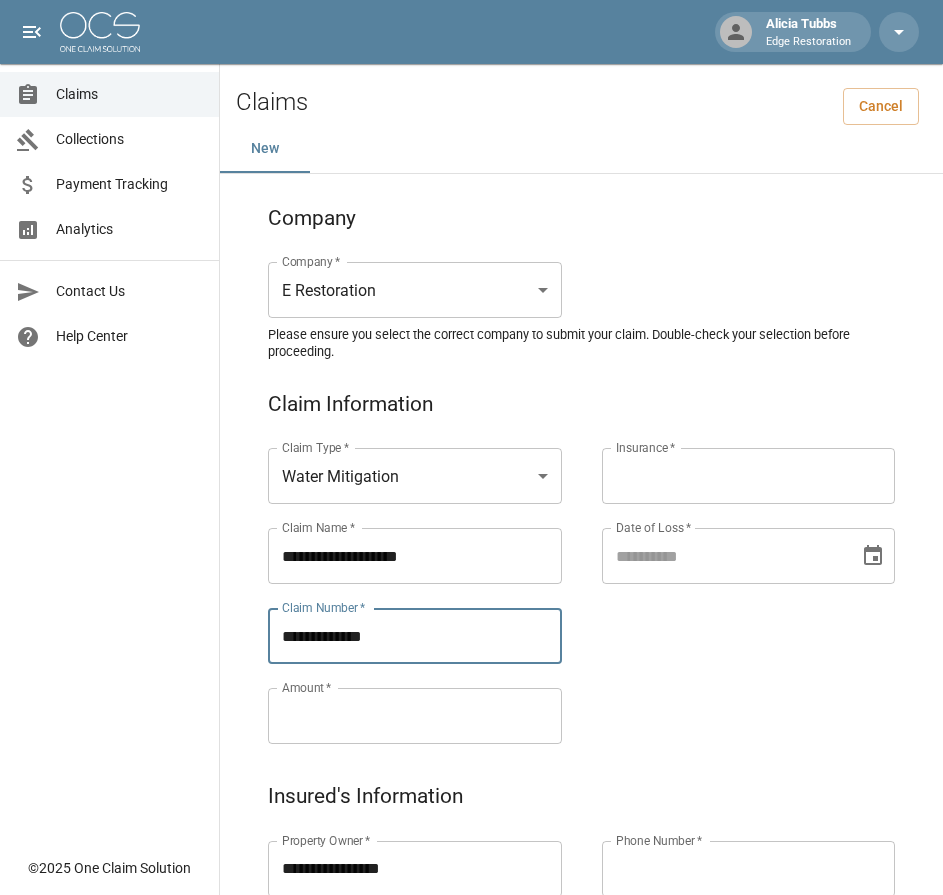 type on "**********" 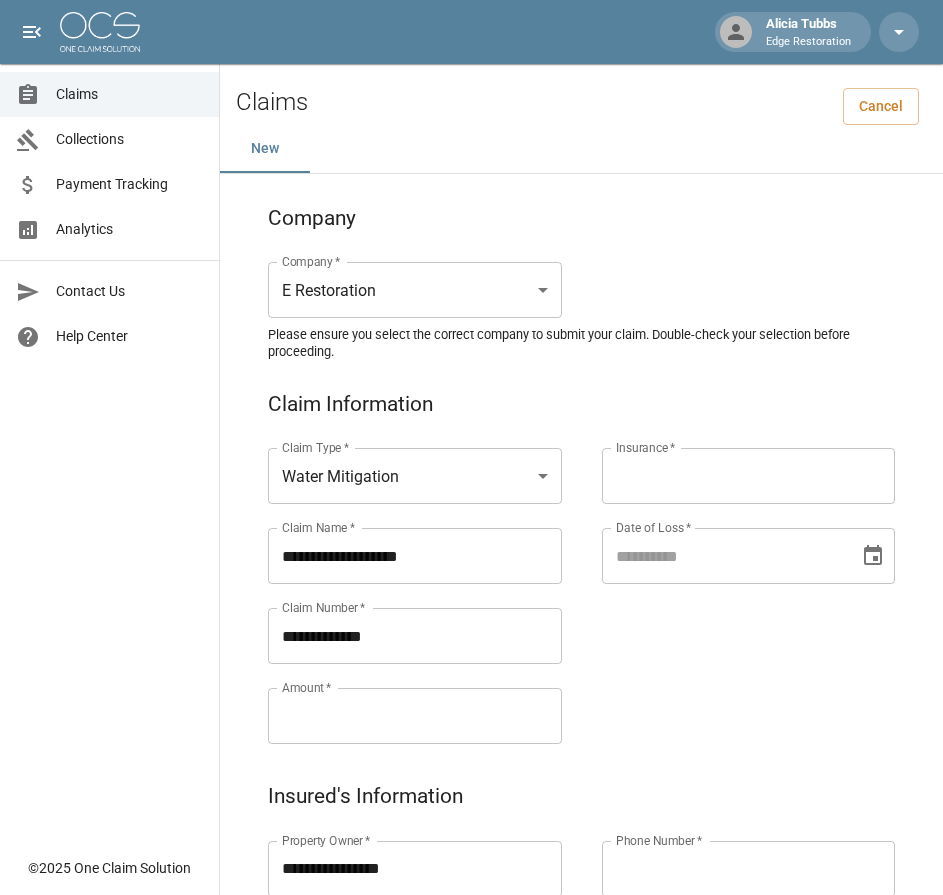 click on "Amount   *" at bounding box center (415, 716) 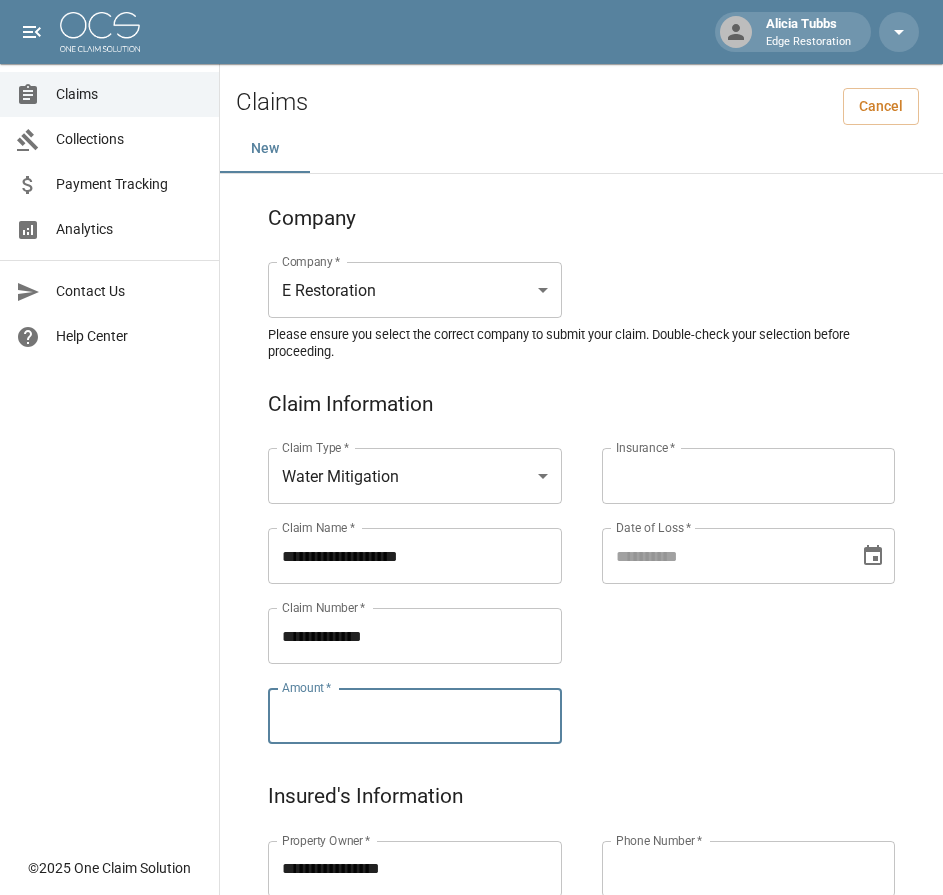 paste on "*********" 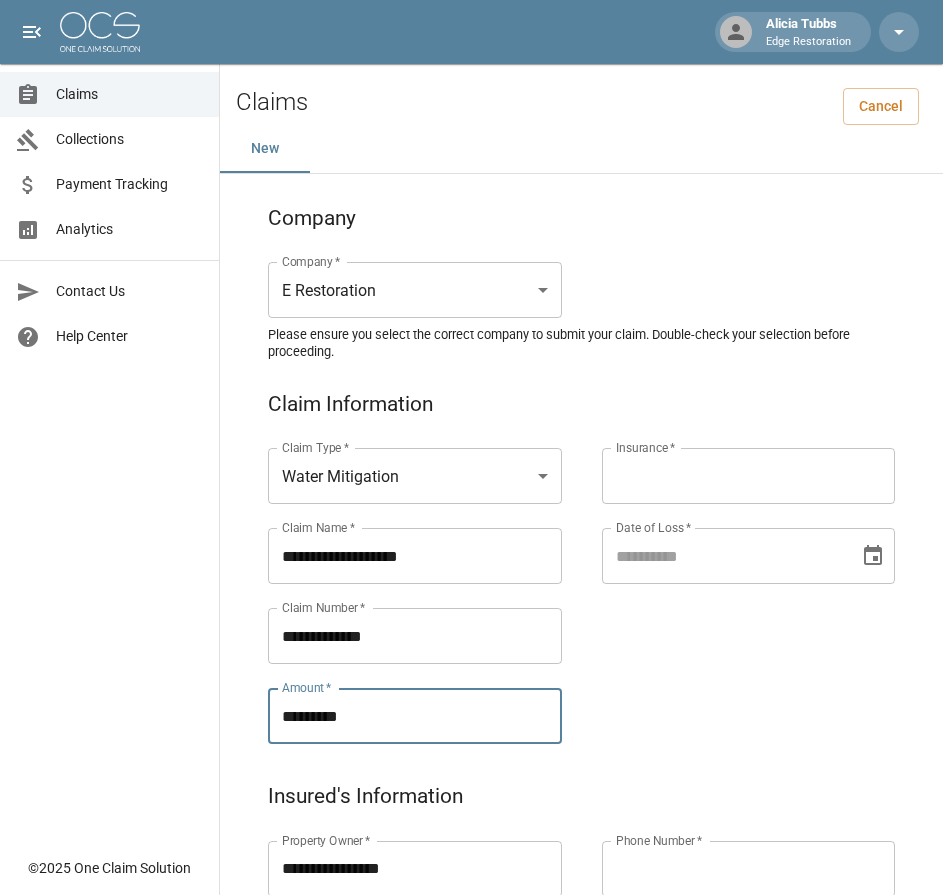 type on "*********" 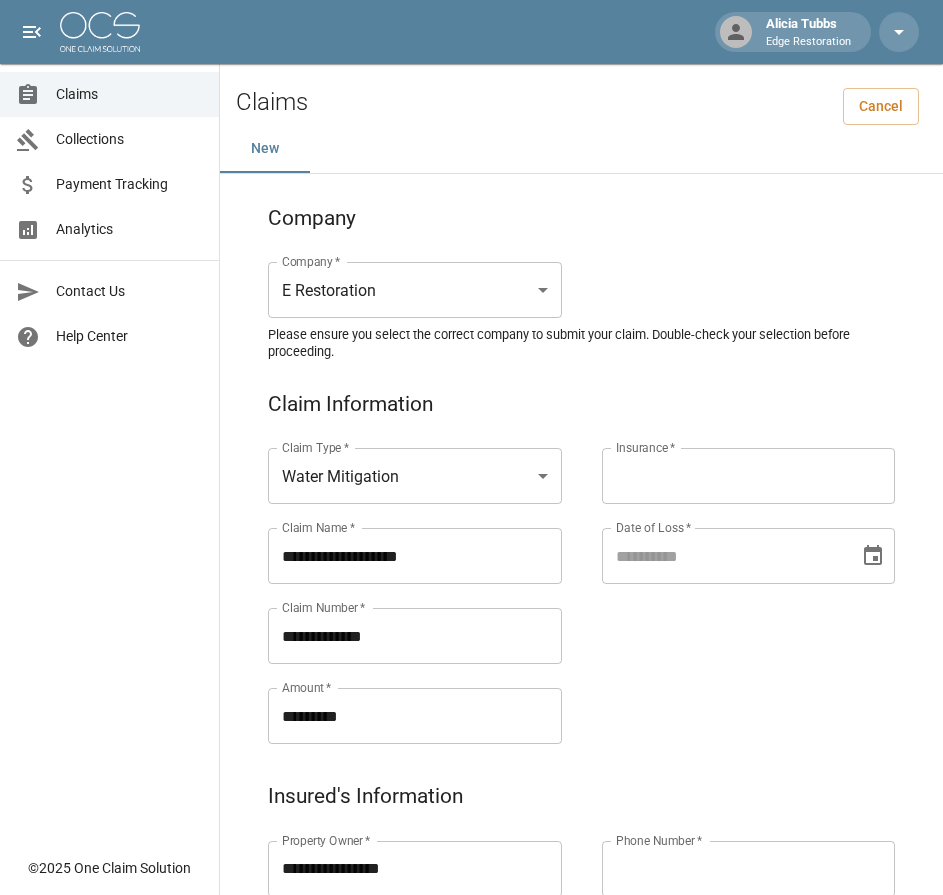 click on "Insurance   *" at bounding box center (749, 476) 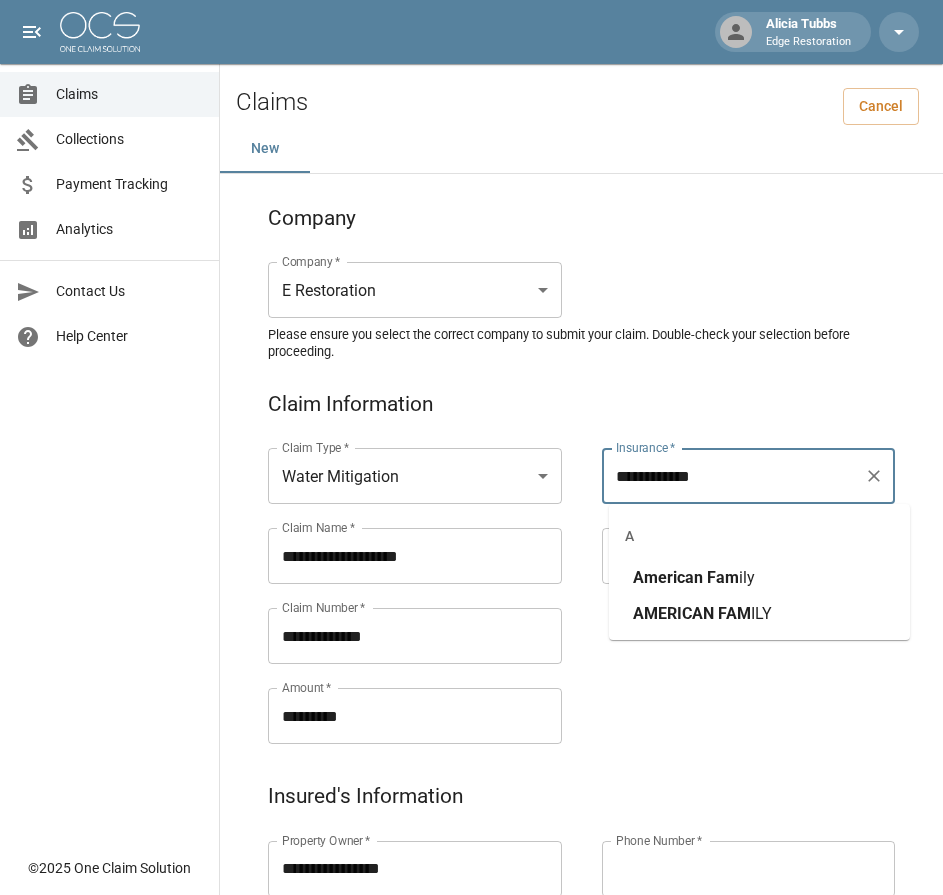 click on "American" at bounding box center [668, 577] 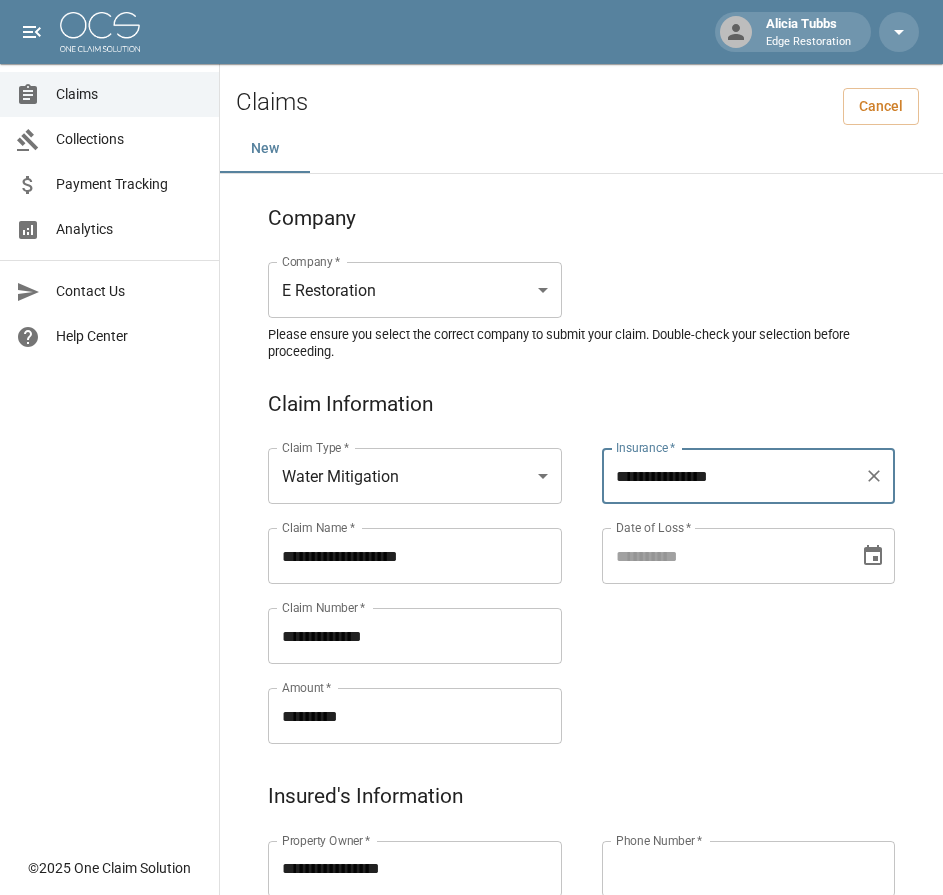 type on "**********" 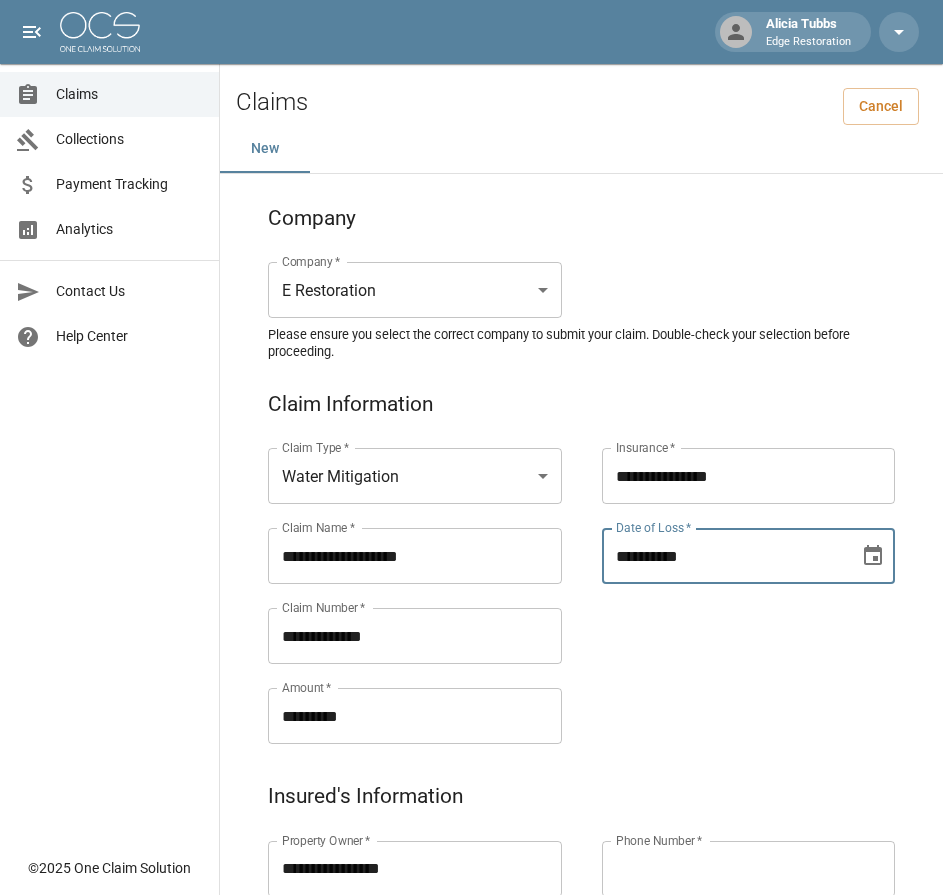 click on "**********" at bounding box center [724, 556] 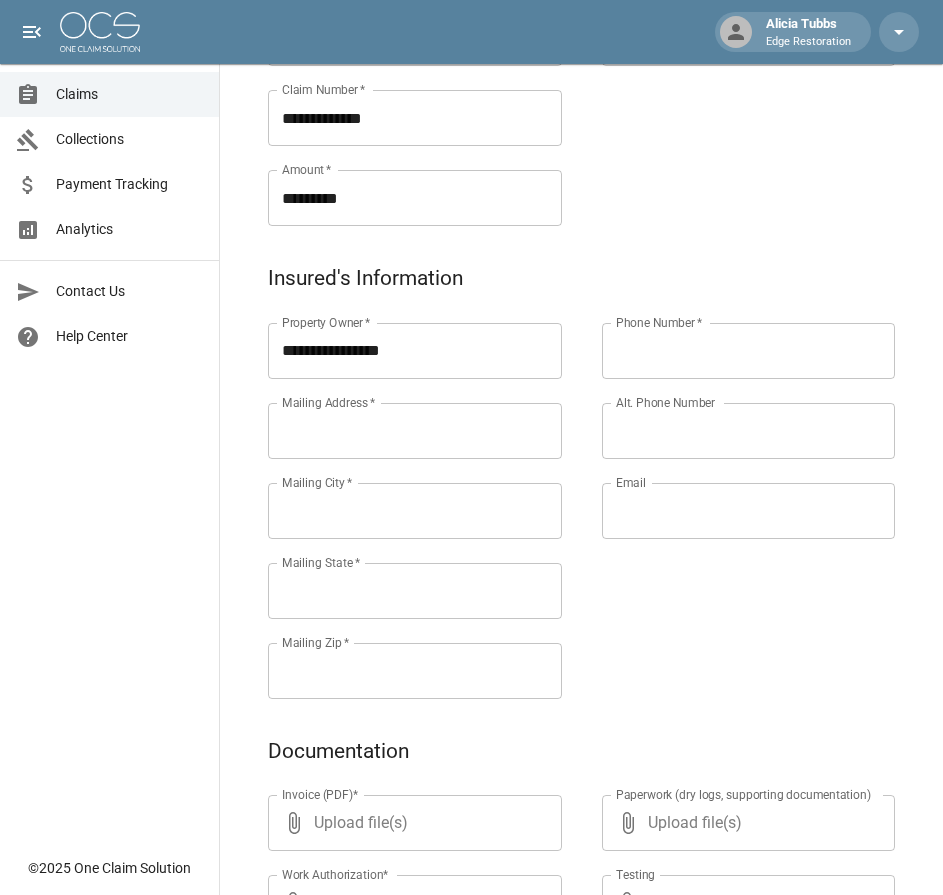scroll, scrollTop: 536, scrollLeft: 2, axis: both 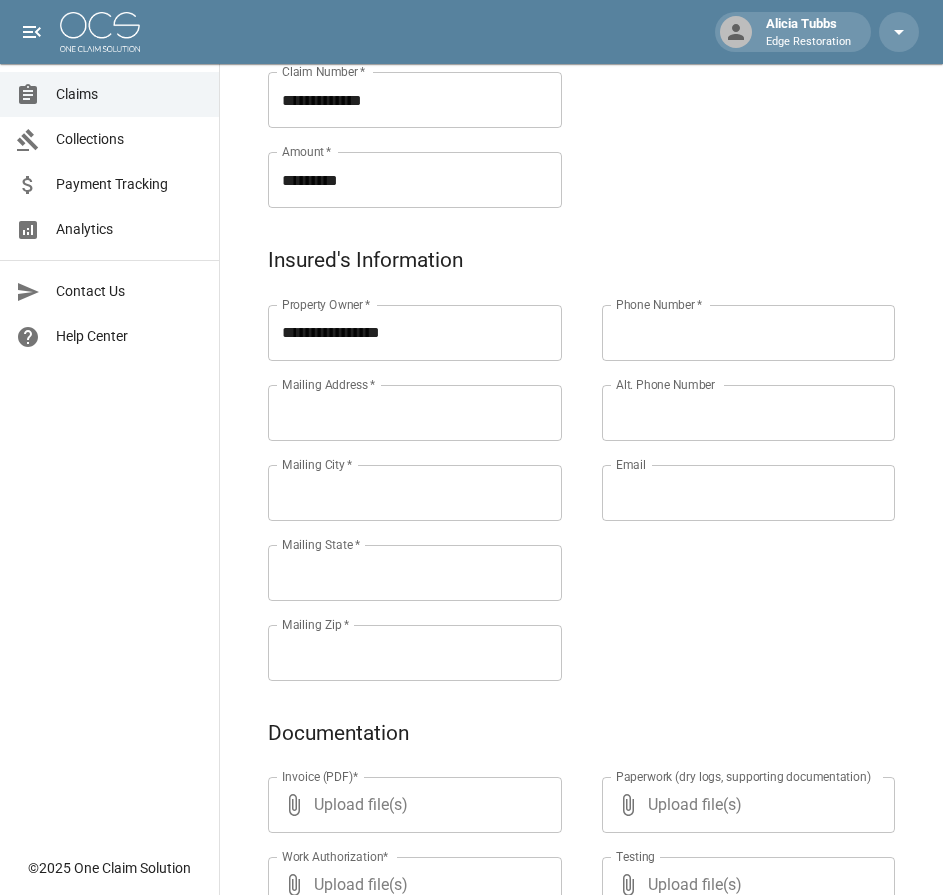 click on "Mailing Address   *" at bounding box center [415, 413] 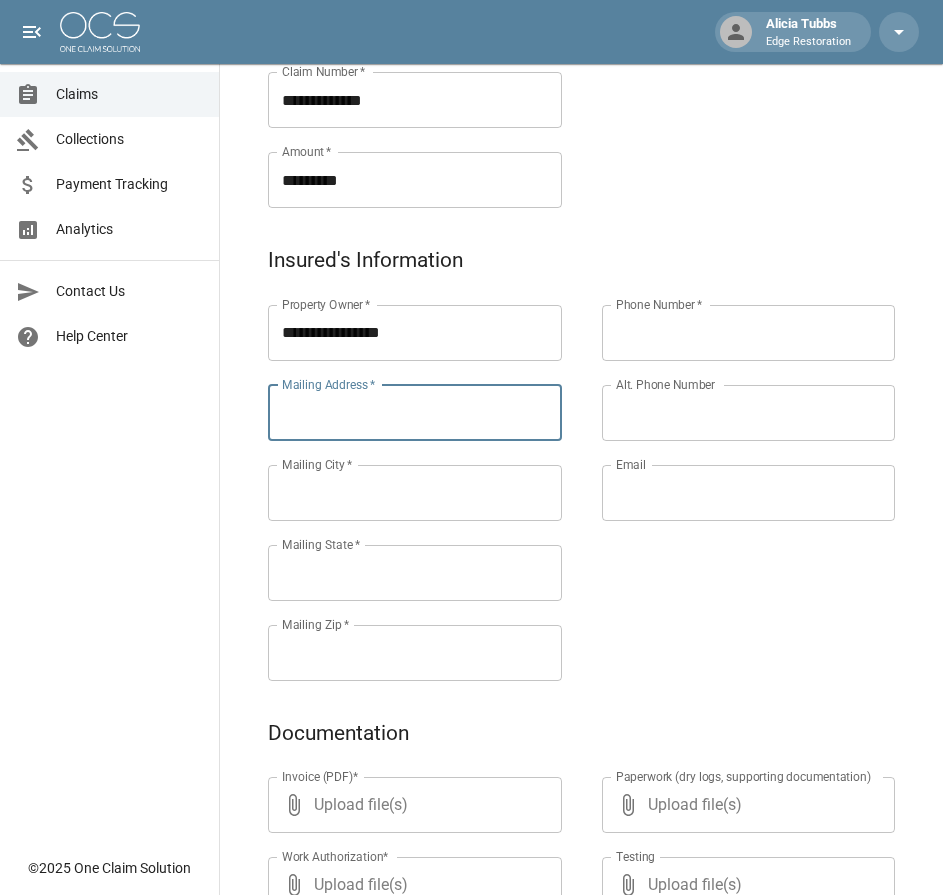 paste on "**********" 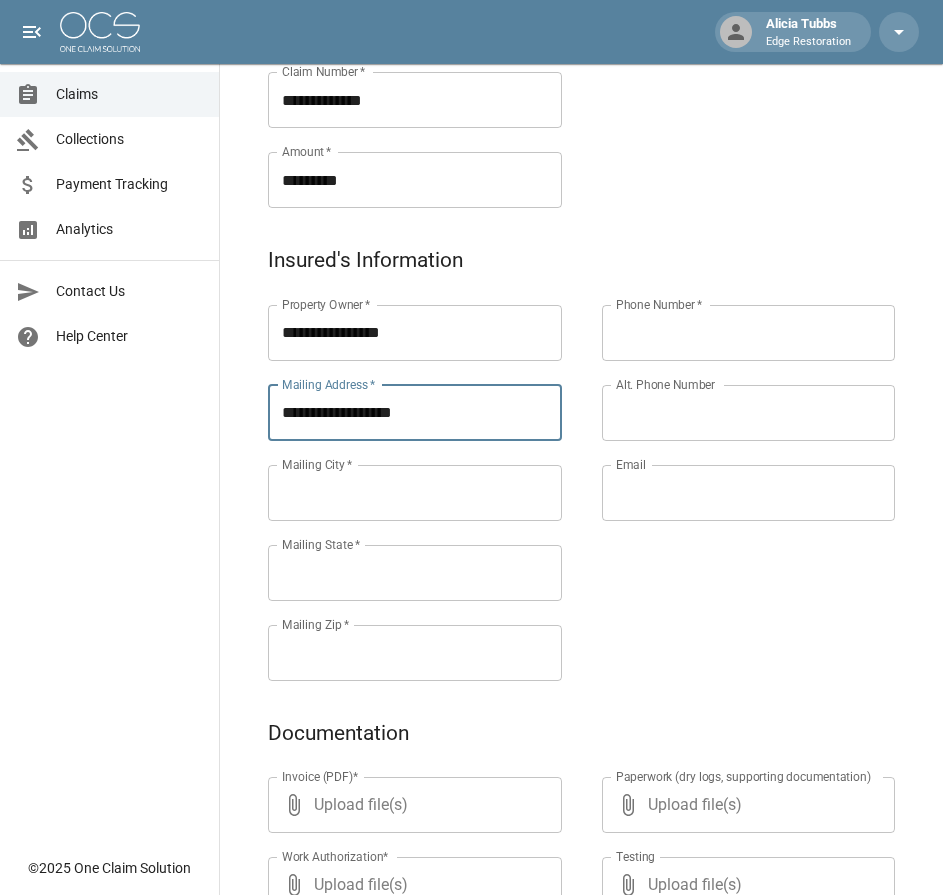 type on "**********" 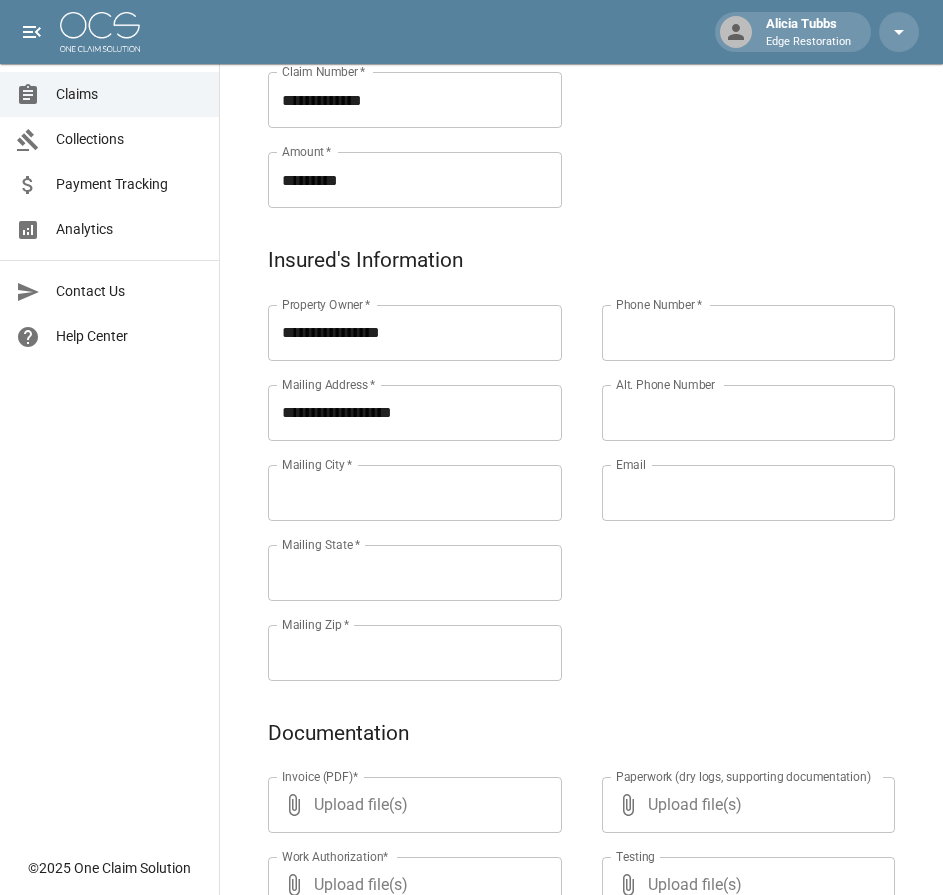 click on "Mailing [CITY] *" at bounding box center (415, 493) 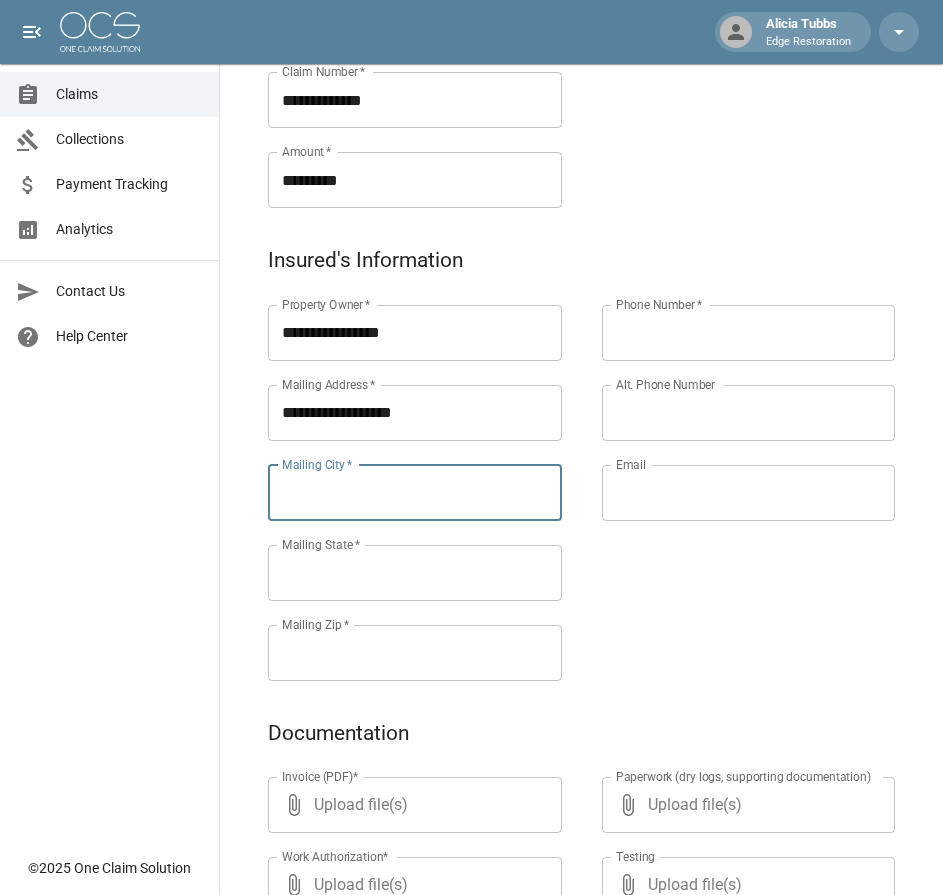 paste on "*********" 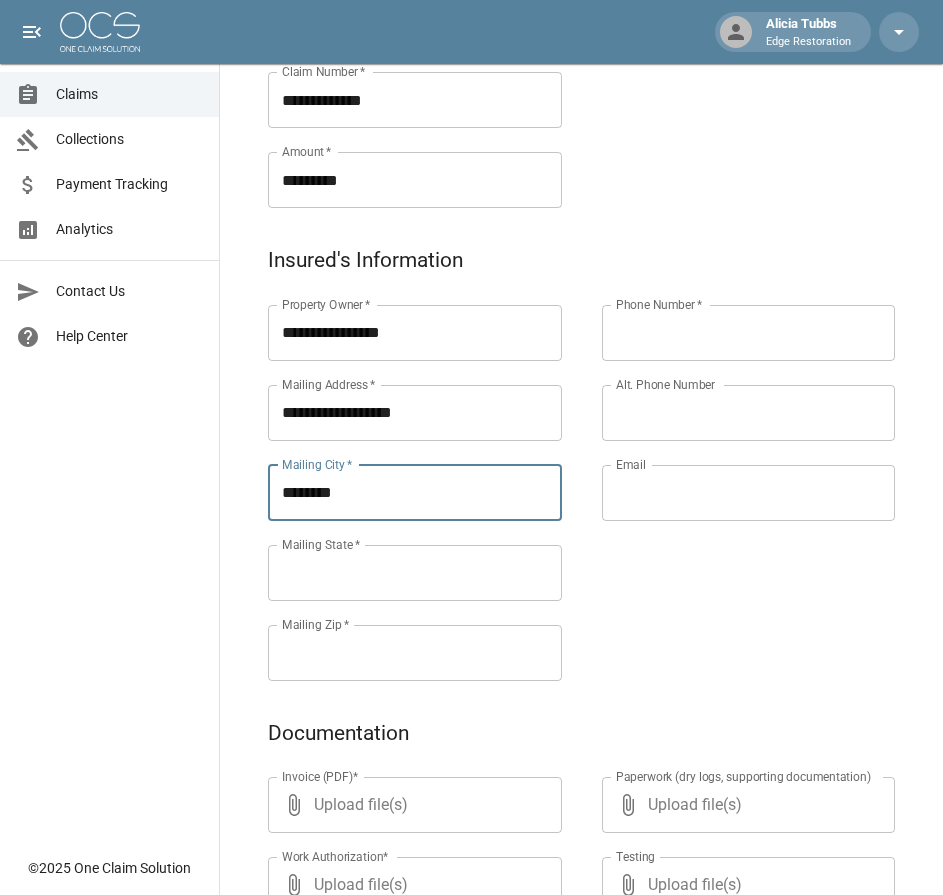type on "********" 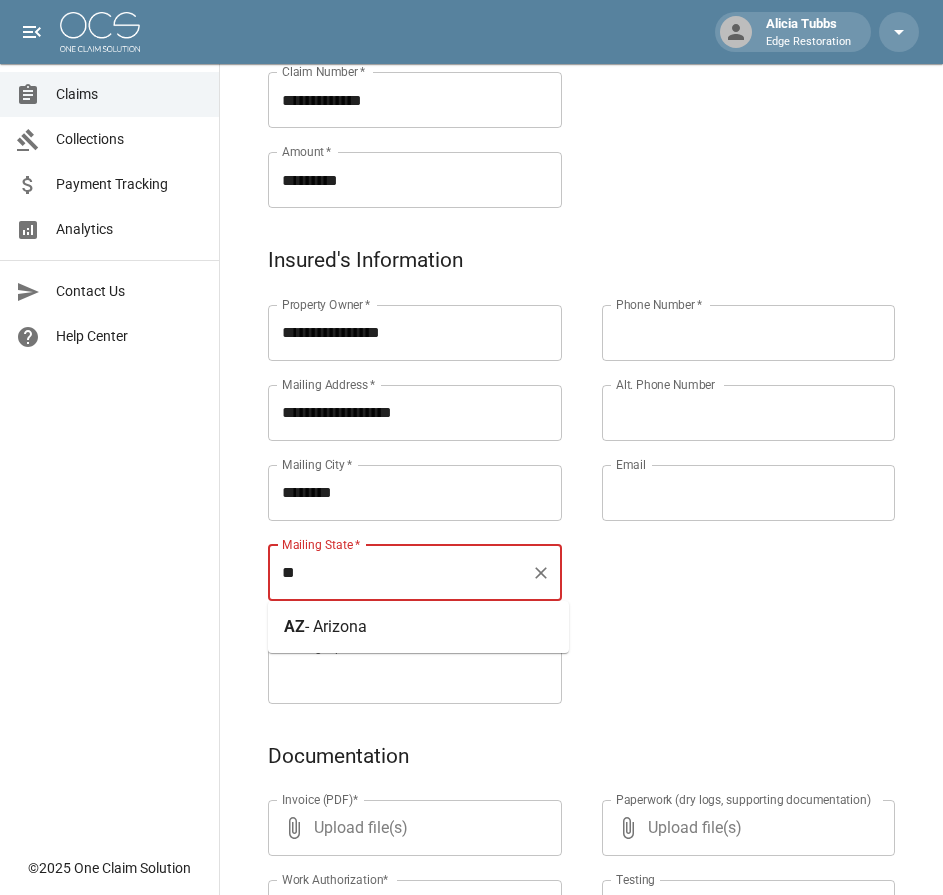 click on "- Arizona" at bounding box center [336, 626] 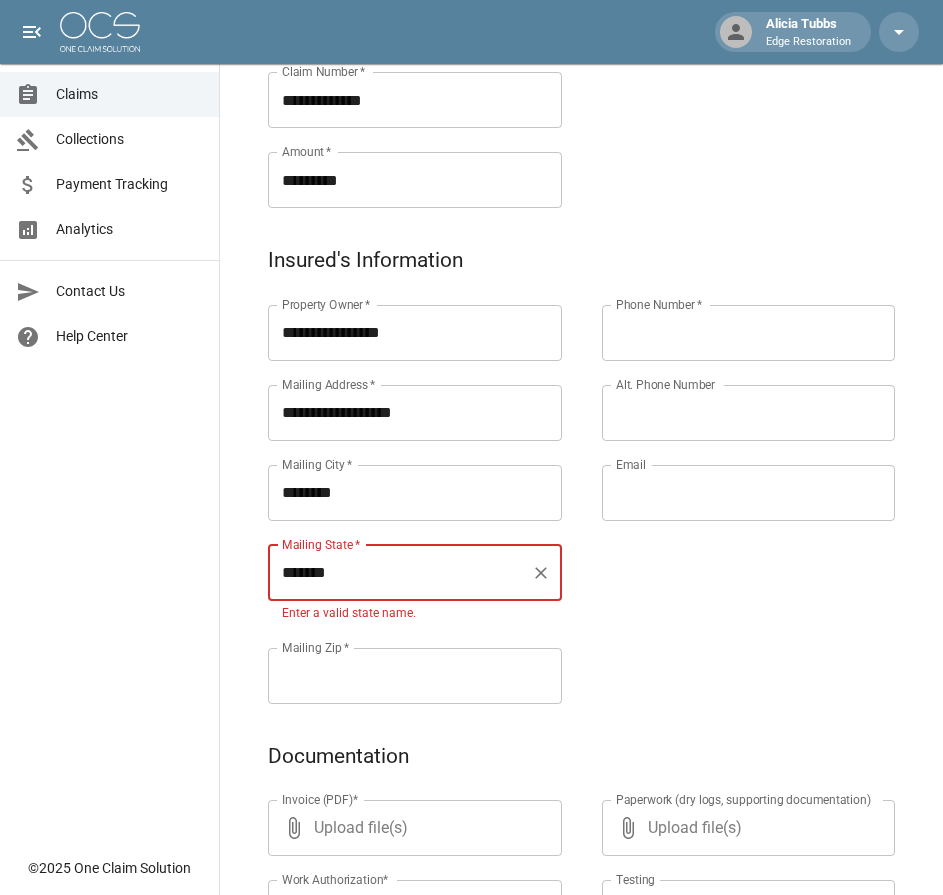 type on "*******" 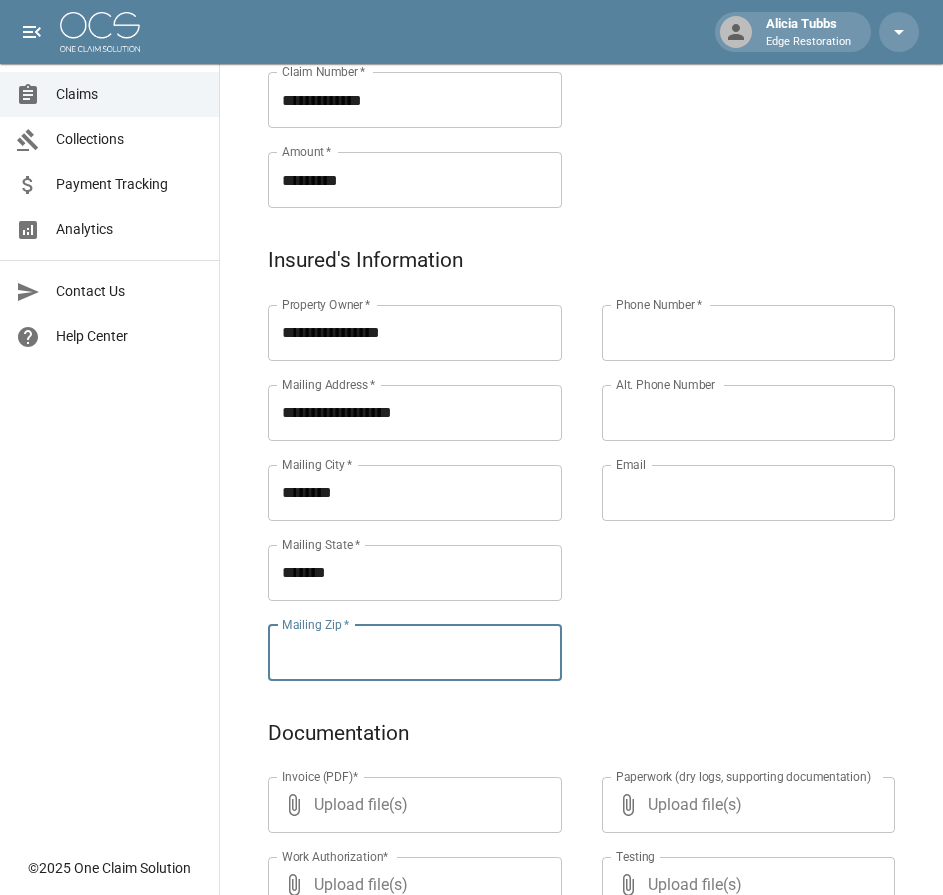 click on "Mailing Zip   *" at bounding box center [415, 653] 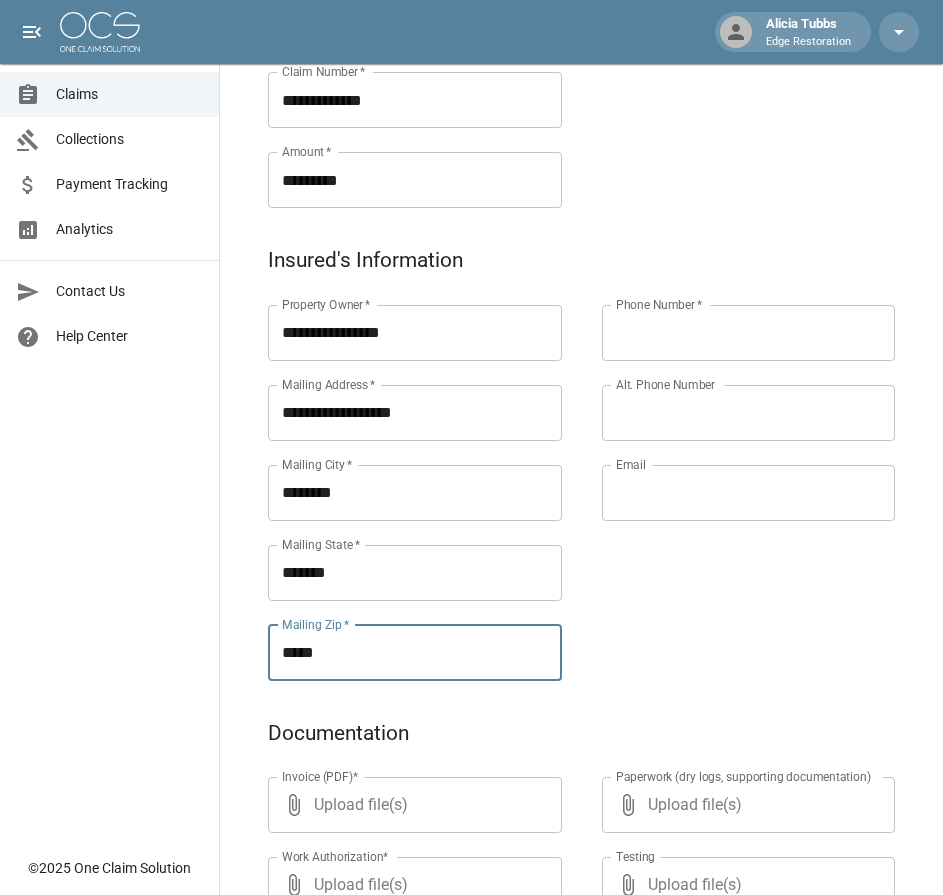 type on "*****" 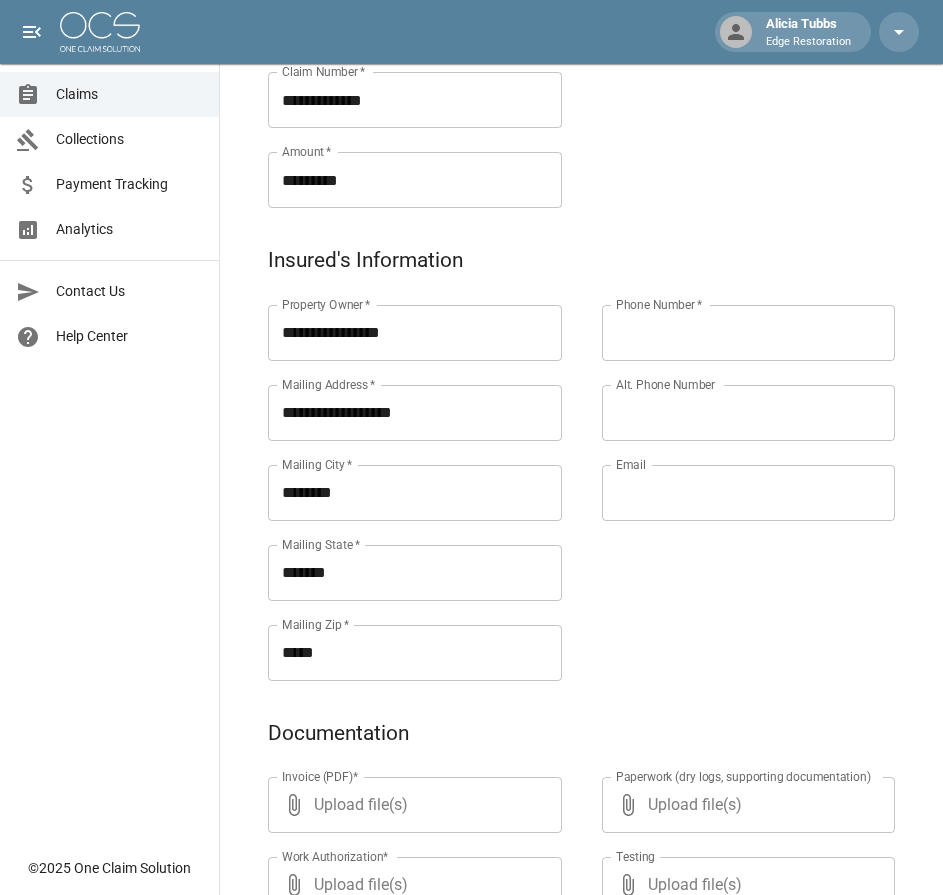 click on "Phone Number   *" at bounding box center [749, 333] 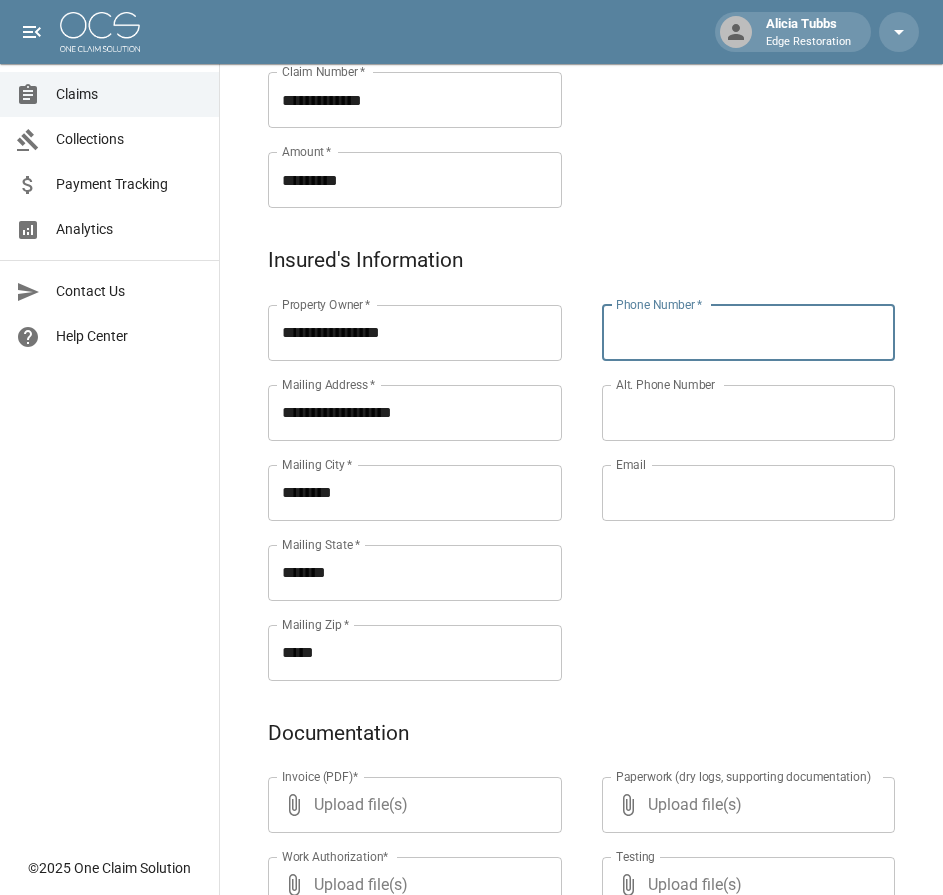 paste on "**********" 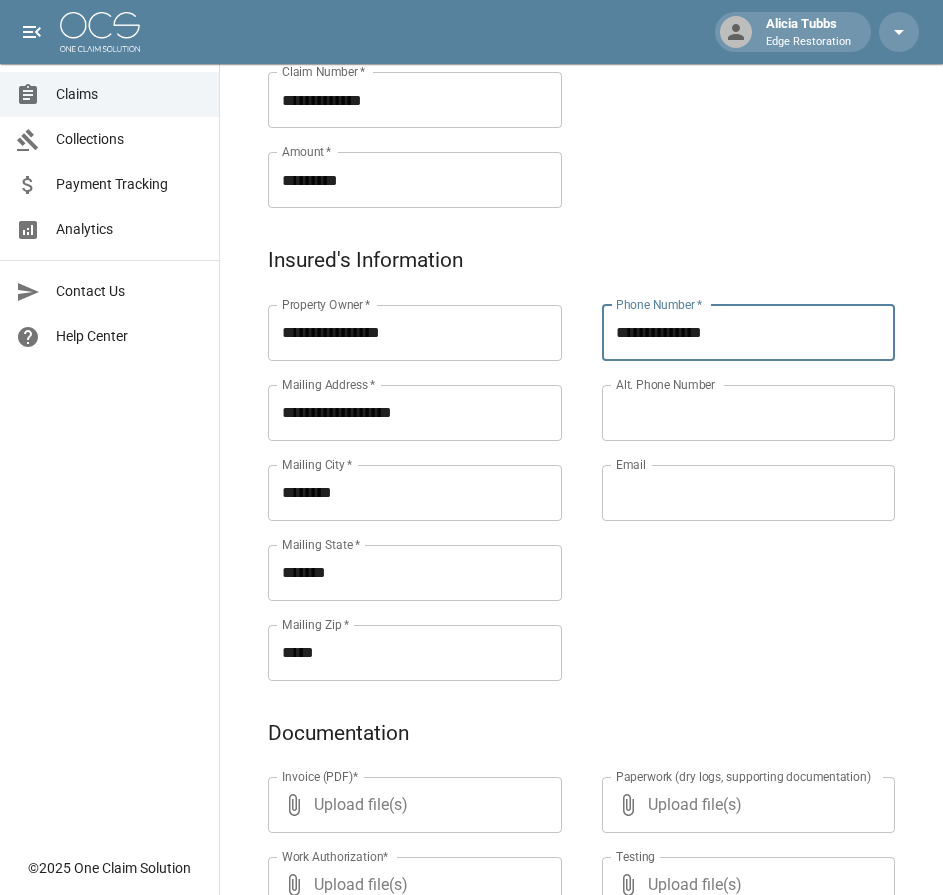 type on "**********" 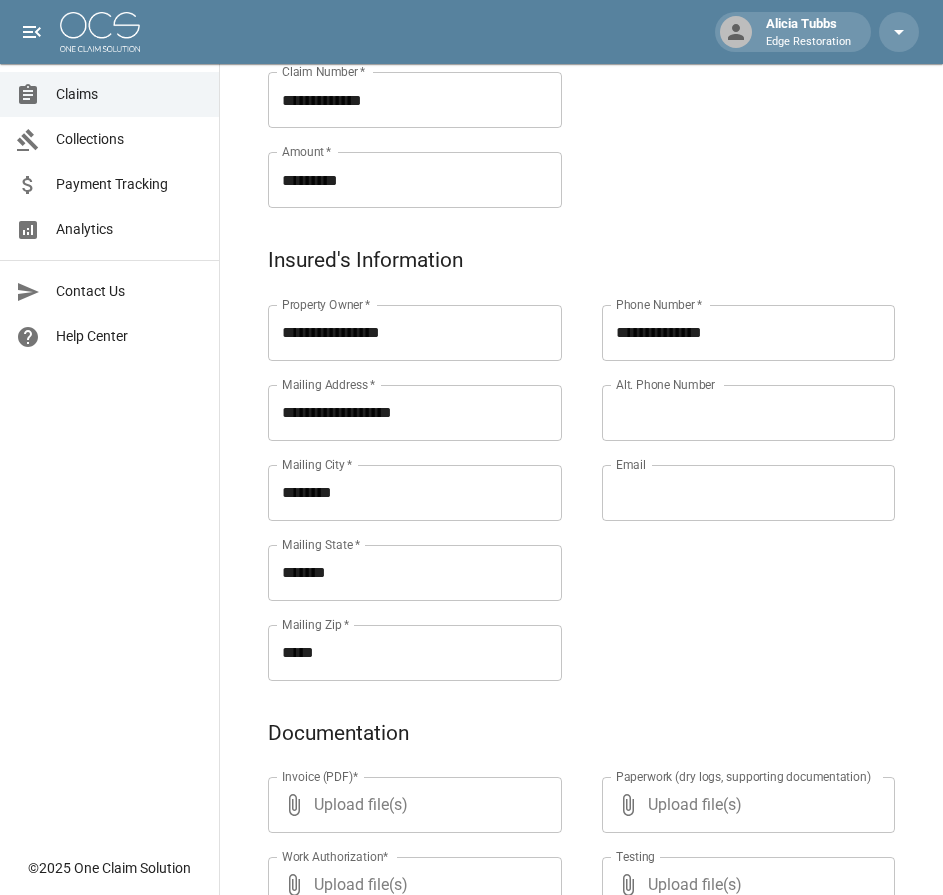 click on "Alt. Phone Number" at bounding box center (749, 413) 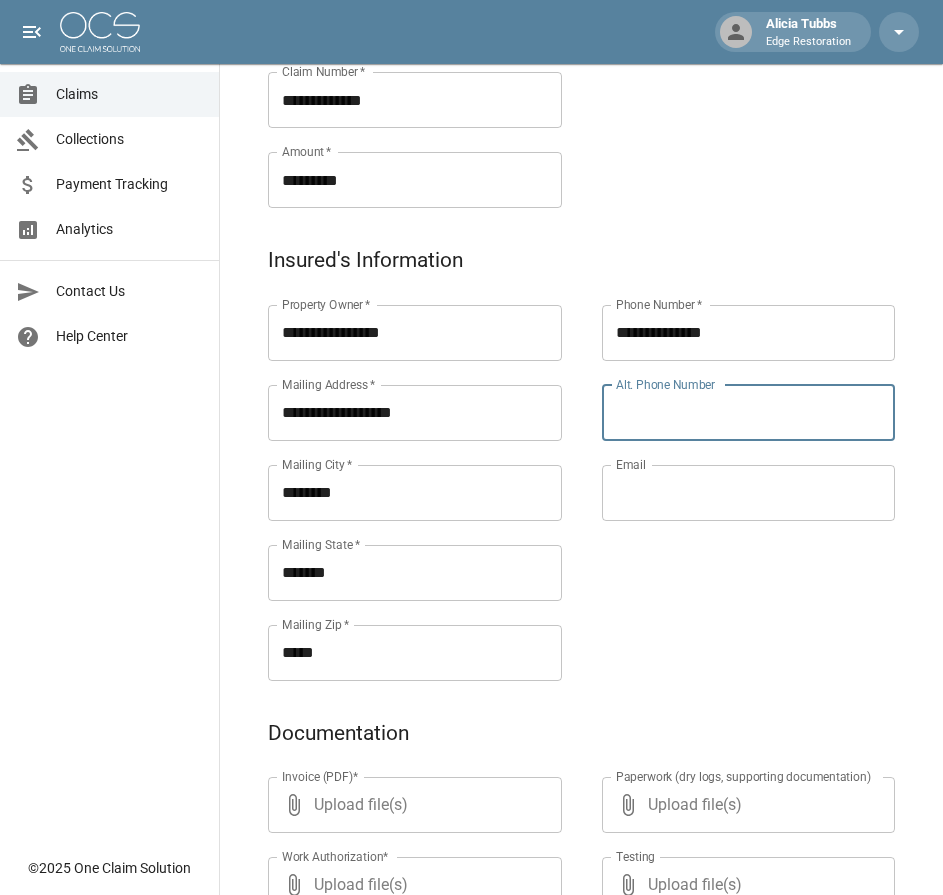 paste on "**********" 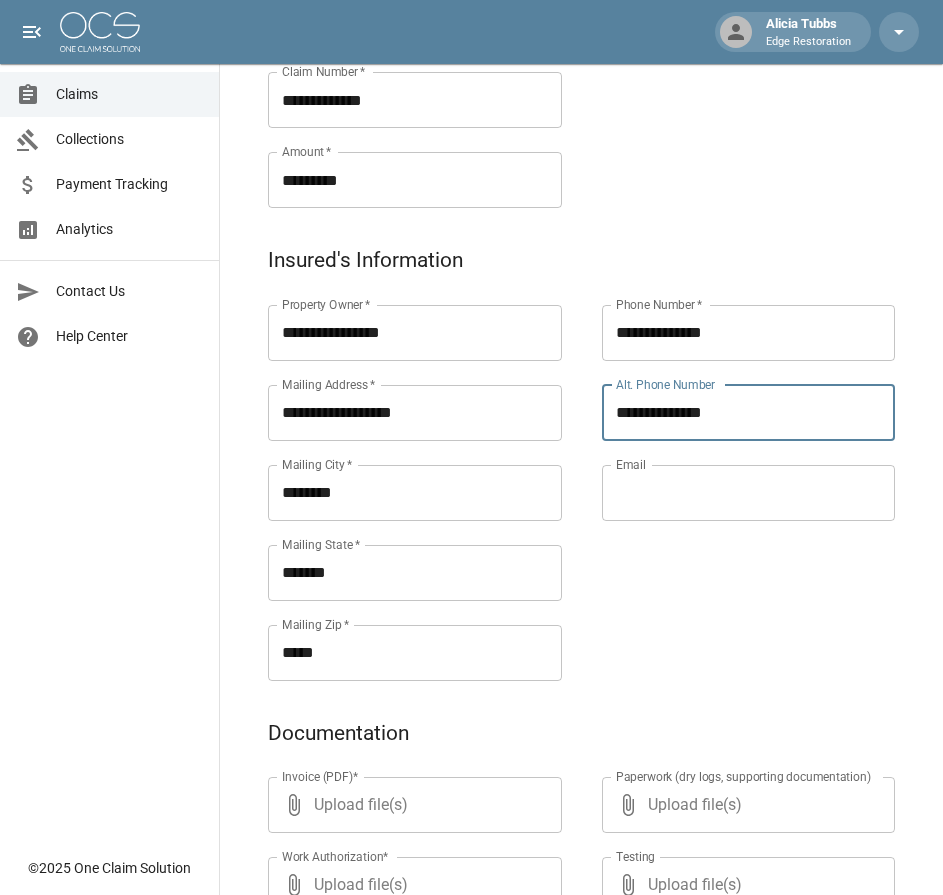 type on "**********" 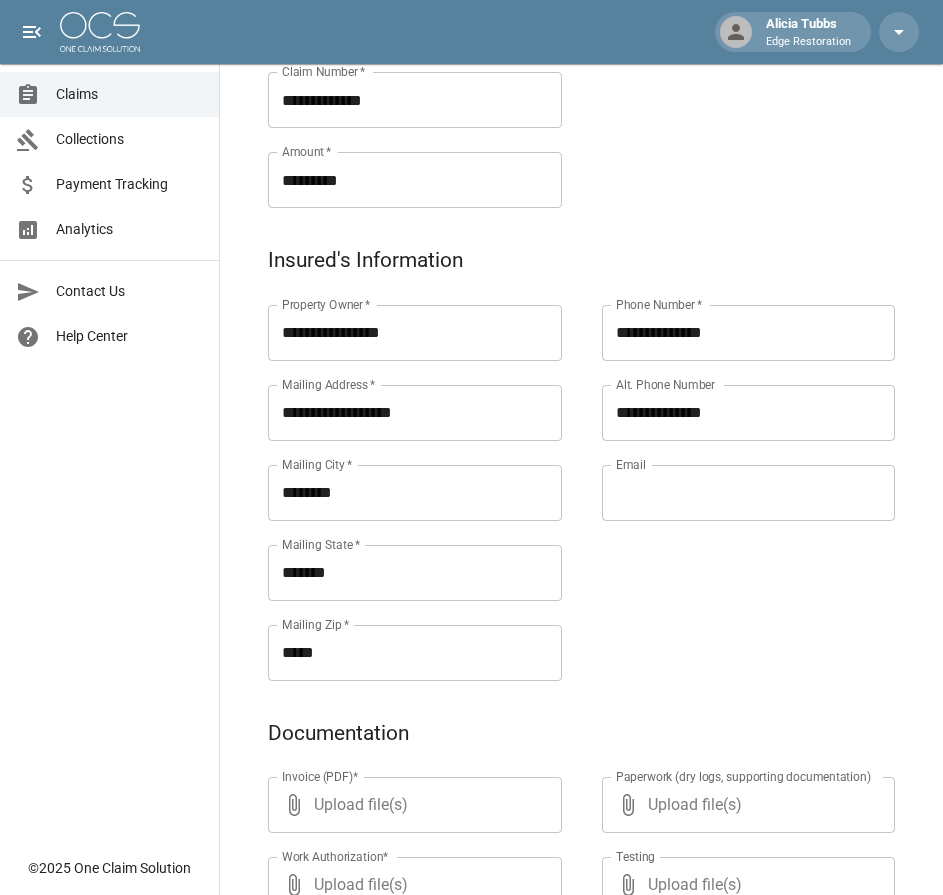 click on "Email" at bounding box center [749, 493] 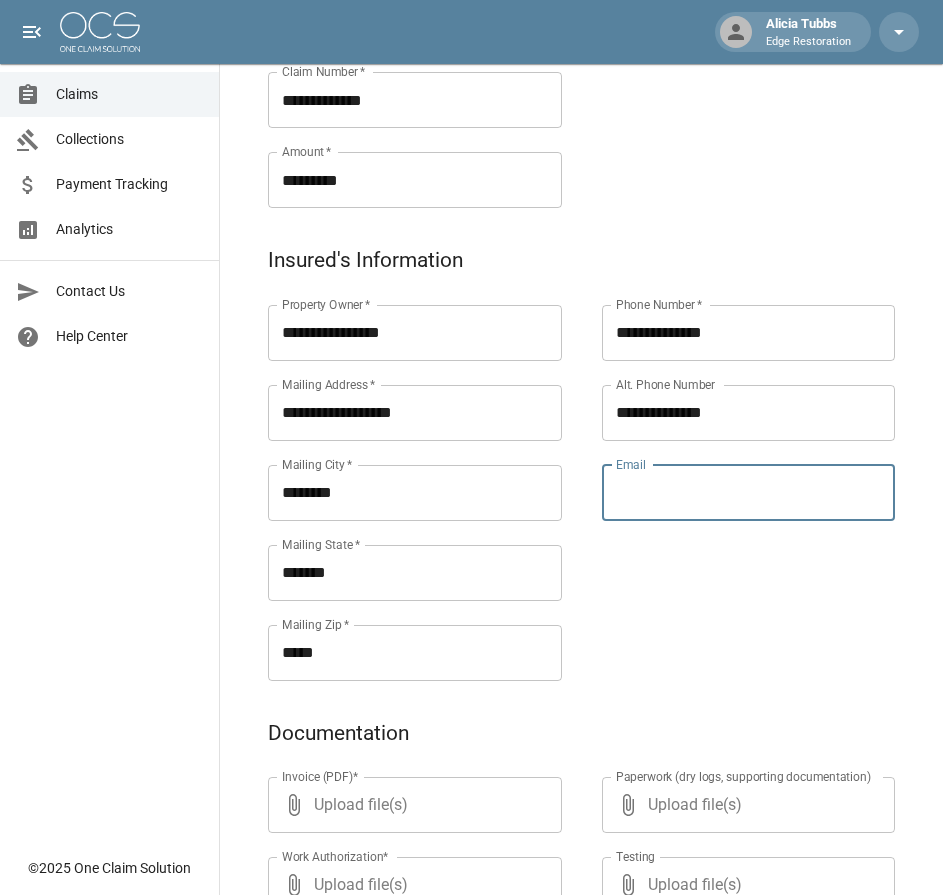 paste on "**********" 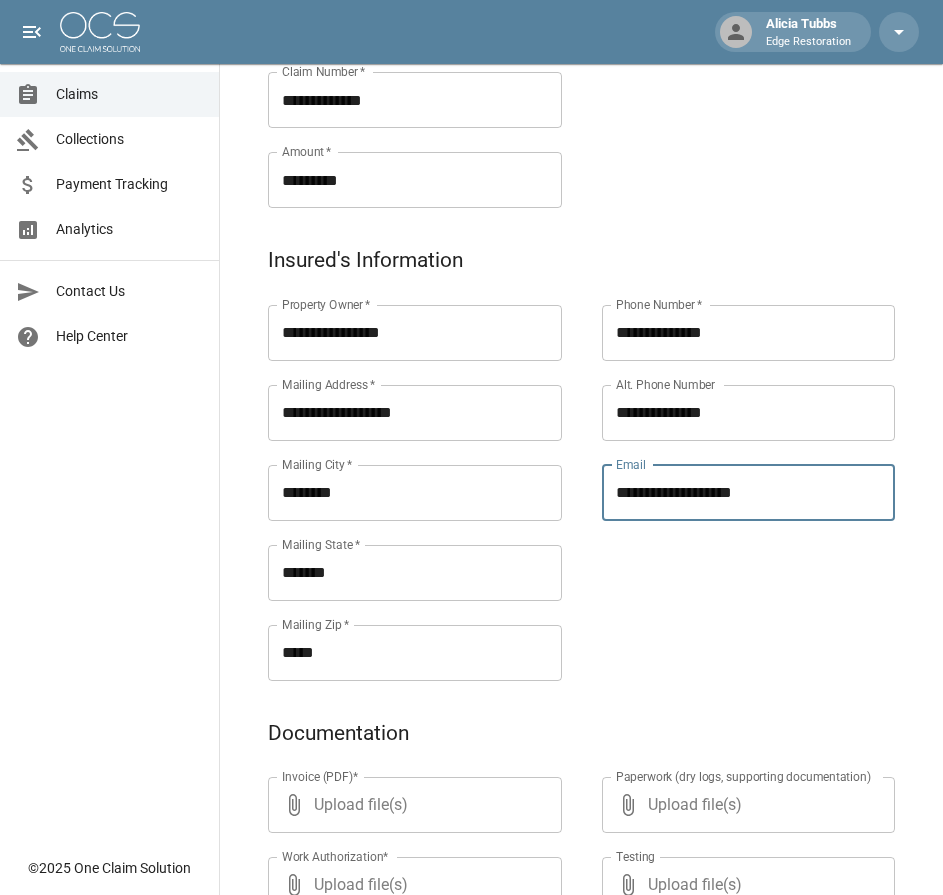 type on "**********" 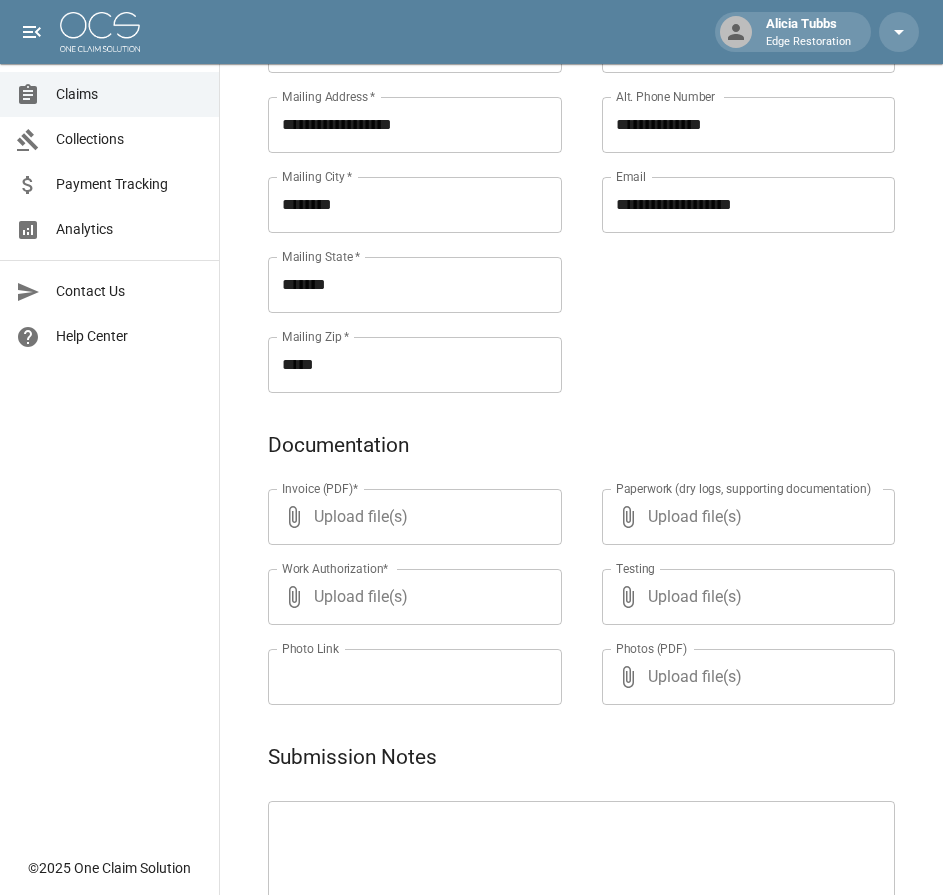 scroll, scrollTop: 964, scrollLeft: 2, axis: both 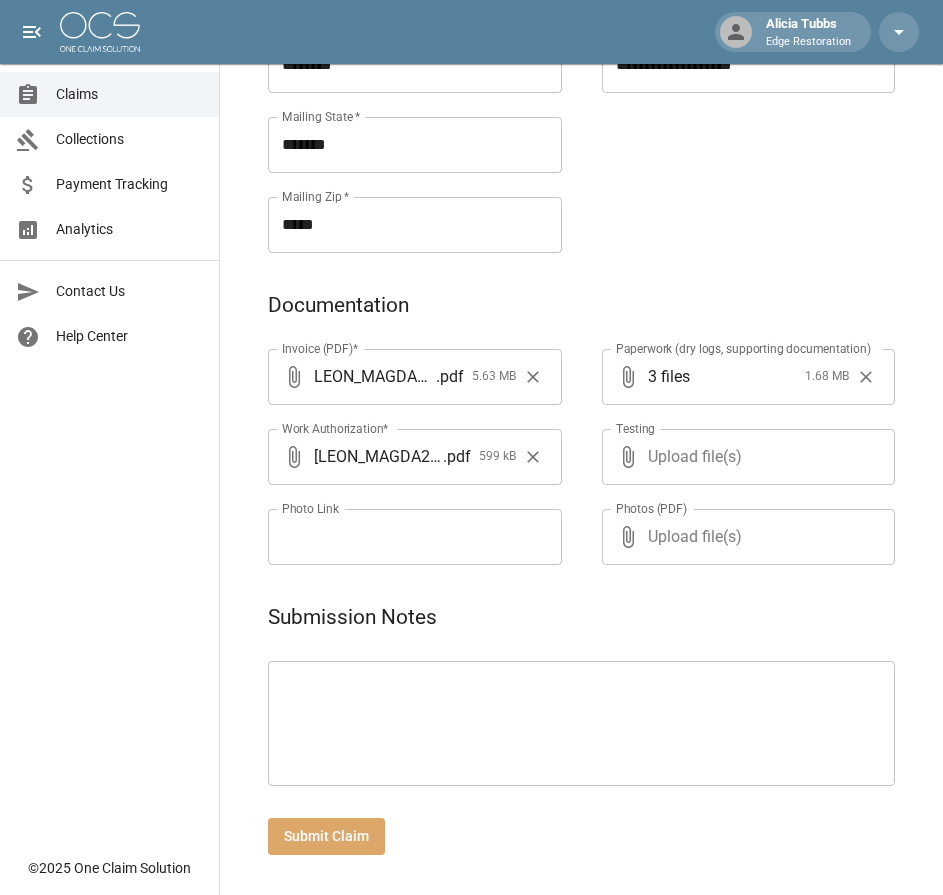 click on "Submit Claim" at bounding box center (326, 836) 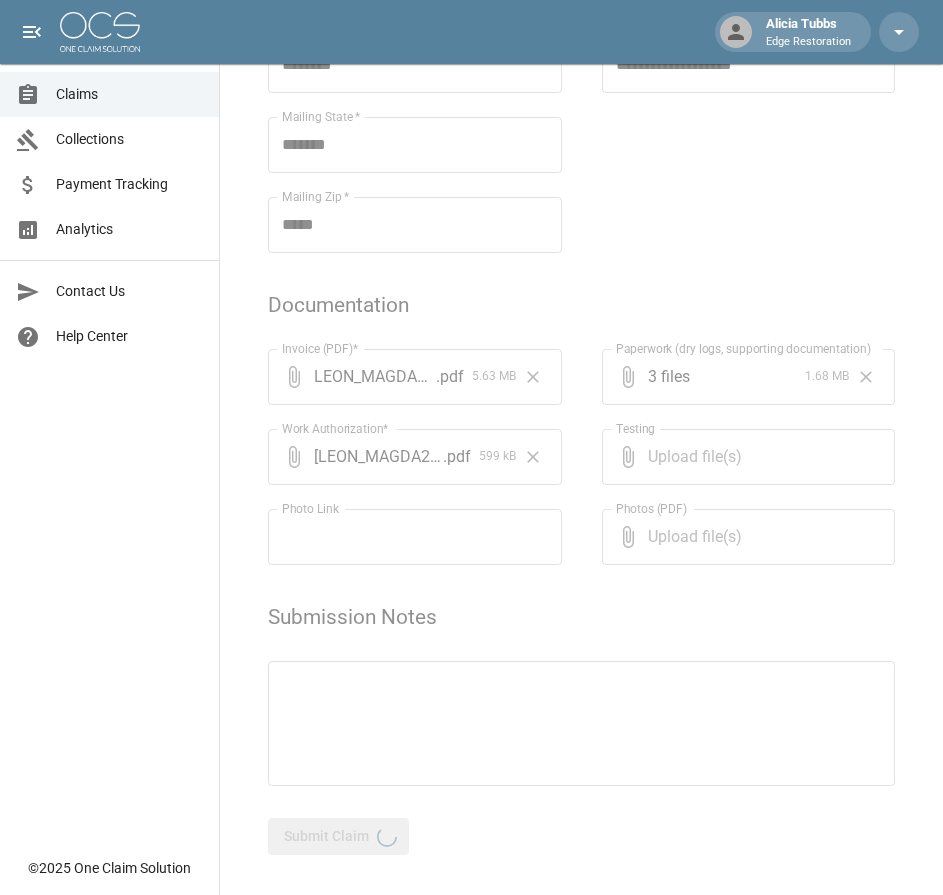 scroll, scrollTop: 964, scrollLeft: 0, axis: vertical 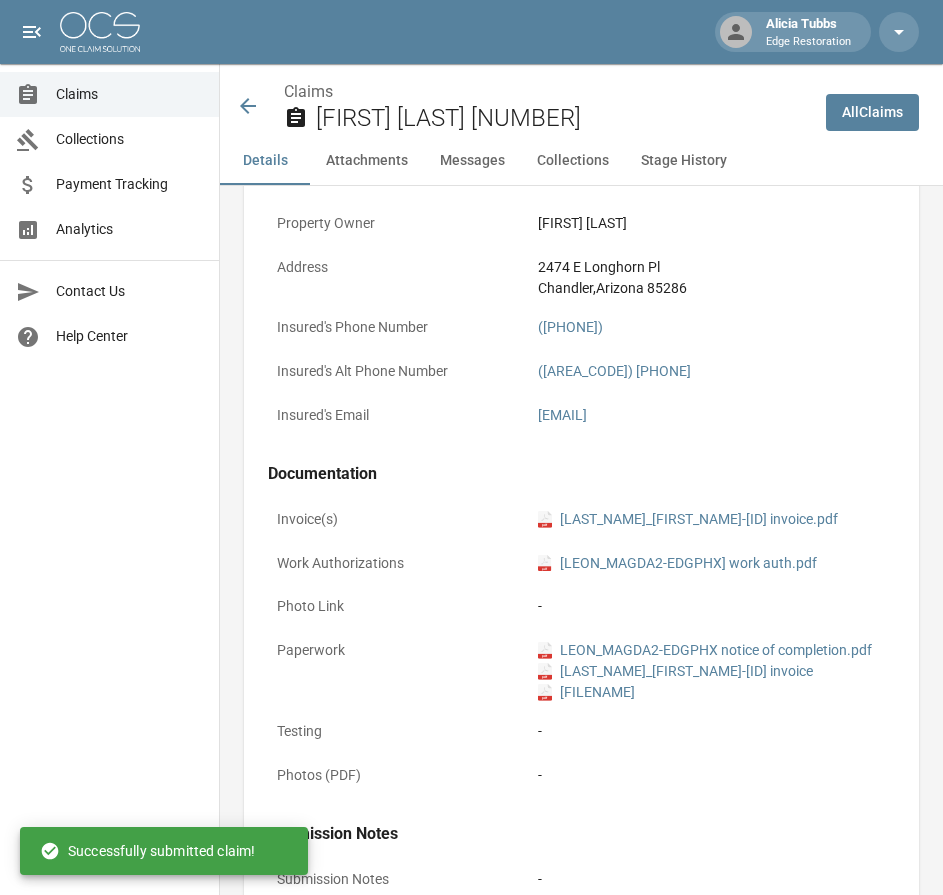click at bounding box center (100, 32) 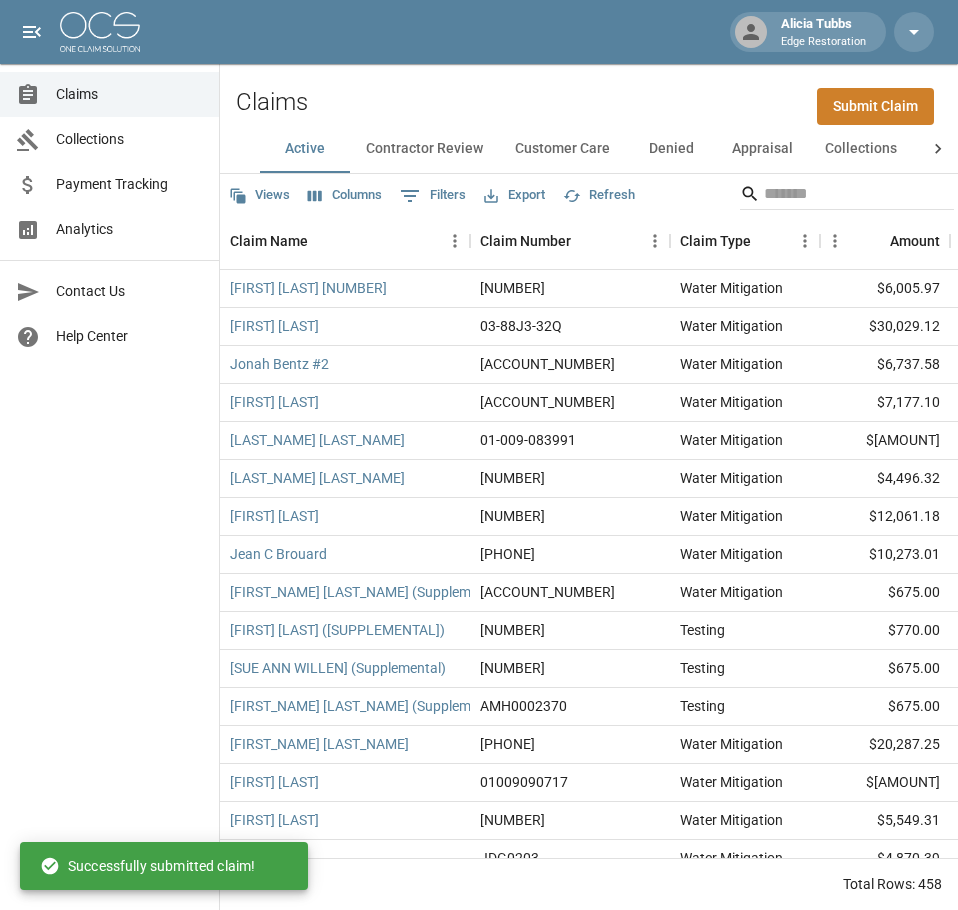 click on "Submit Claim" at bounding box center [875, 106] 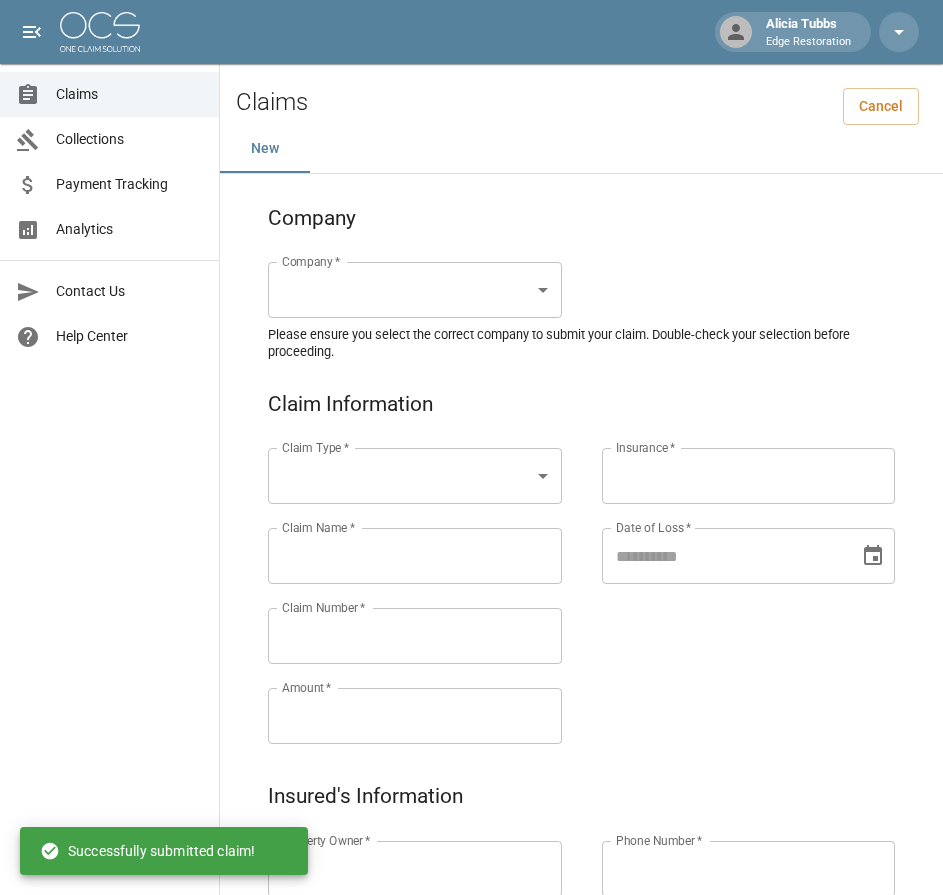 click on "Alicia Tubbs Edge Restoration Claims Collections Payment Tracking Analytics Contact Us Help Center ©  2025   One Claim Solution Claims Cancel New Company Company   * ​ Company   * Please ensure you select the correct company to submit your claim. Double-check your selection before proceeding. Claim Information Claim Type   * ​ Claim Type   * Claim Name   * Claim Name   * Claim Number   * Claim Number   * Amount   * Amount   * Insurance   * Insurance   * Date of Loss   * Date of Loss   * Insured's Information Property Owner   * Property Owner   * Mailing Address   * Mailing Address   * Mailing City   * Mailing City   * Mailing State   * Mailing State   * Mailing Zip   * Mailing Zip   * Phone Number   * Phone Number   * Alt. Phone Number Alt. Phone Number Email Email Documentation Invoice (PDF)* ​ Upload file(s) Invoice (PDF)* Work Authorization* ​ Upload file(s) Work Authorization* Photo Link Photo Link ​ Upload file(s) Testing ​ ​" at bounding box center [471, 929] 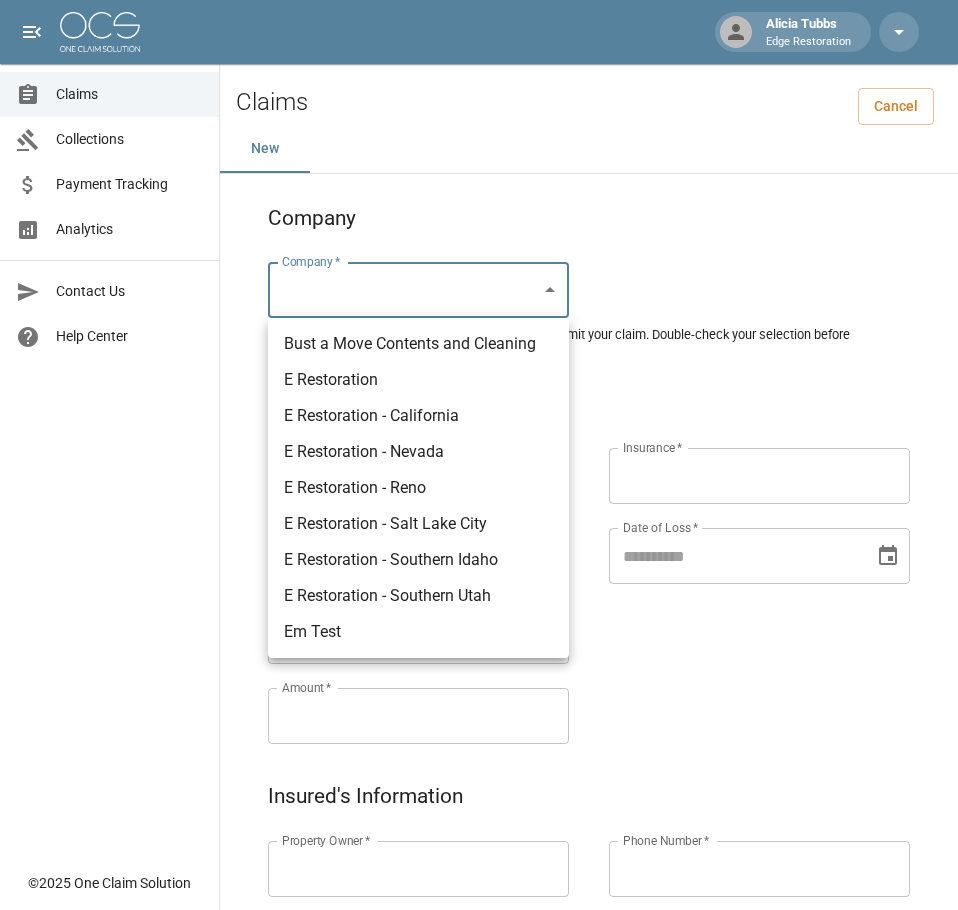 click on "Bust a Move Contents and Cleaning" at bounding box center [418, 344] 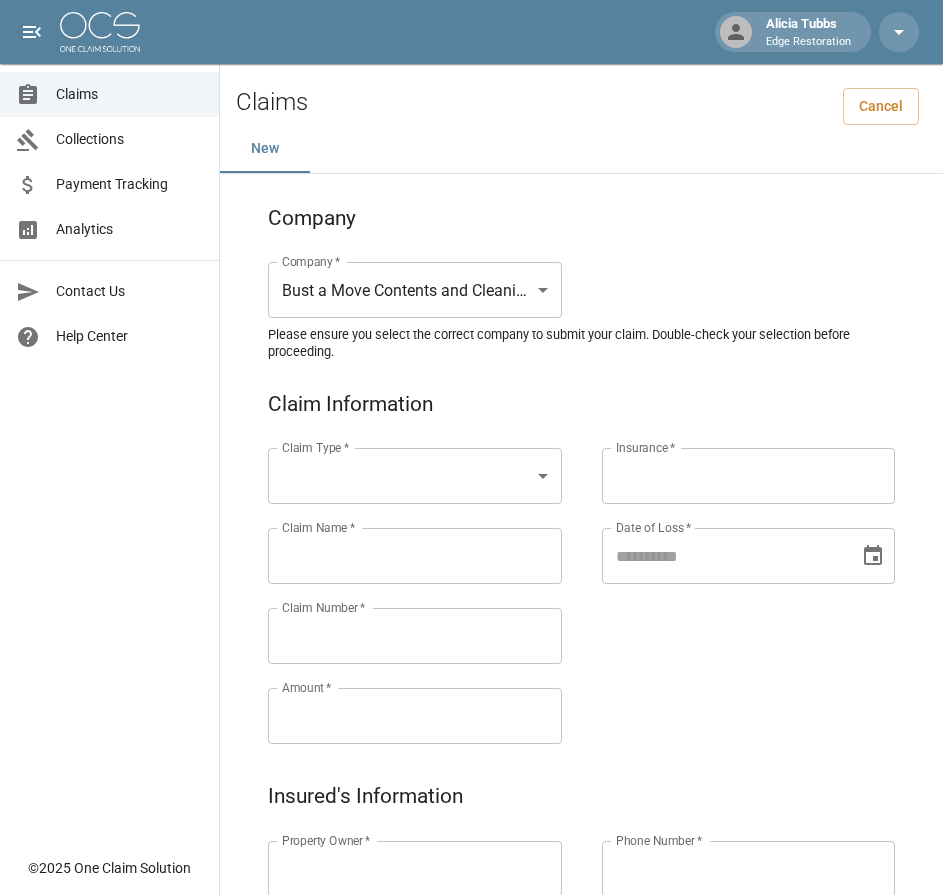 click on "Alicia Tubbs Edge Restoration Claims Collections Payment Tracking Analytics Contact Us Help Center © 2025 One Claim Solution Claims Cancel New Company Company * Bust a Move Contents and Cleaning ******** Company * Please ensure you select the correct company to submit your claim. Double-check your selection before proceeding. Claim Information Claim Type * ​ Claim Type * Claim Name * Claim Name * Claim Number * Claim Number * Amount * Amount * Insurance * Insurance * Date of Loss * Date of Loss * Insured's Information Property Owner * Property Owner * Mailing Address * Mailing Address * Mailing City * Mailing City * Mailing State * Mailing State * Mailing Zip * Mailing Zip * Phone Number * Phone Number * Alt. Phone Number Alt. Phone Number Email Email Documentation Invoice (PDF)* ​ Upload file(s) Invoice (PDF)* Work Authorization* ​ Upload file(s) Work Authorization* Photo Link ​ ​" at bounding box center (471, 929) 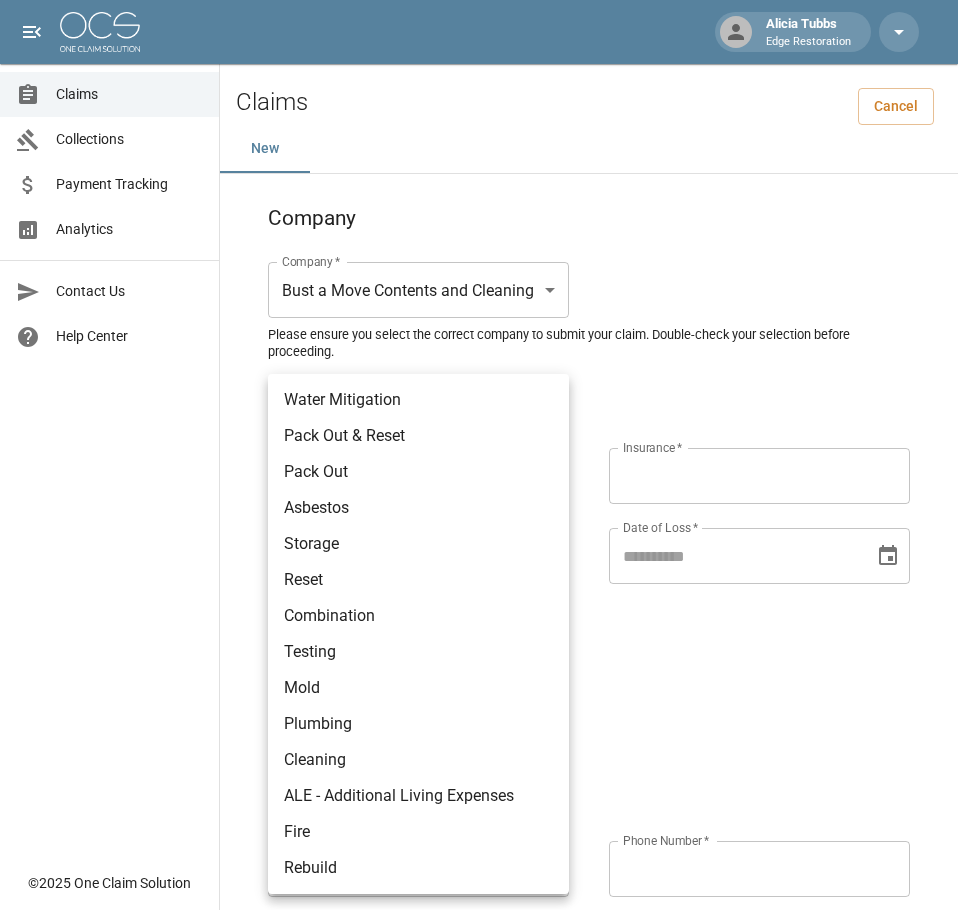 click on "Pack Out" at bounding box center [418, 472] 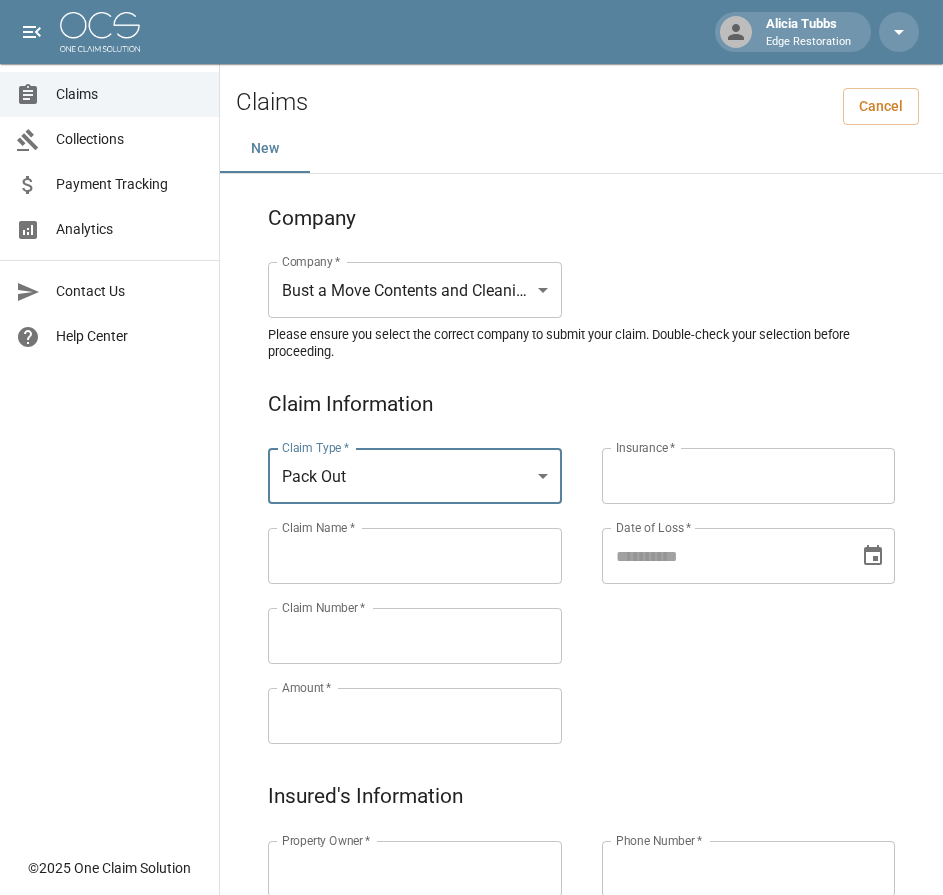 click on "Claims Collections Payment Tracking Analytics Contact Us Help Center" at bounding box center (109, 423) 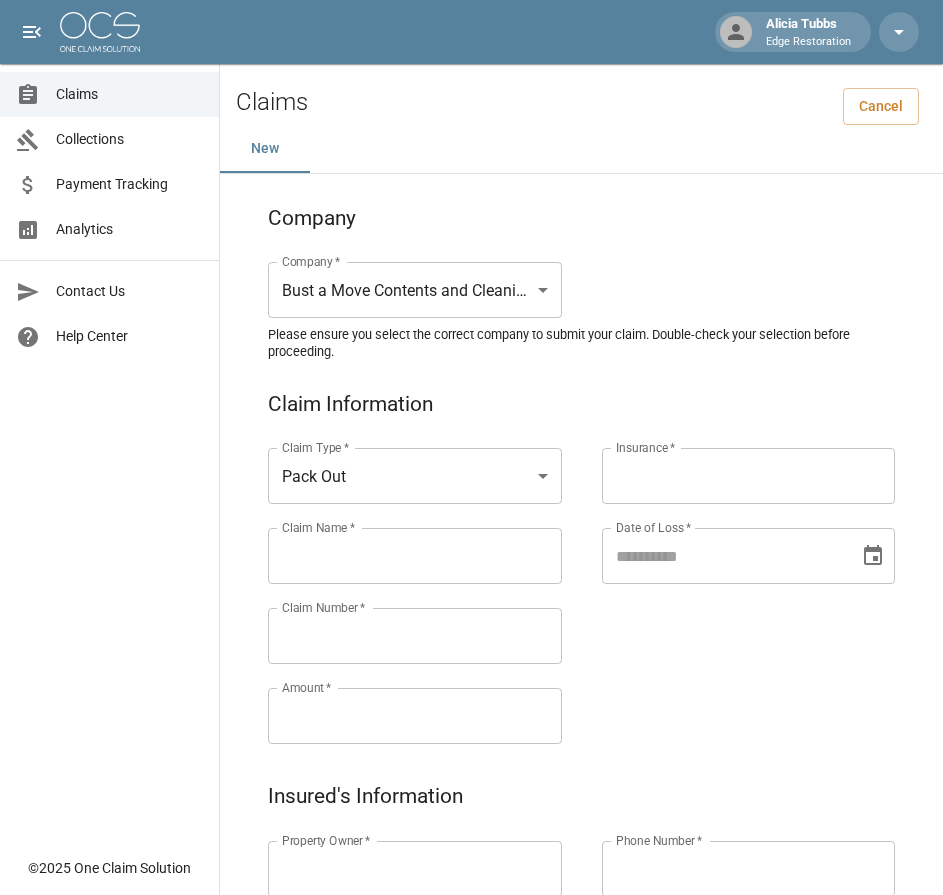 click on "Claim Name   *" at bounding box center (415, 556) 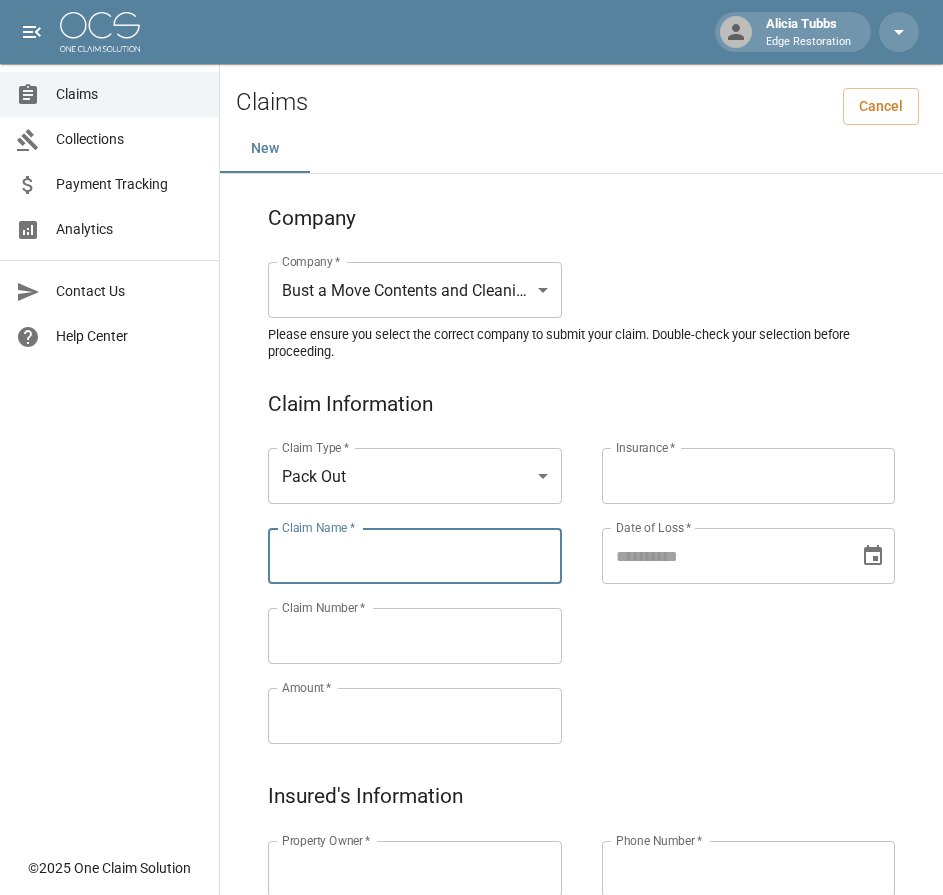 paste on "**********" 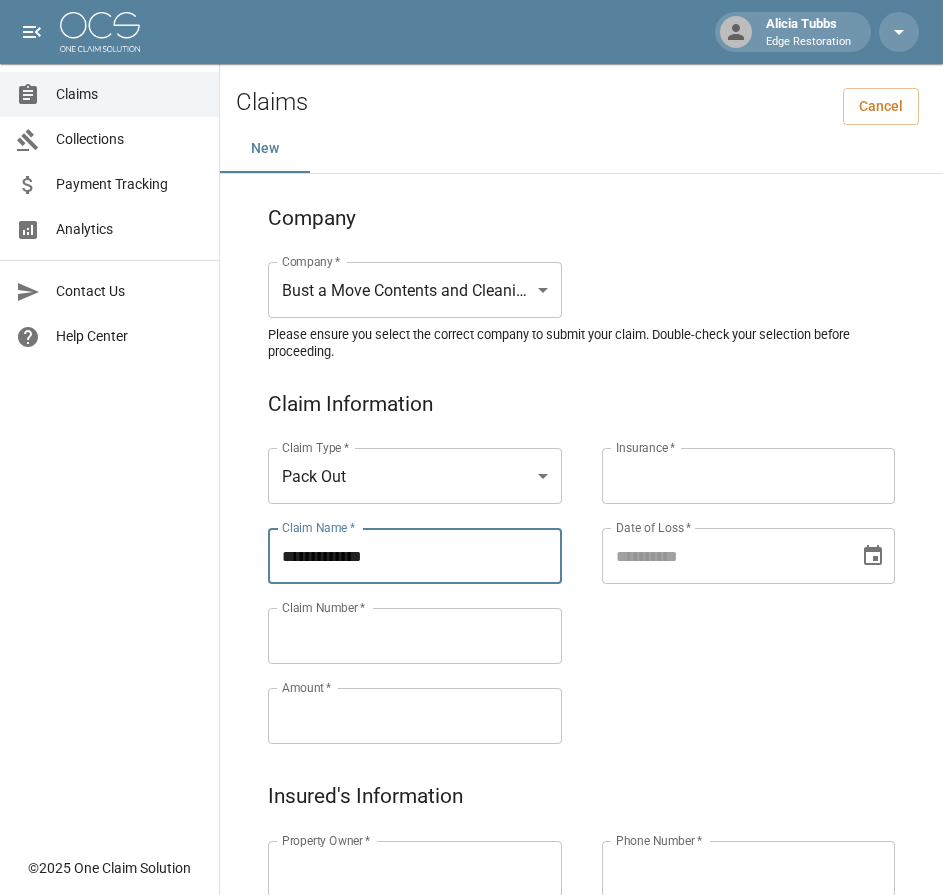 type on "**********" 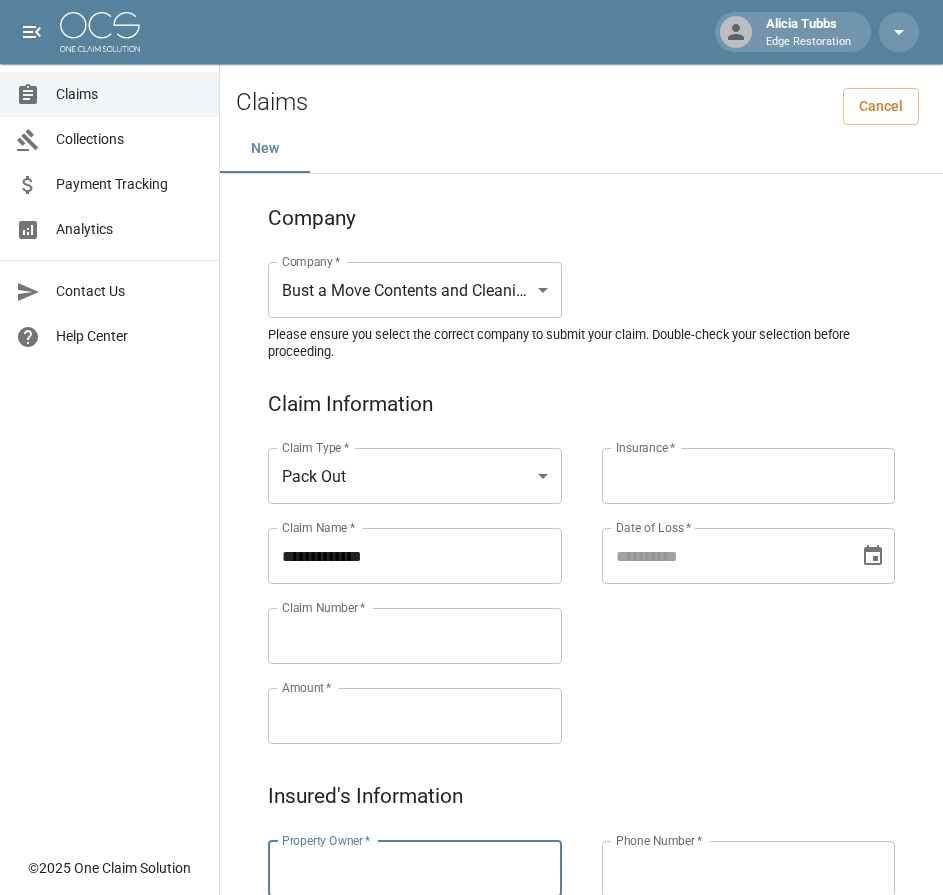 paste on "**********" 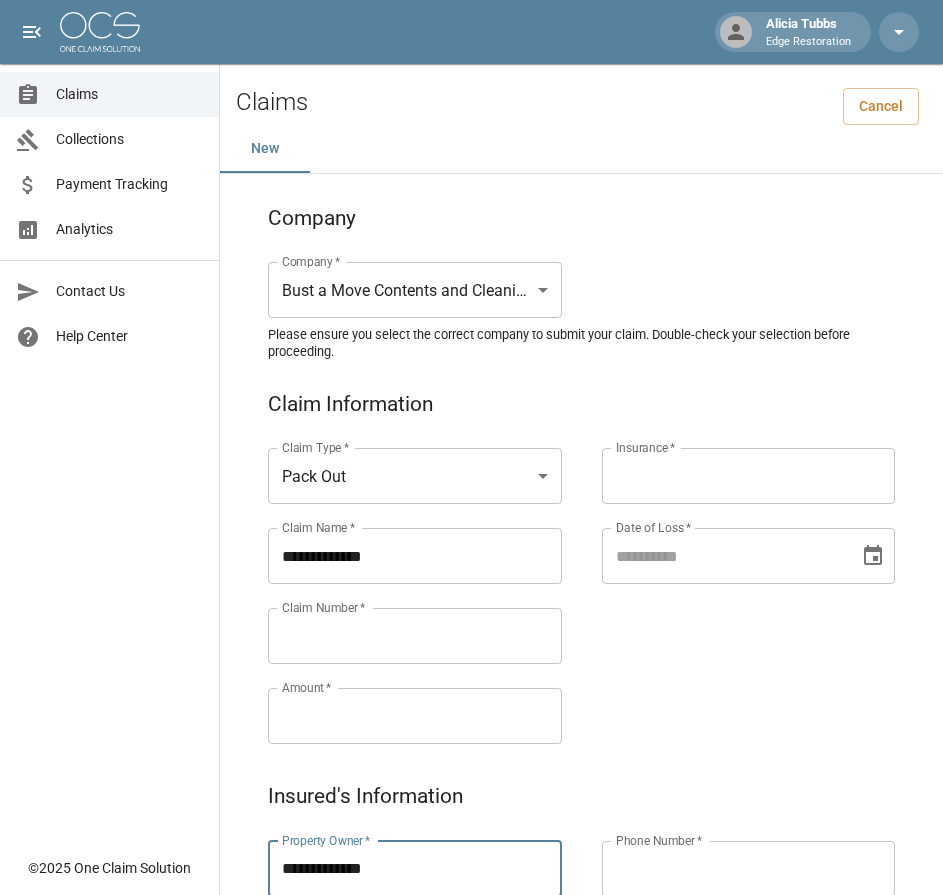 type on "**********" 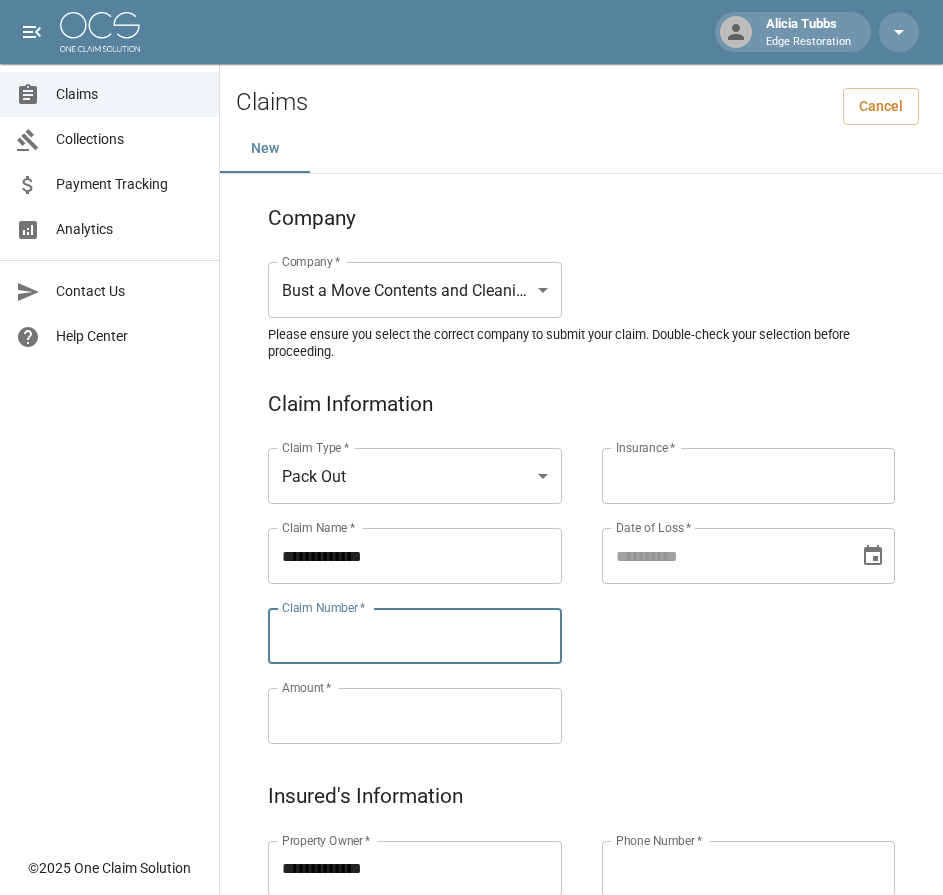 click on "Claim Number   *" at bounding box center [415, 636] 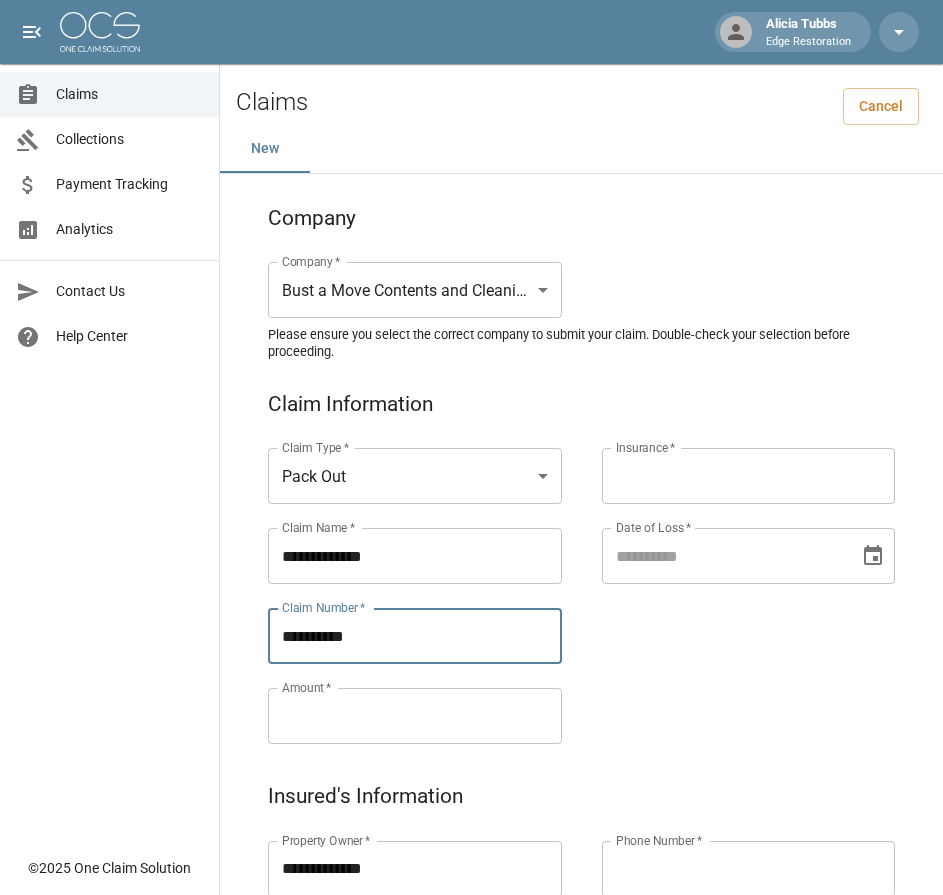 click on "*********" at bounding box center [415, 636] 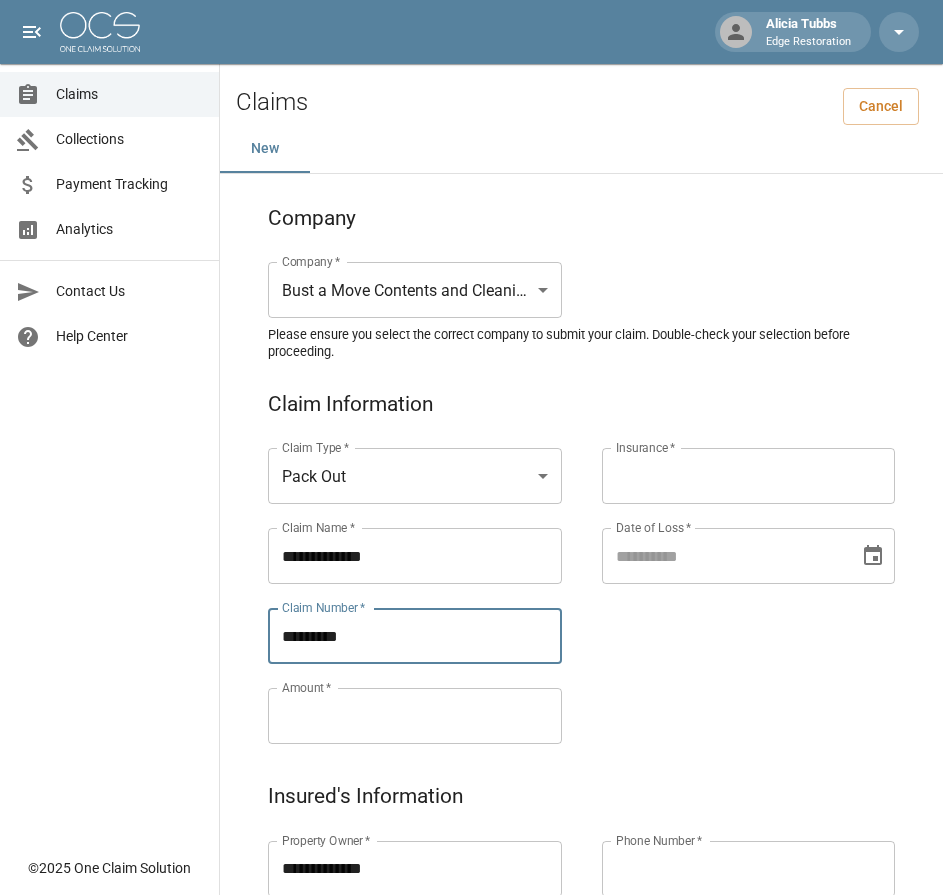 type on "*********" 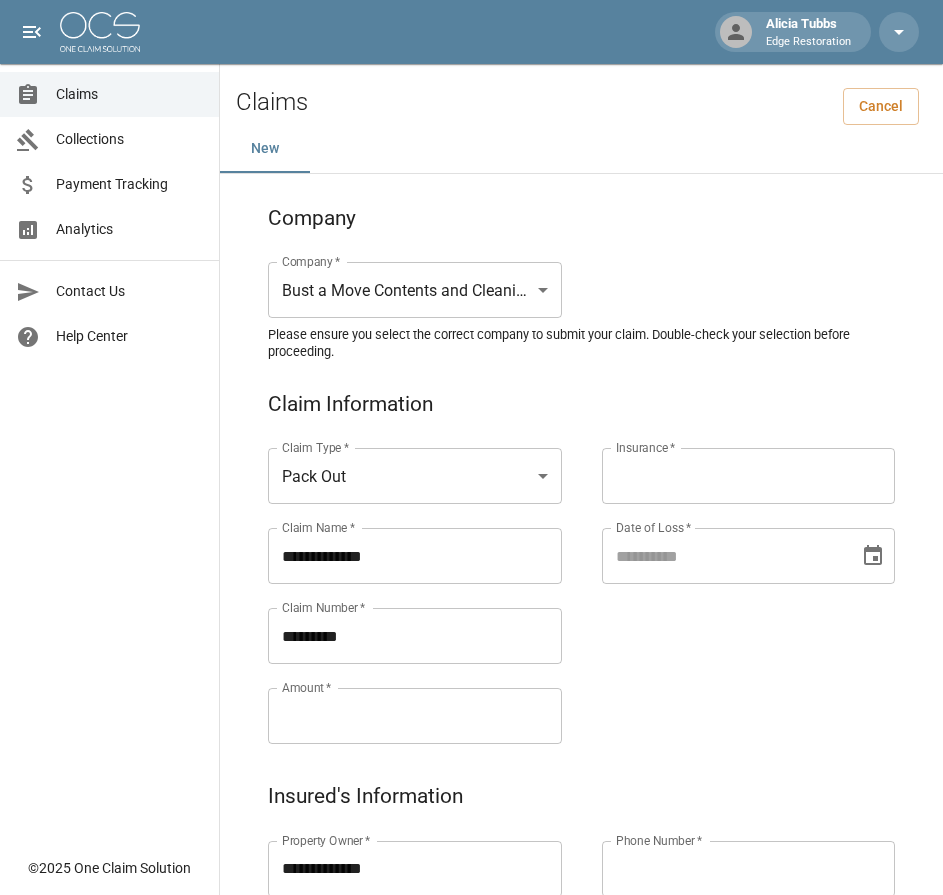 click on "Amount   *" at bounding box center [415, 716] 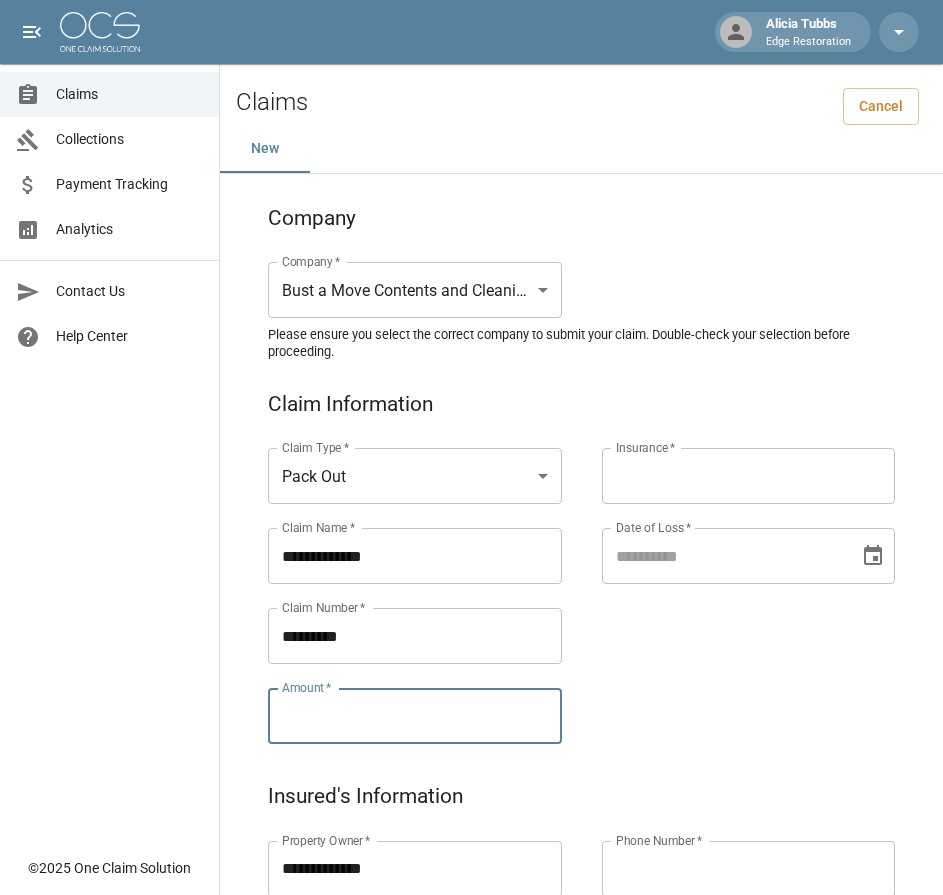 paste on "**********" 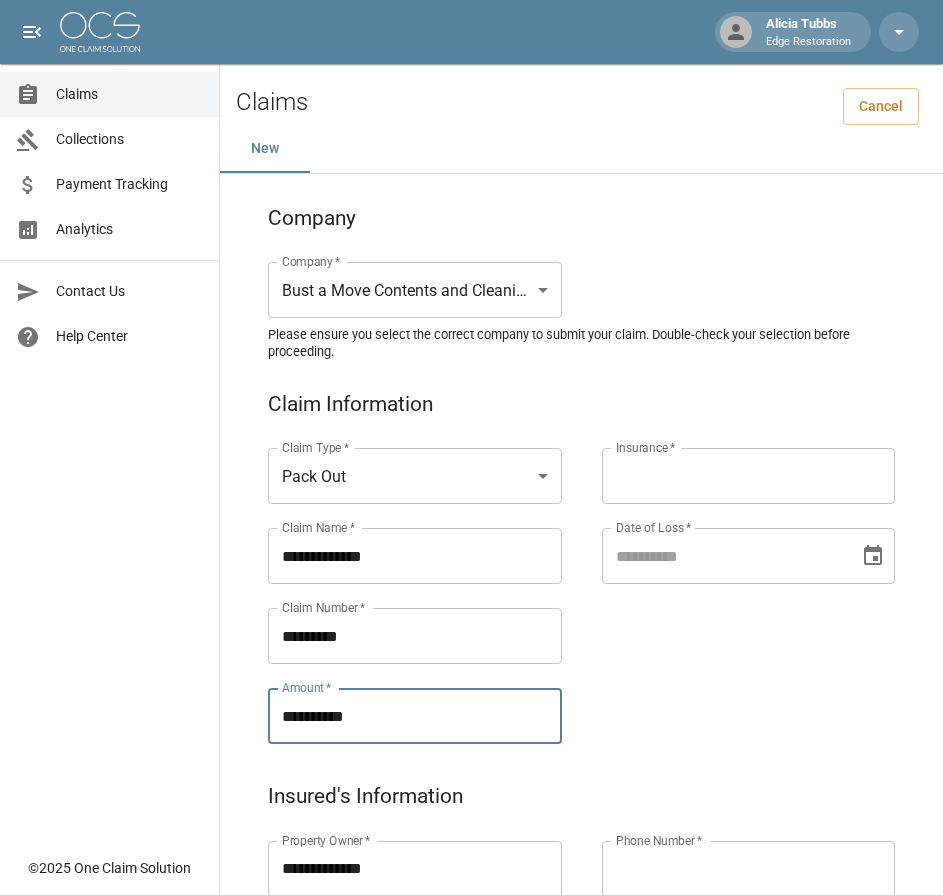 type on "**********" 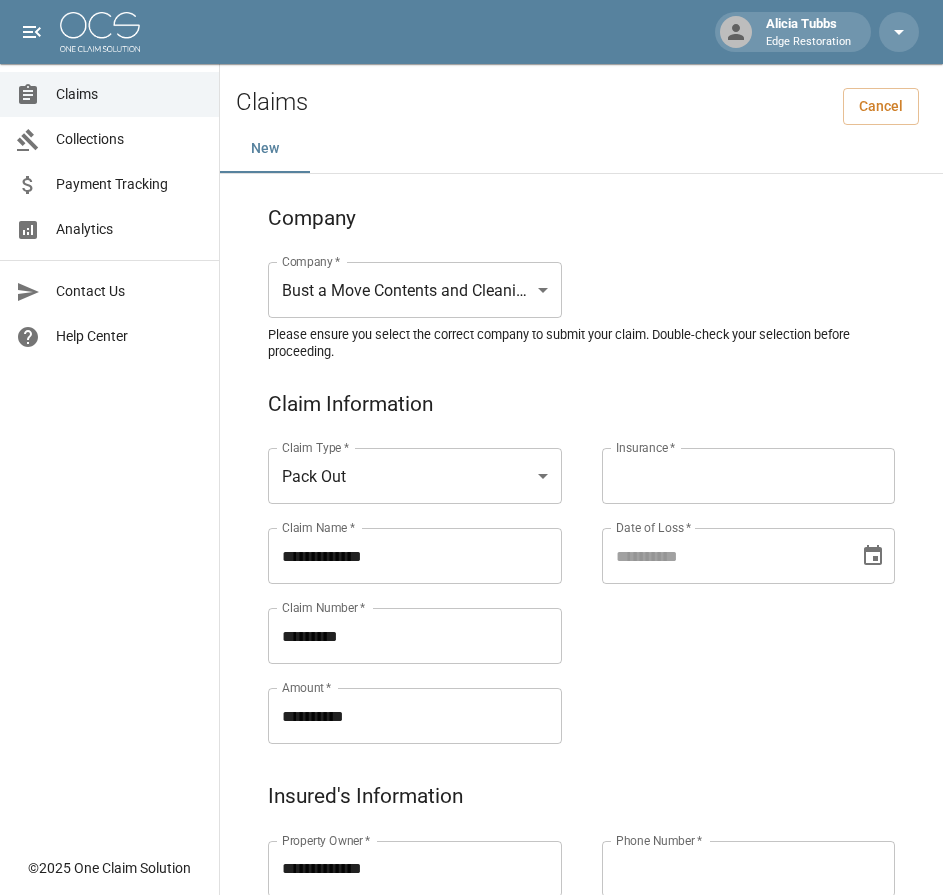 click on "Insurance   *" at bounding box center [749, 476] 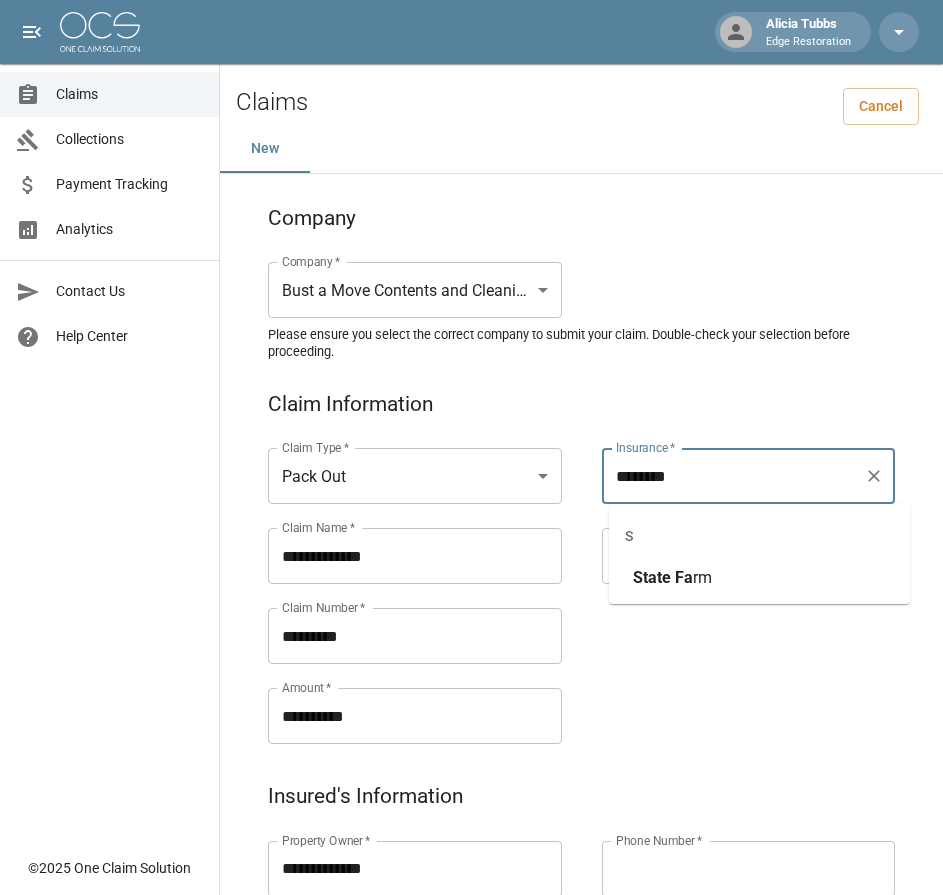 click on "State" at bounding box center [652, 577] 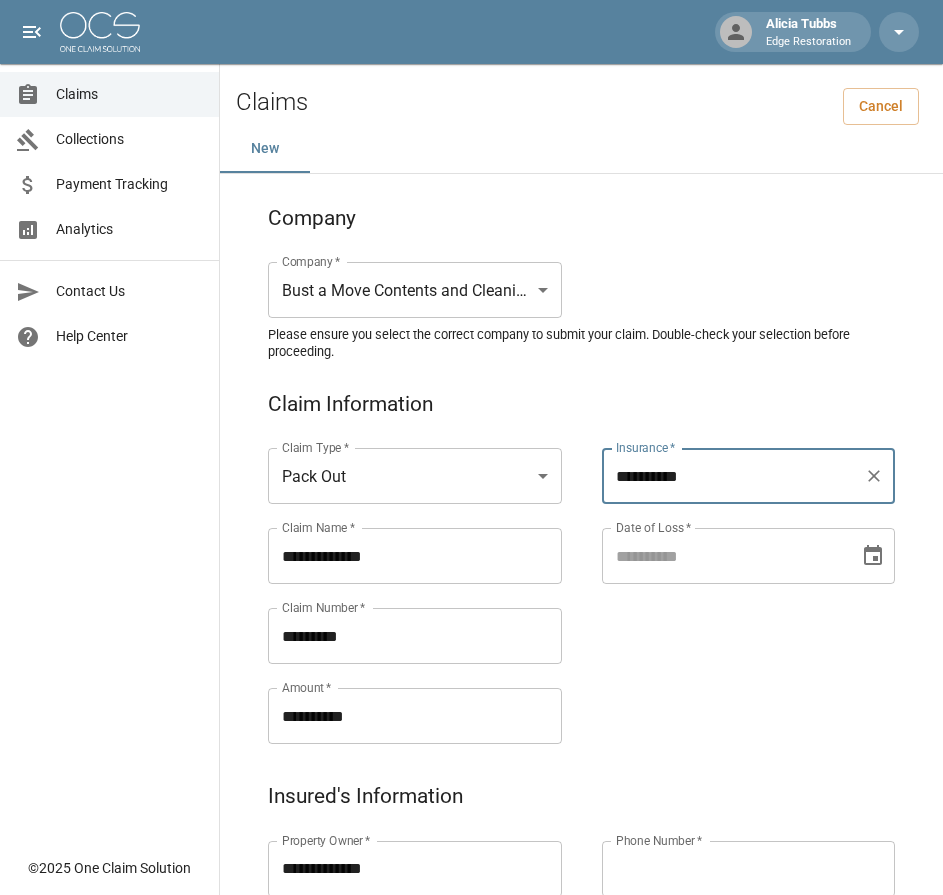 type on "**********" 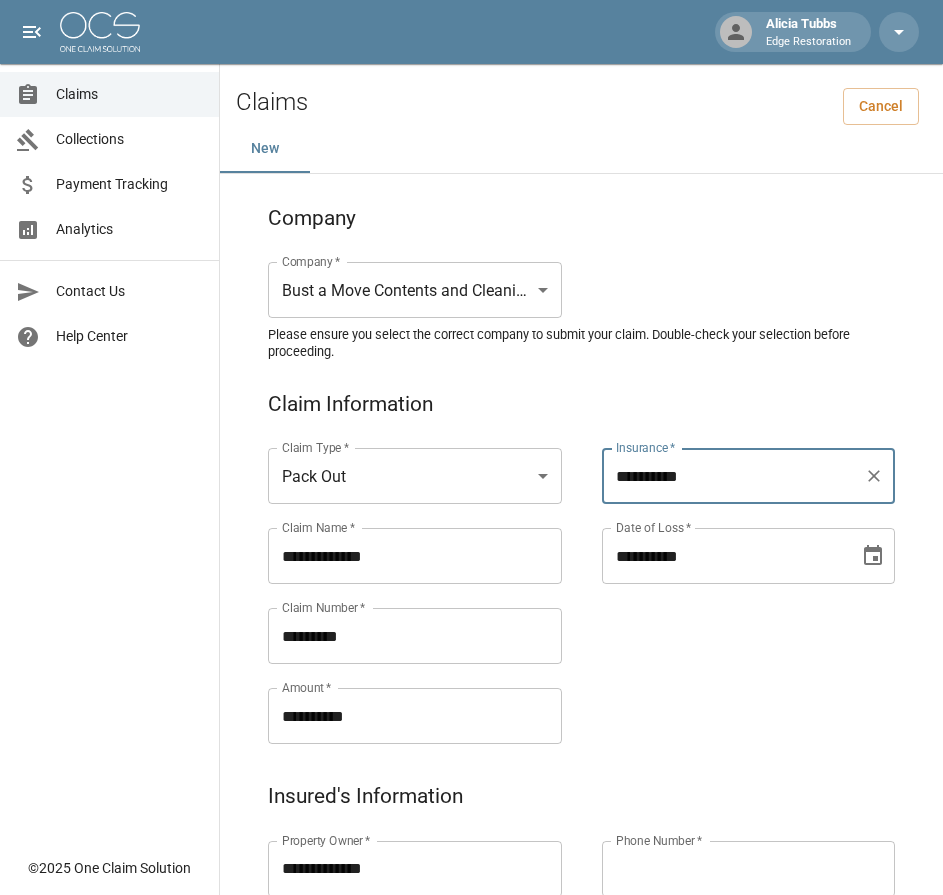 click on "**********" at bounding box center [724, 556] 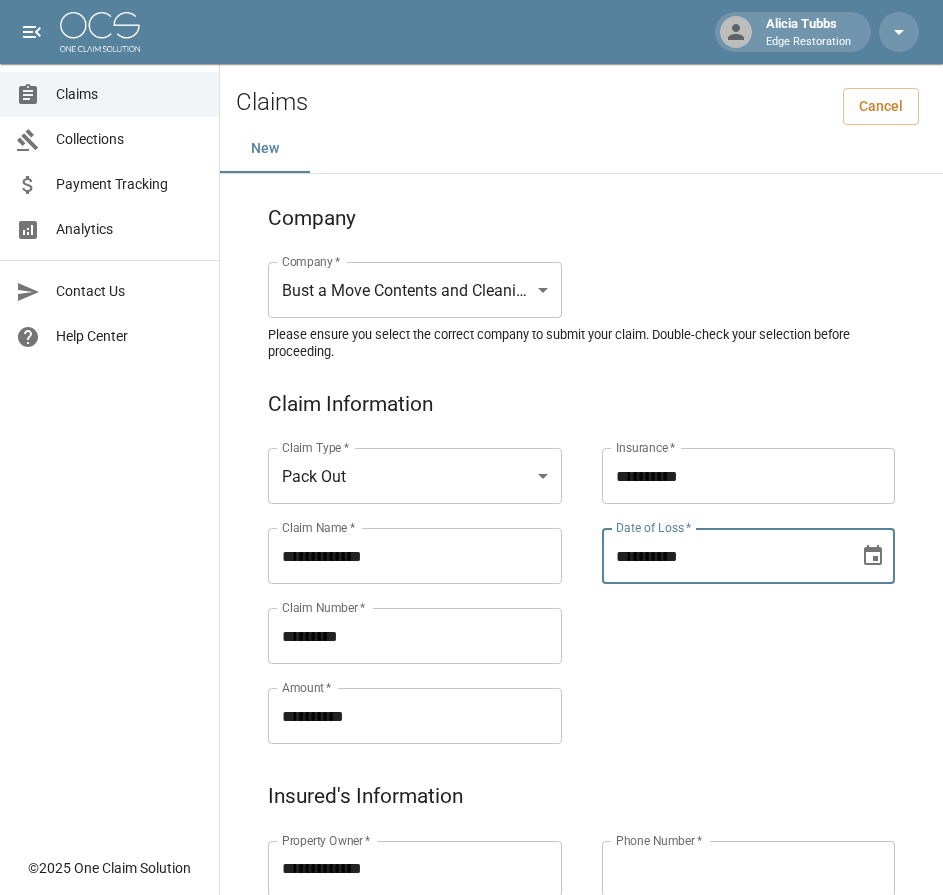 type on "**********" 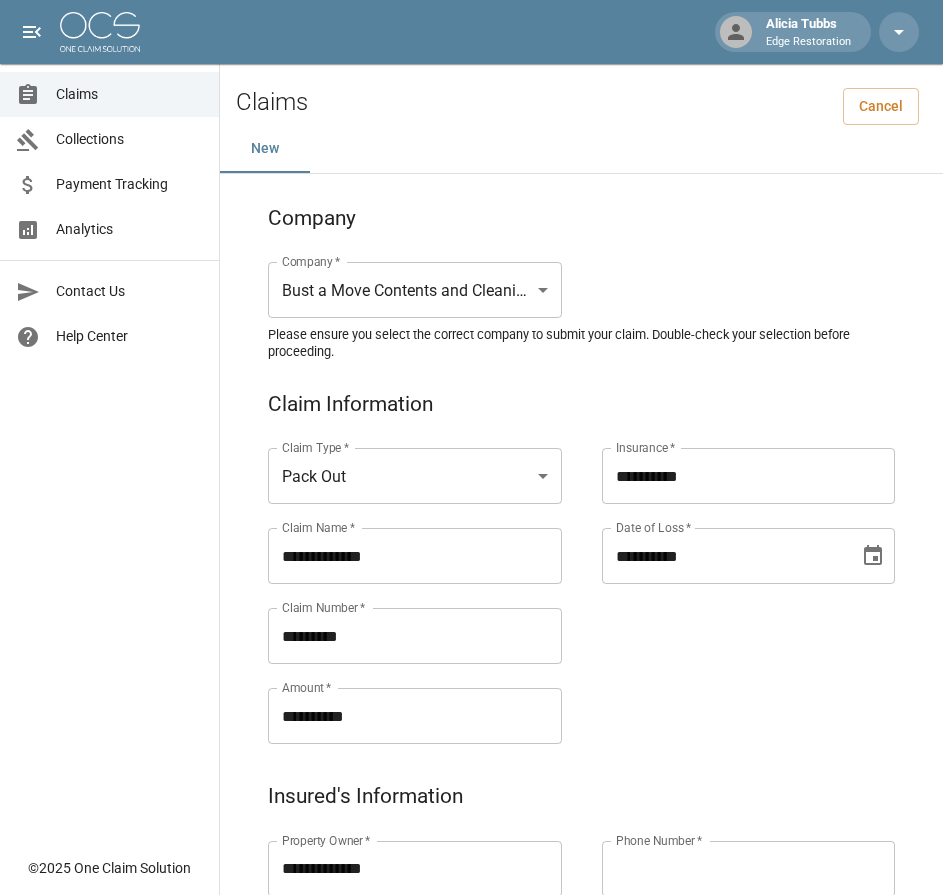 click on "**********" at bounding box center (729, 572) 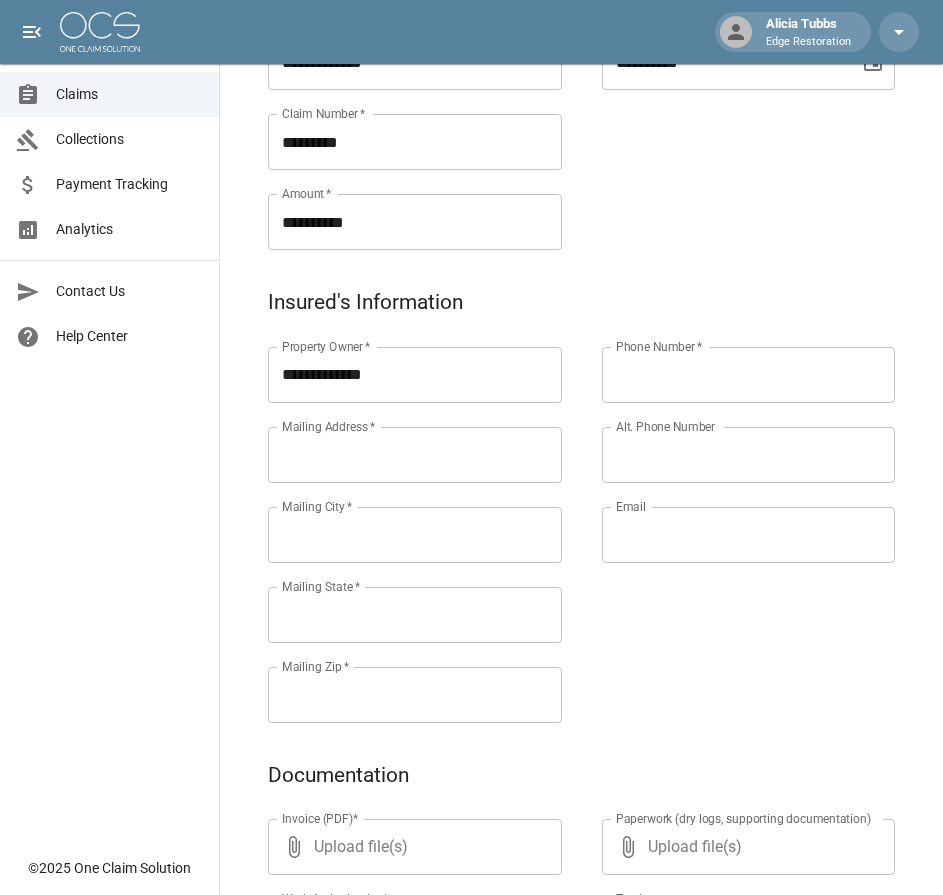 scroll, scrollTop: 504, scrollLeft: 0, axis: vertical 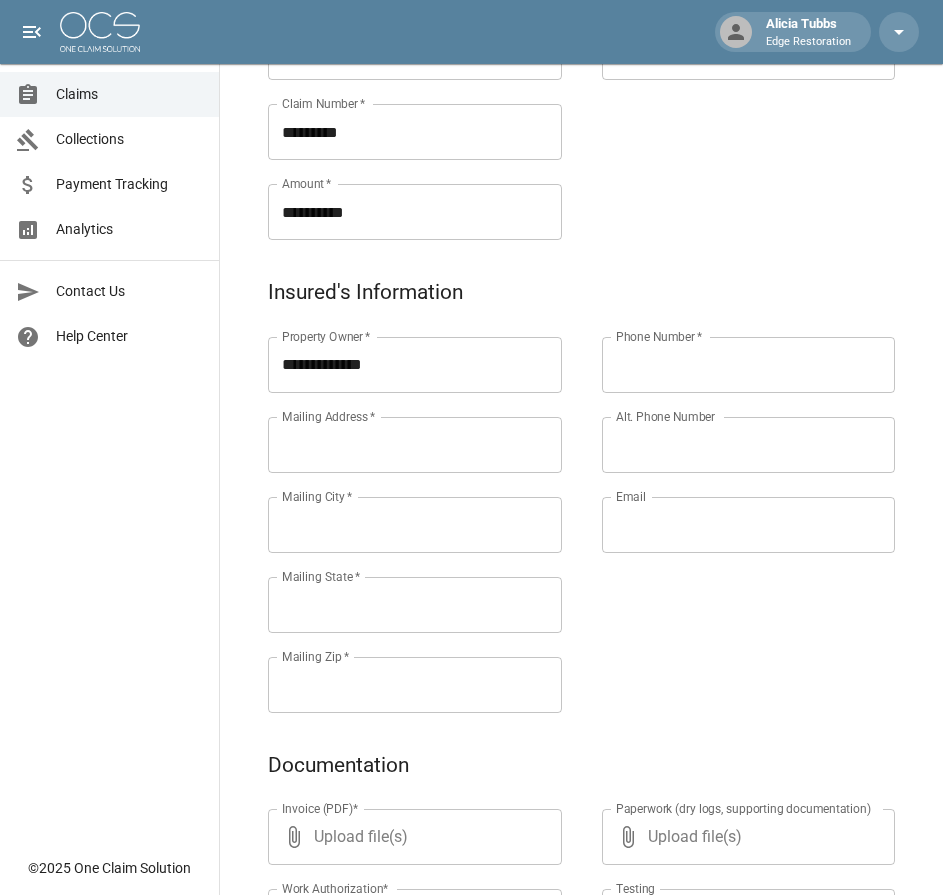 click on "Mailing Address   *" at bounding box center (415, 445) 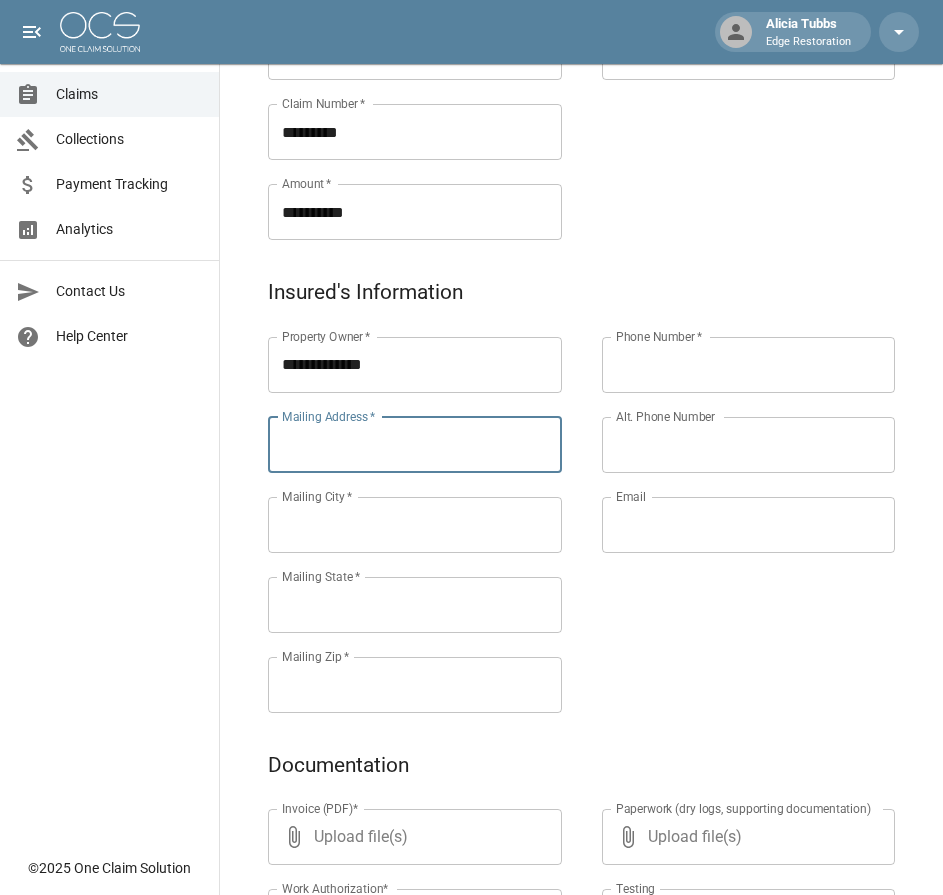 paste on "**********" 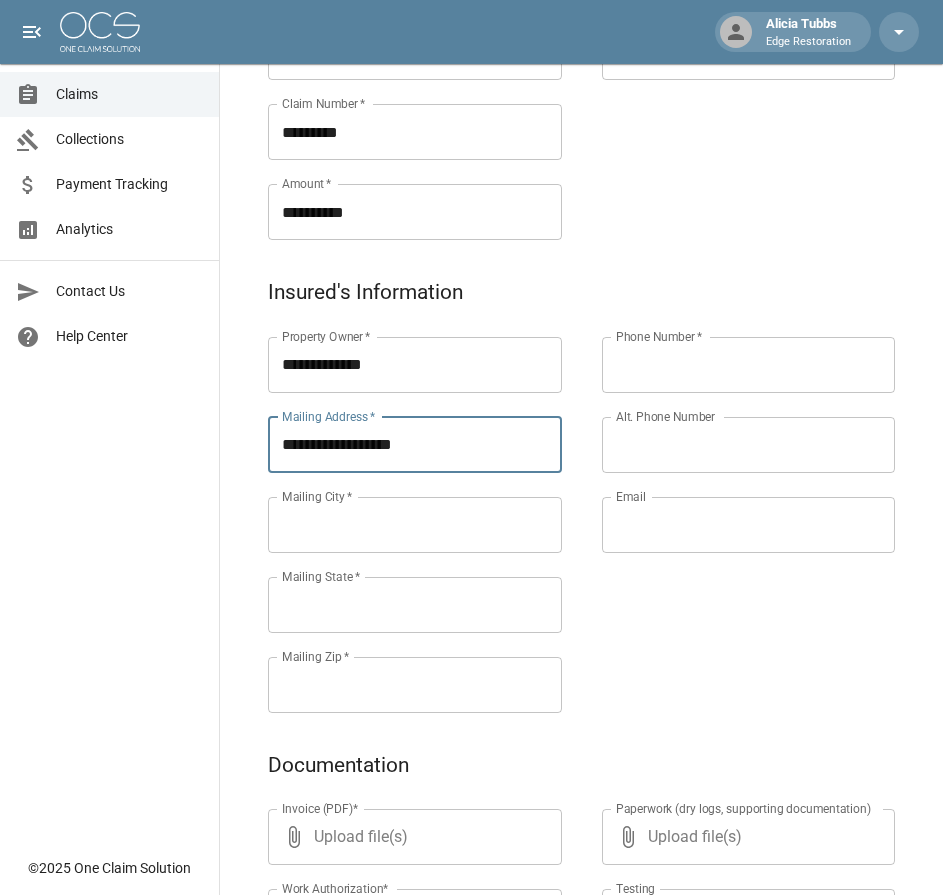type on "**********" 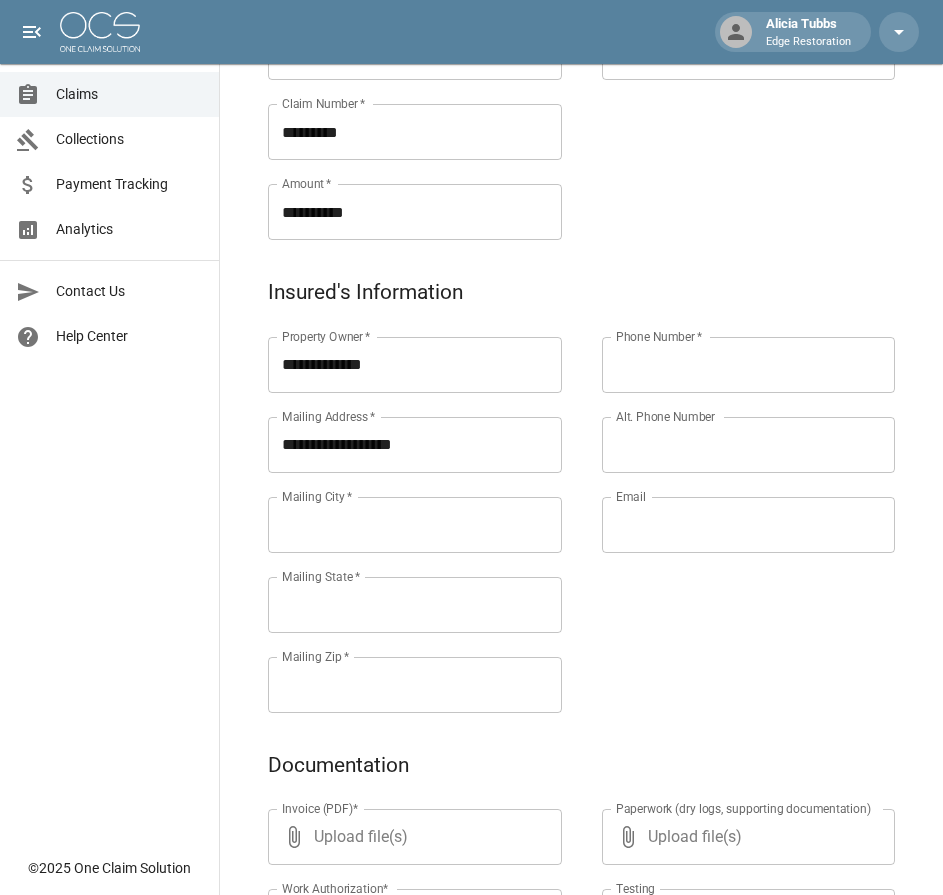 click on "Mailing [CITY] *" at bounding box center [415, 525] 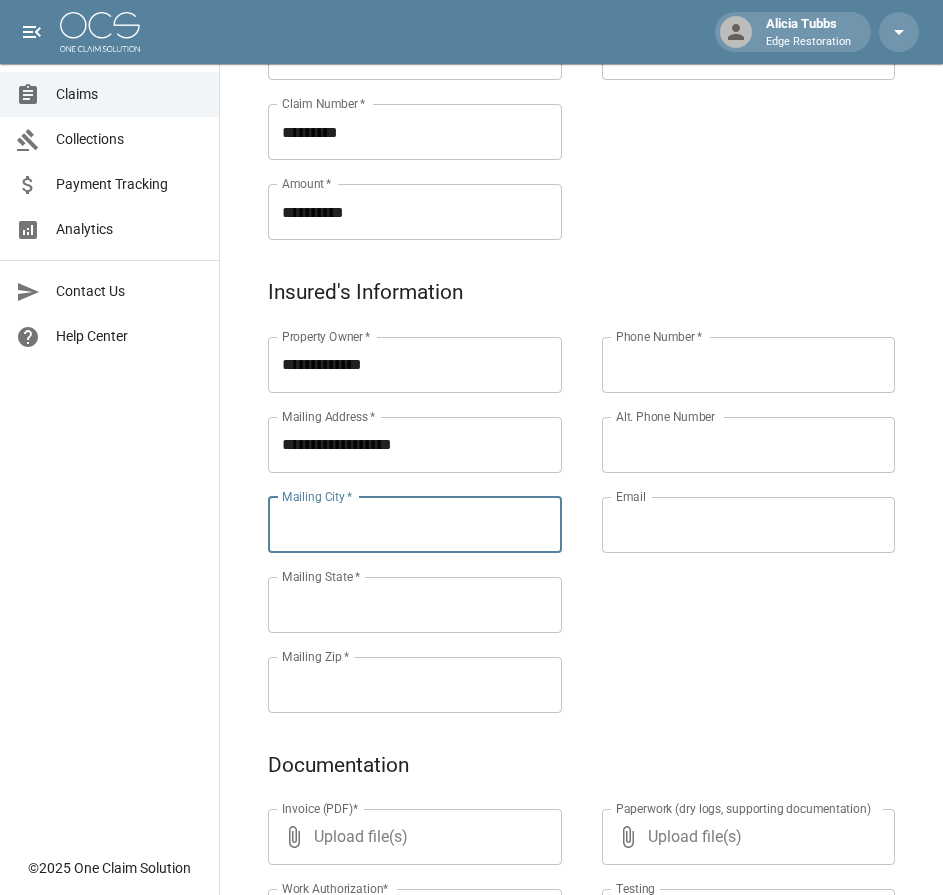 paste on "*********" 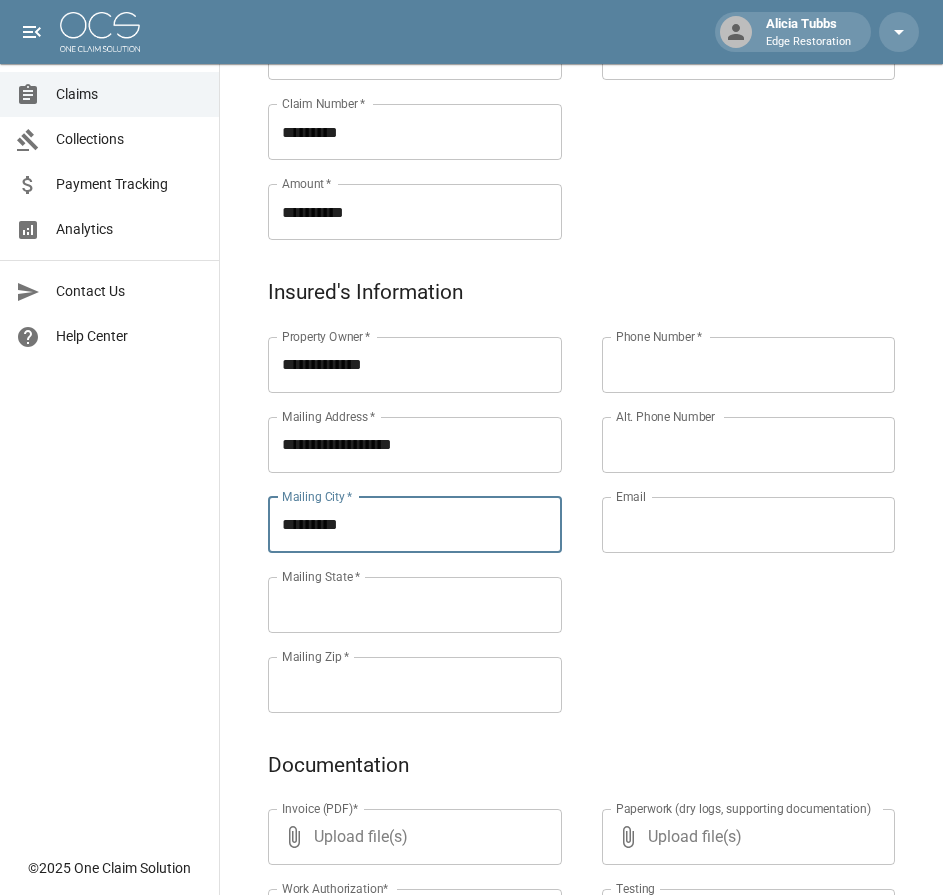 type on "*********" 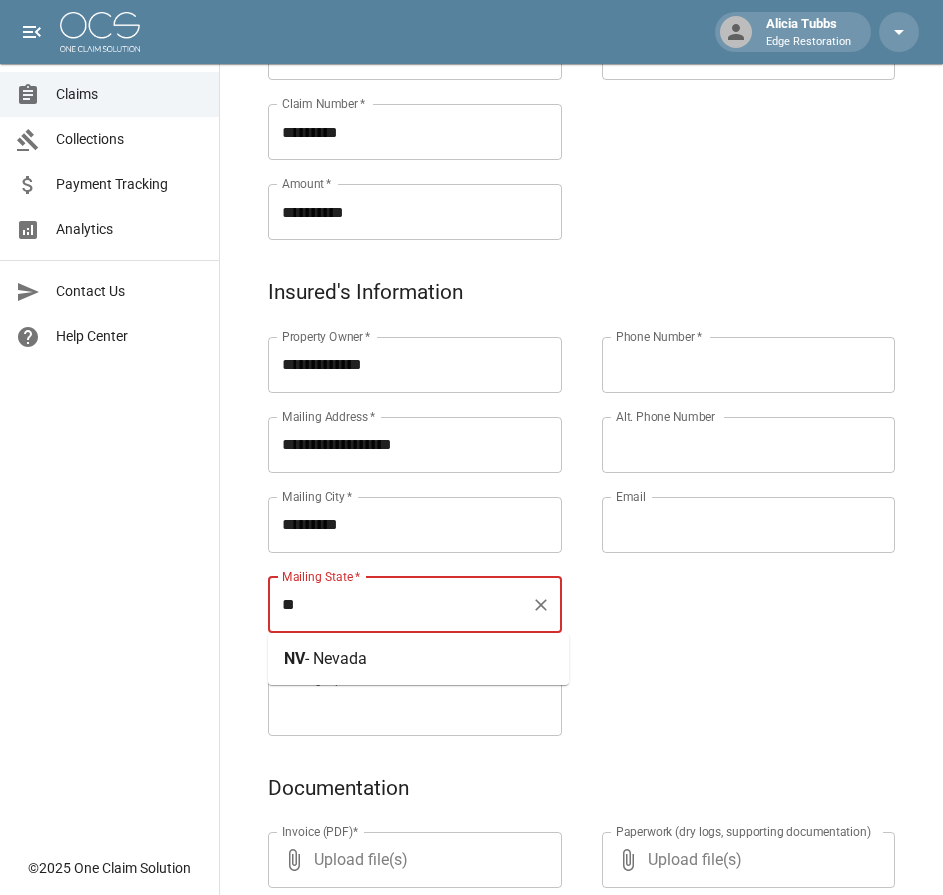 click on "- Nevada" at bounding box center (336, 658) 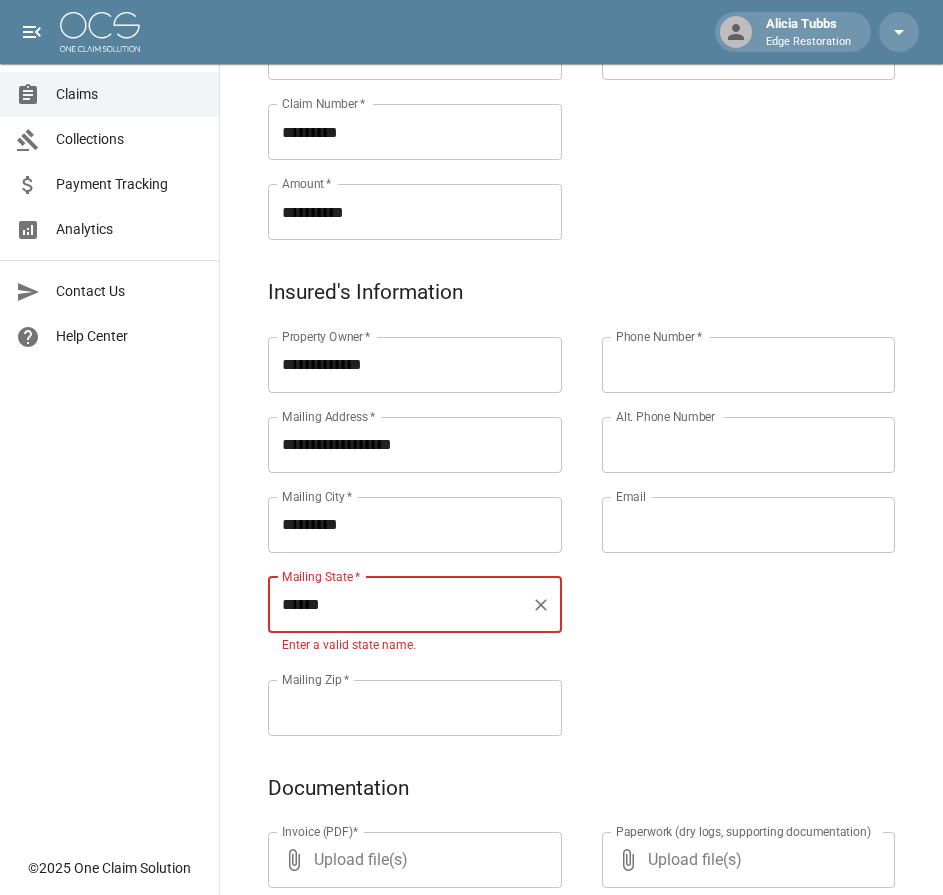 type on "******" 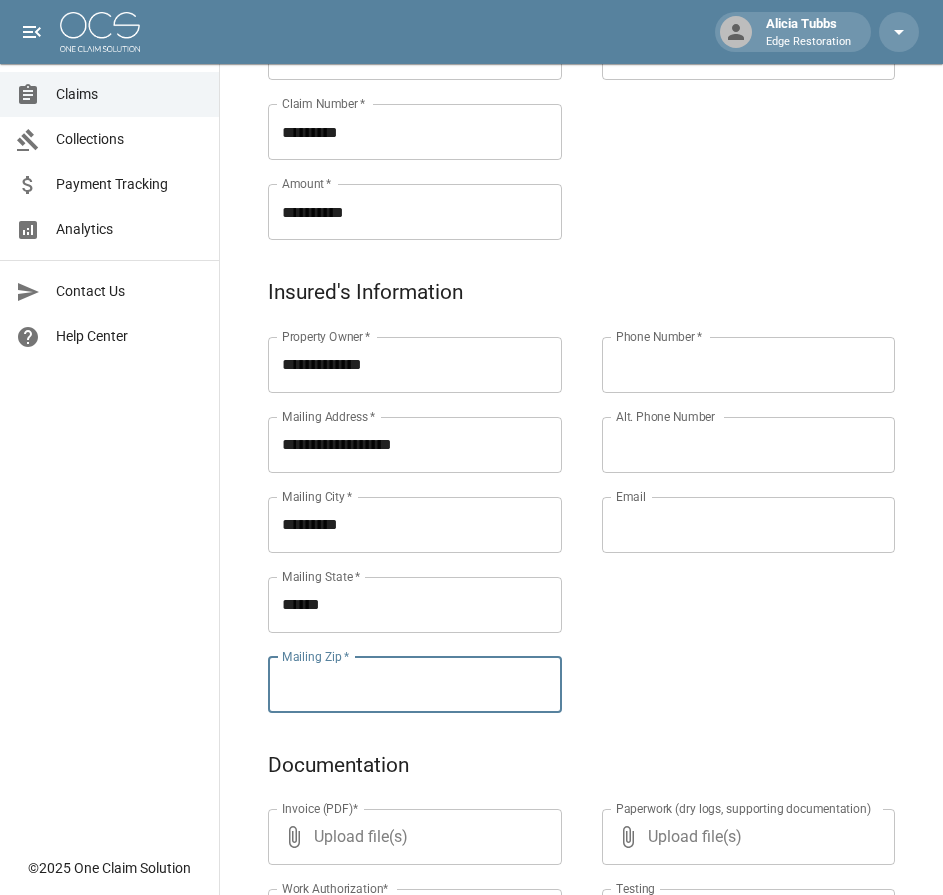 click on "**********" at bounding box center [581, 512] 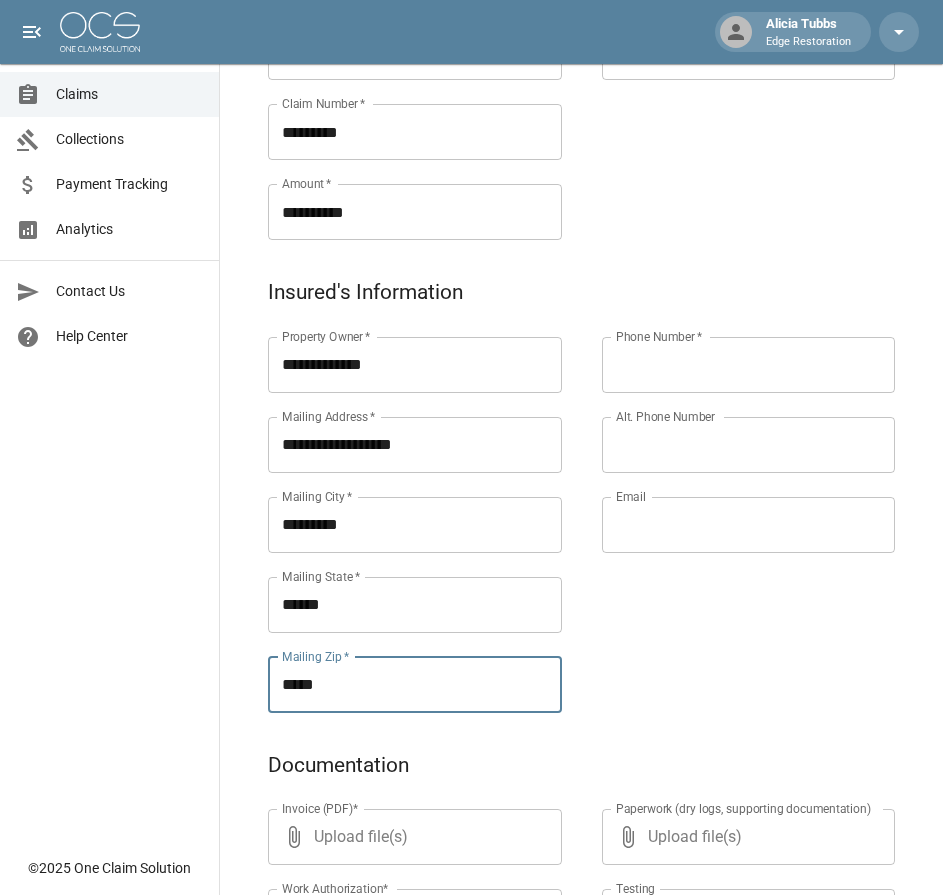 type on "*****" 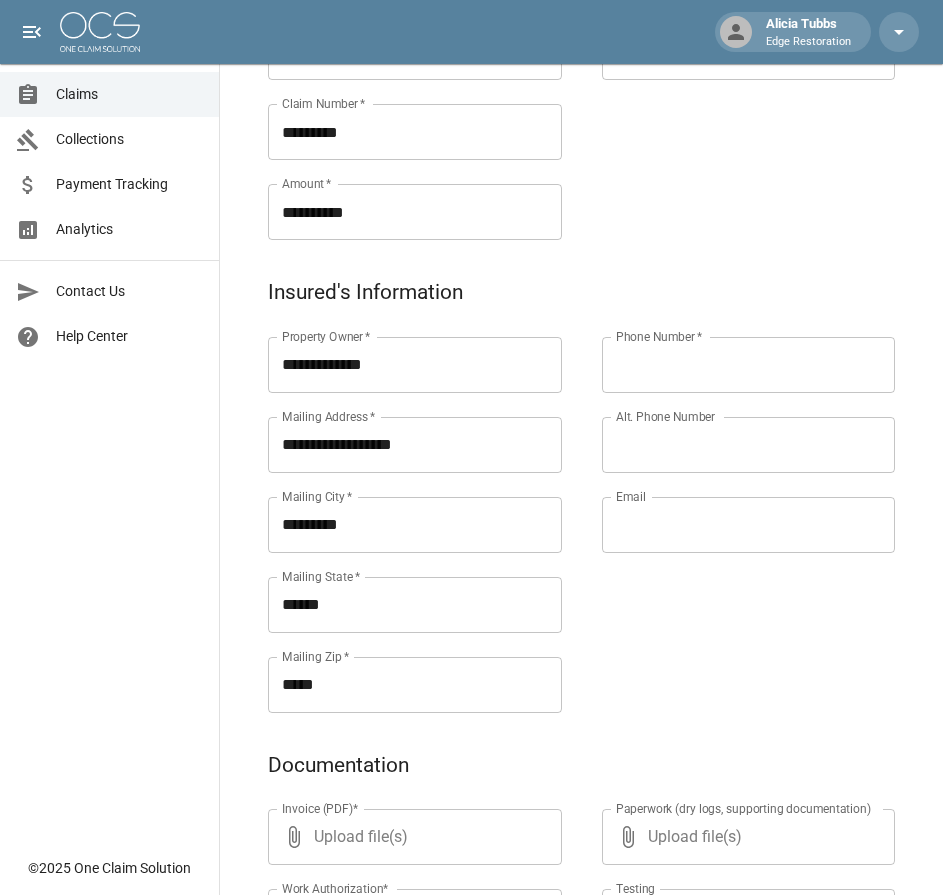 click on "Phone Number   *" at bounding box center [749, 365] 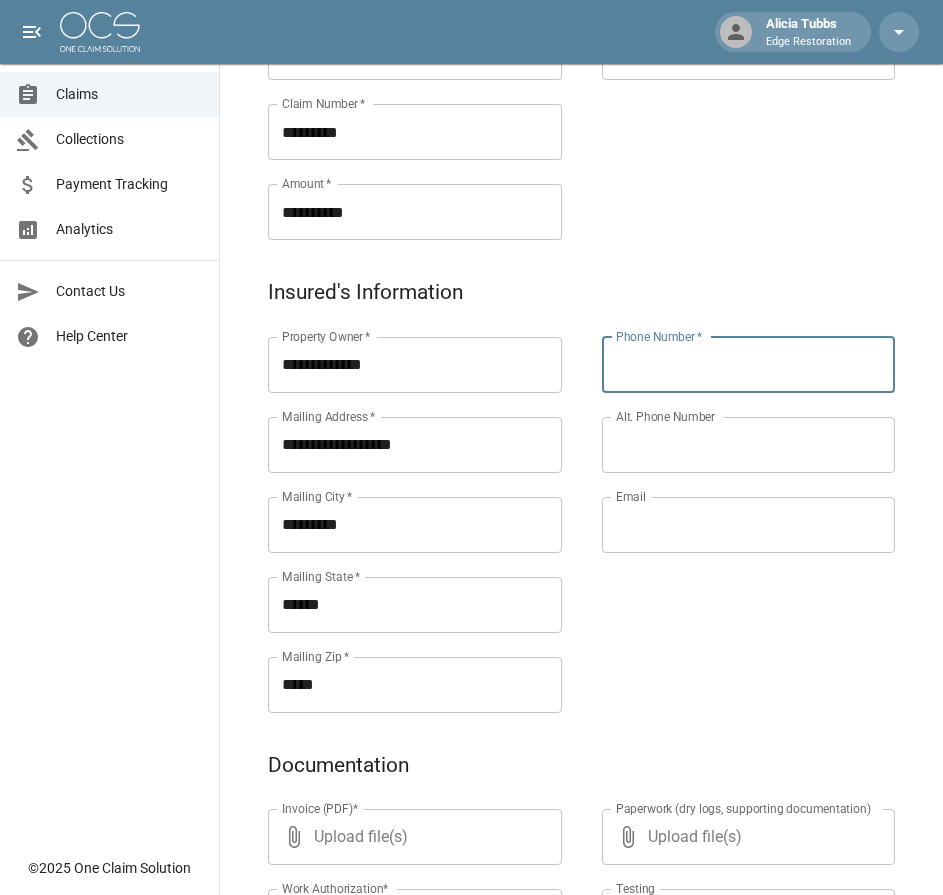 paste on "**********" 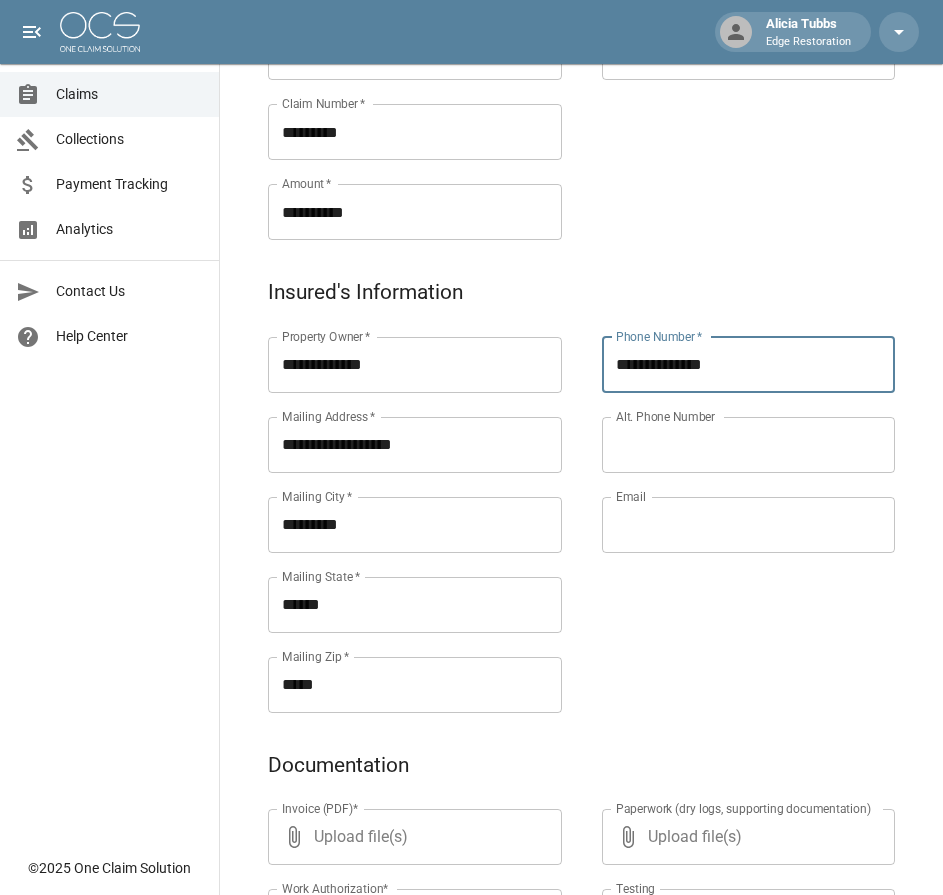 type on "**********" 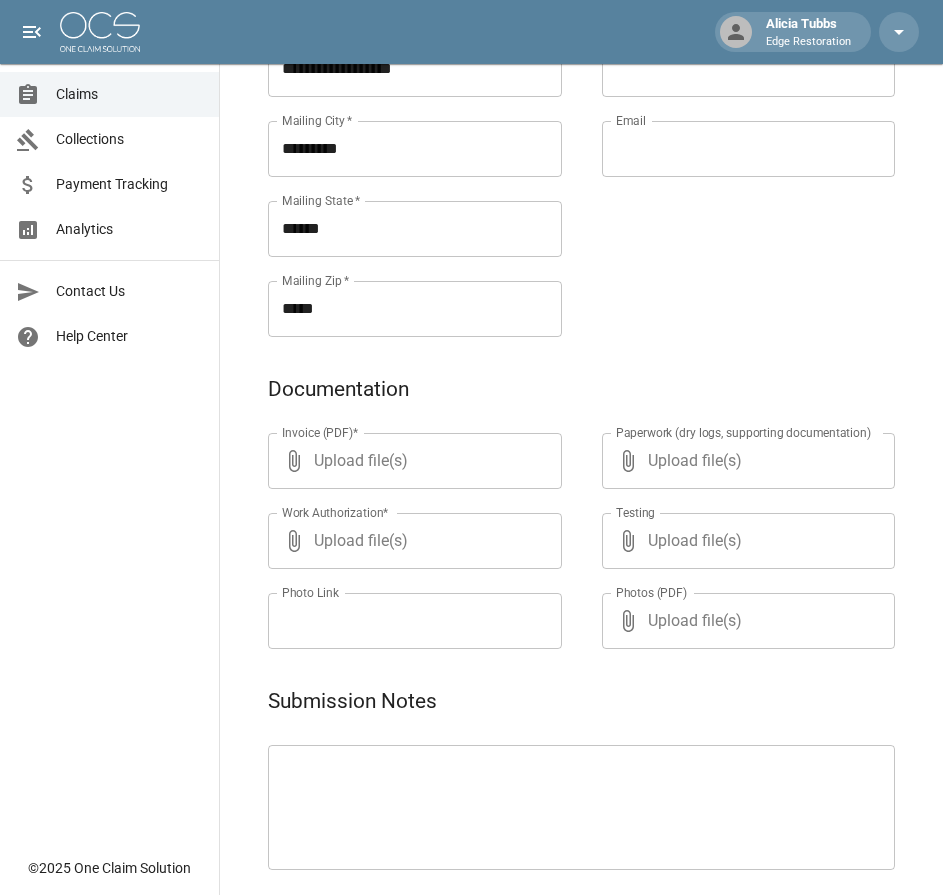 scroll, scrollTop: 881, scrollLeft: 0, axis: vertical 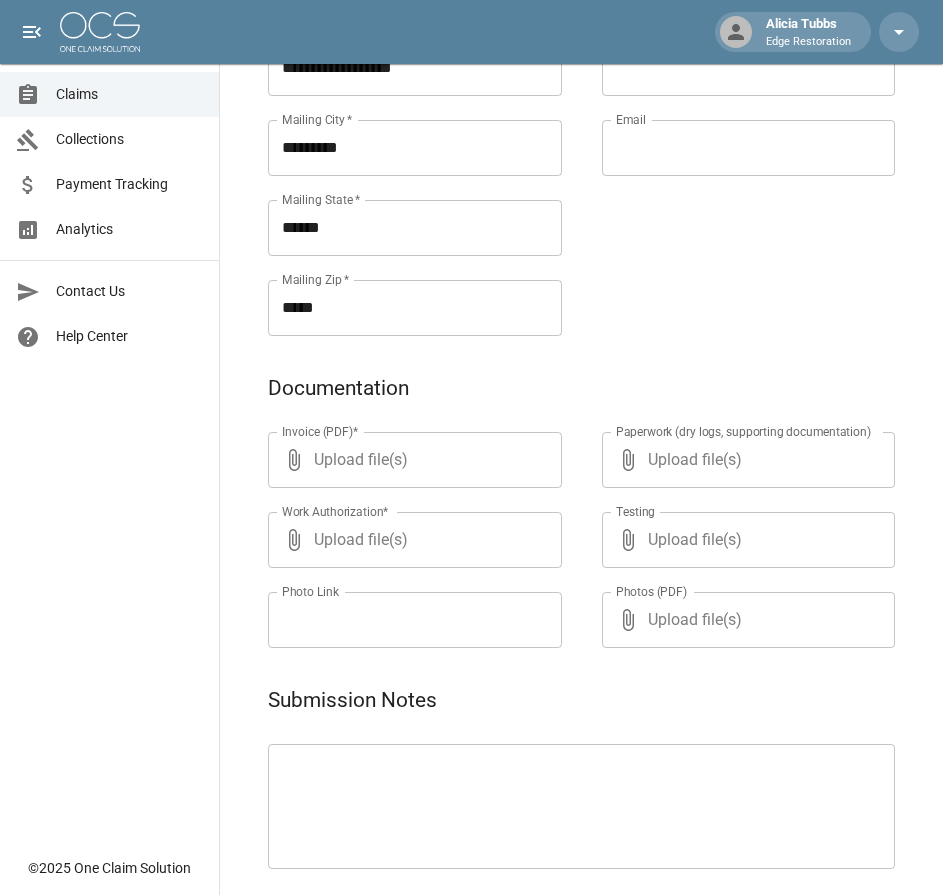 click at bounding box center [581, 807] 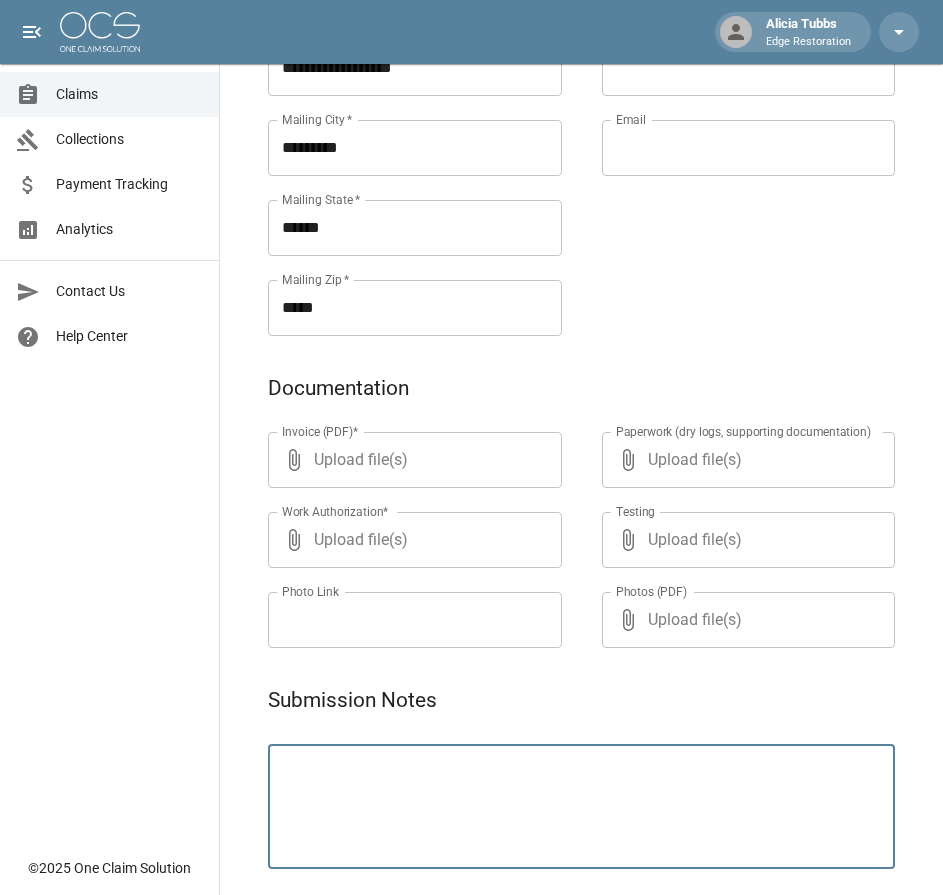 paste on "**********" 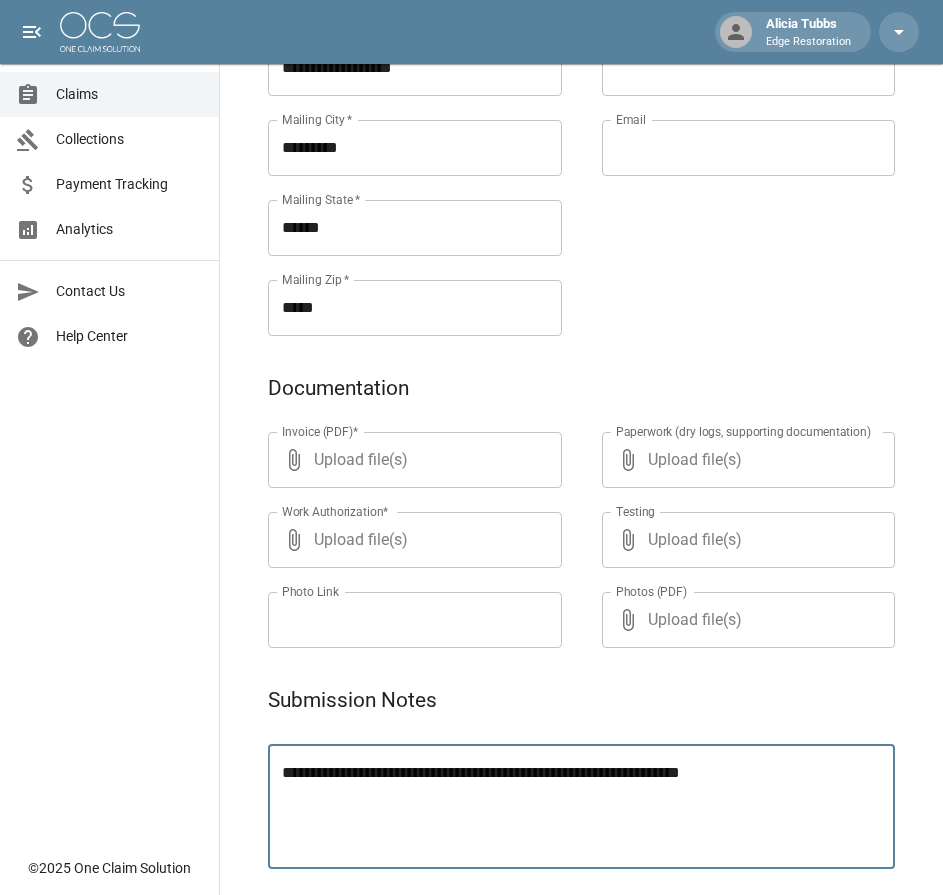 type on "**********" 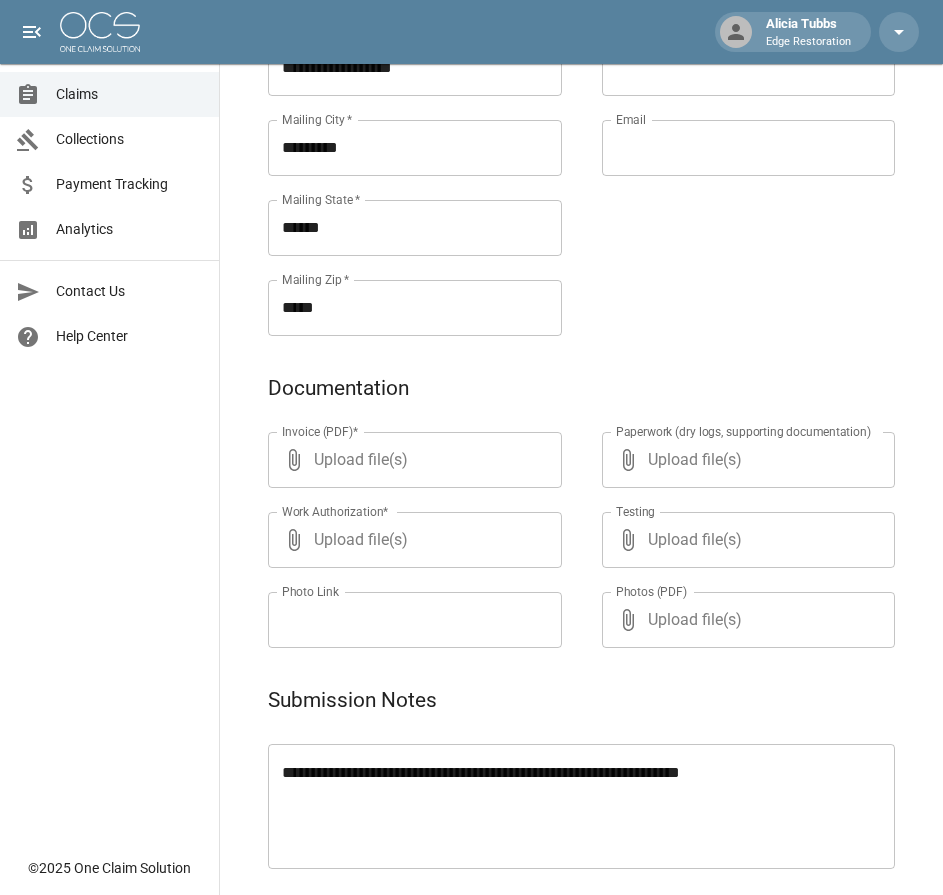 click on "Claims Collections Payment Tracking Analytics Contact Us Help Center" at bounding box center [109, 423] 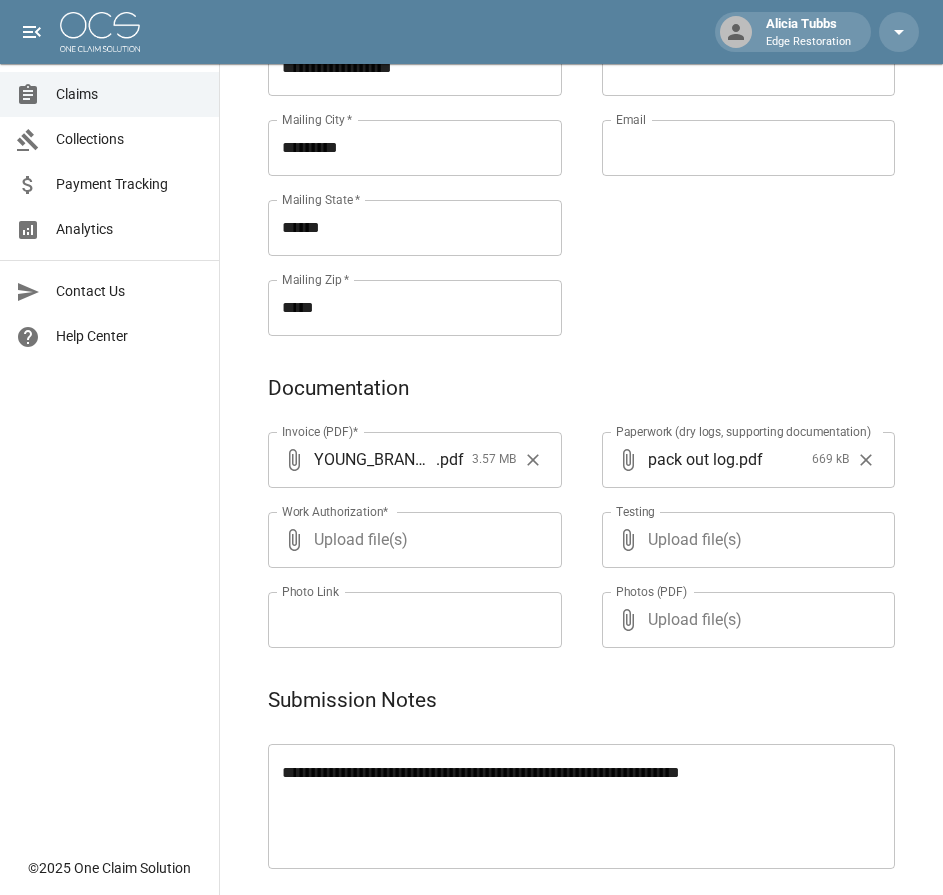 scroll, scrollTop: 964, scrollLeft: 0, axis: vertical 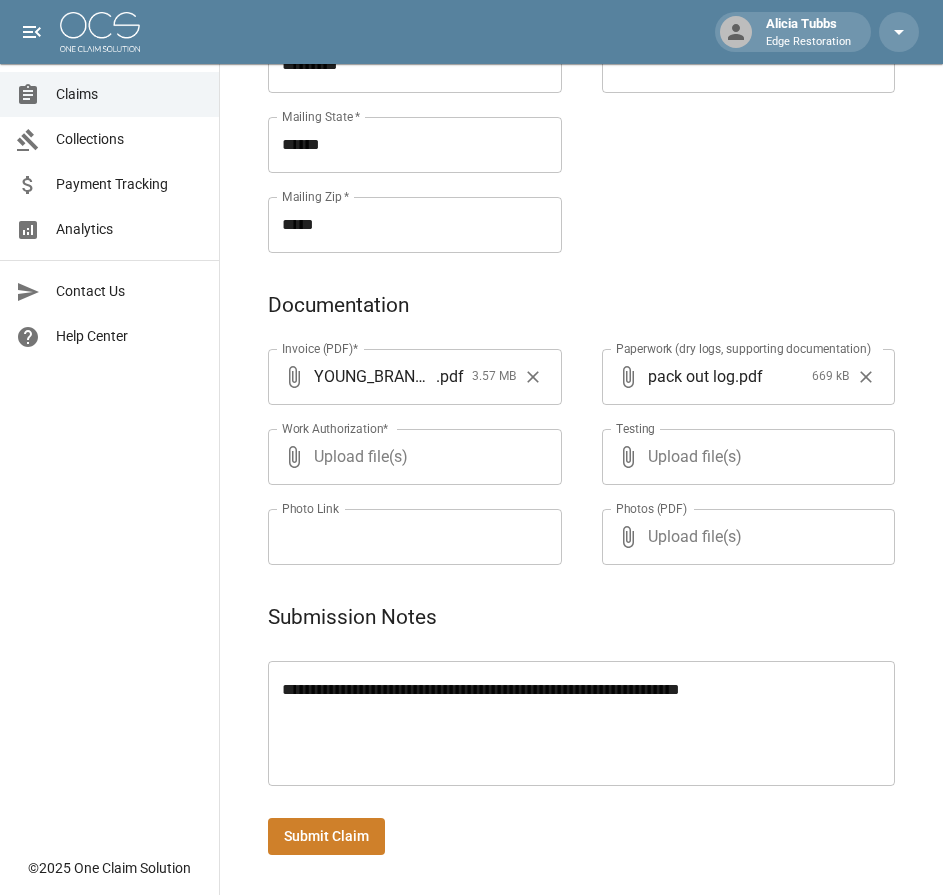 click on "Submit Claim" at bounding box center (326, 836) 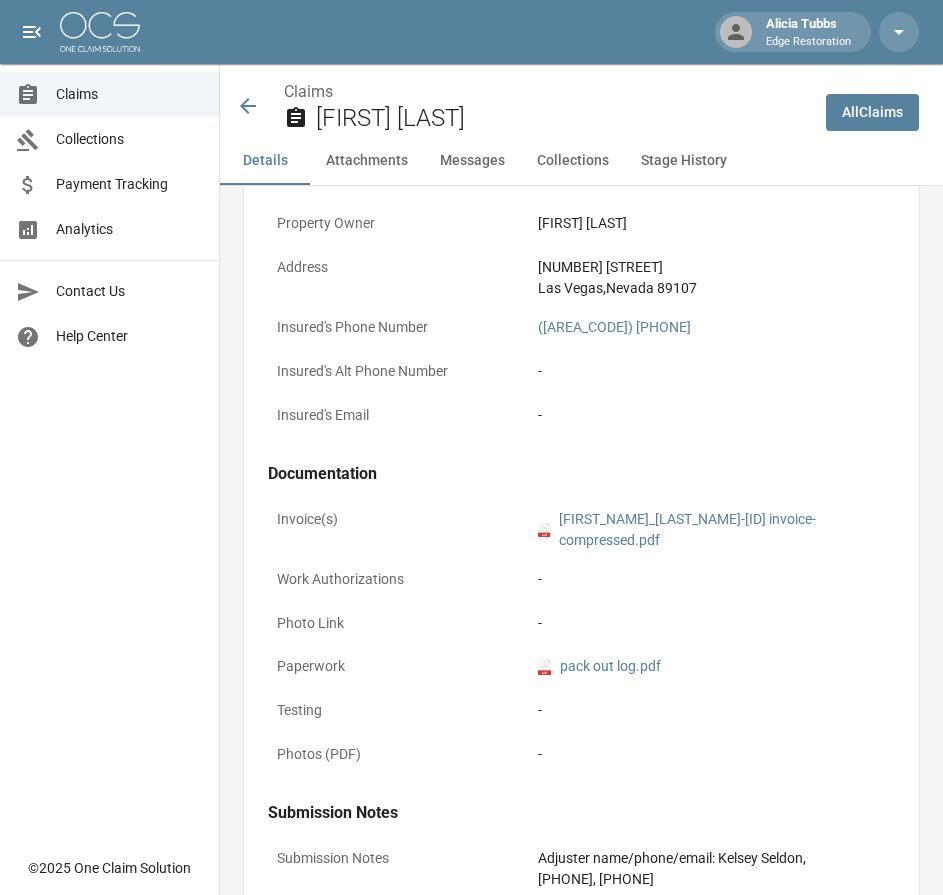 click at bounding box center (100, 32) 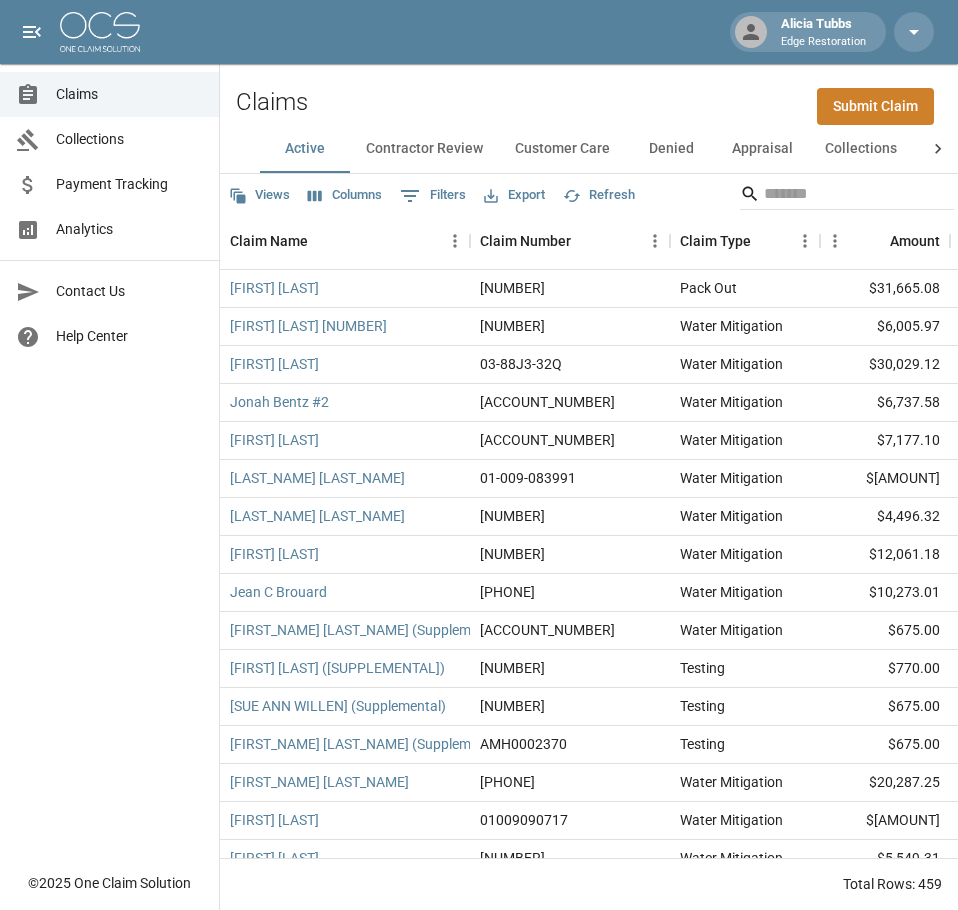 click on "Submit Claim" at bounding box center (875, 106) 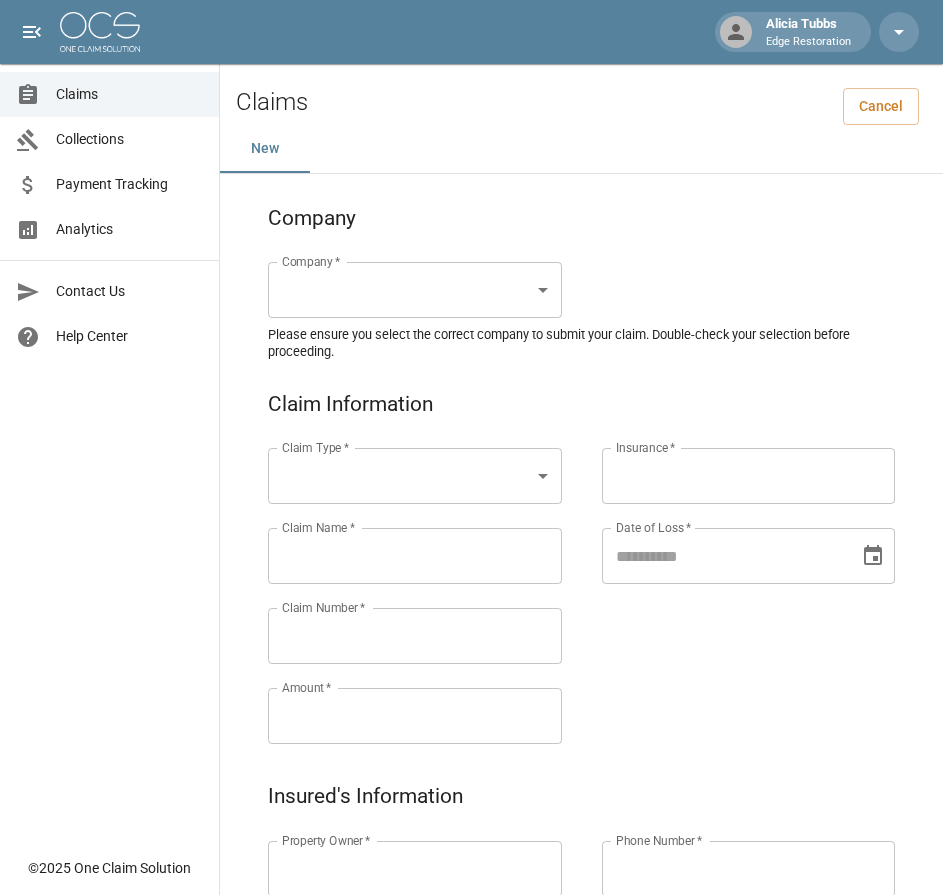 click on "Alicia Tubbs Edge Restoration Claims Collections Payment Tracking Analytics Contact Us Help Center ©  2025   One Claim Solution Claims Cancel New Company Company   * ​ Company   * Please ensure you select the correct company to submit your claim. Double-check your selection before proceeding. Claim Information Claim Type   * ​ Claim Type   * Claim Name   * Claim Name   * Claim Number   * Claim Number   * Amount   * Amount   * Insurance   * Insurance   * Date of Loss   * Date of Loss   * Insured's Information Property Owner   * Property Owner   * Mailing Address   * Mailing Address   * Mailing City   * Mailing City   * Mailing State   * Mailing State   * Mailing Zip   * Mailing Zip   * Phone Number   * Phone Number   * Alt. Phone Number Alt. Phone Number Email Email Documentation Invoice (PDF)* ​ Upload file(s) Invoice (PDF)* Work Authorization* ​ Upload file(s) Work Authorization* Photo Link Photo Link ​ Upload file(s) Testing ​ ​" at bounding box center [471, 929] 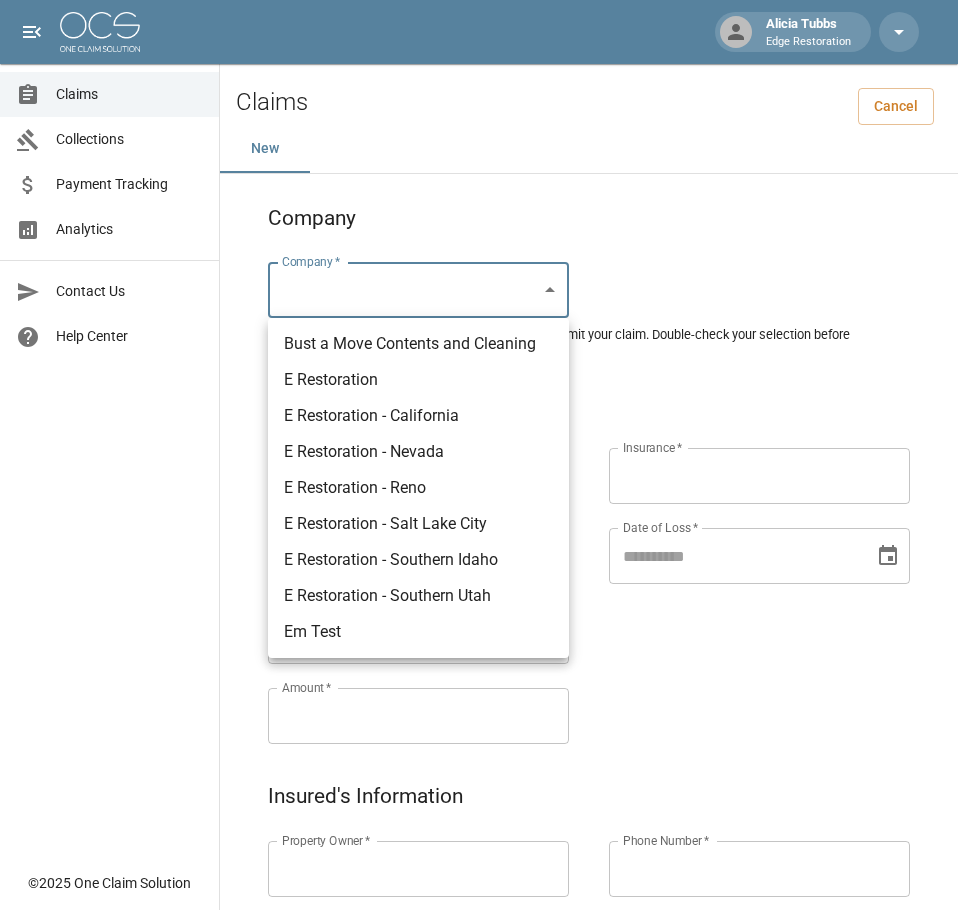 click on "Bust a Move Contents and Cleaning" at bounding box center (418, 344) 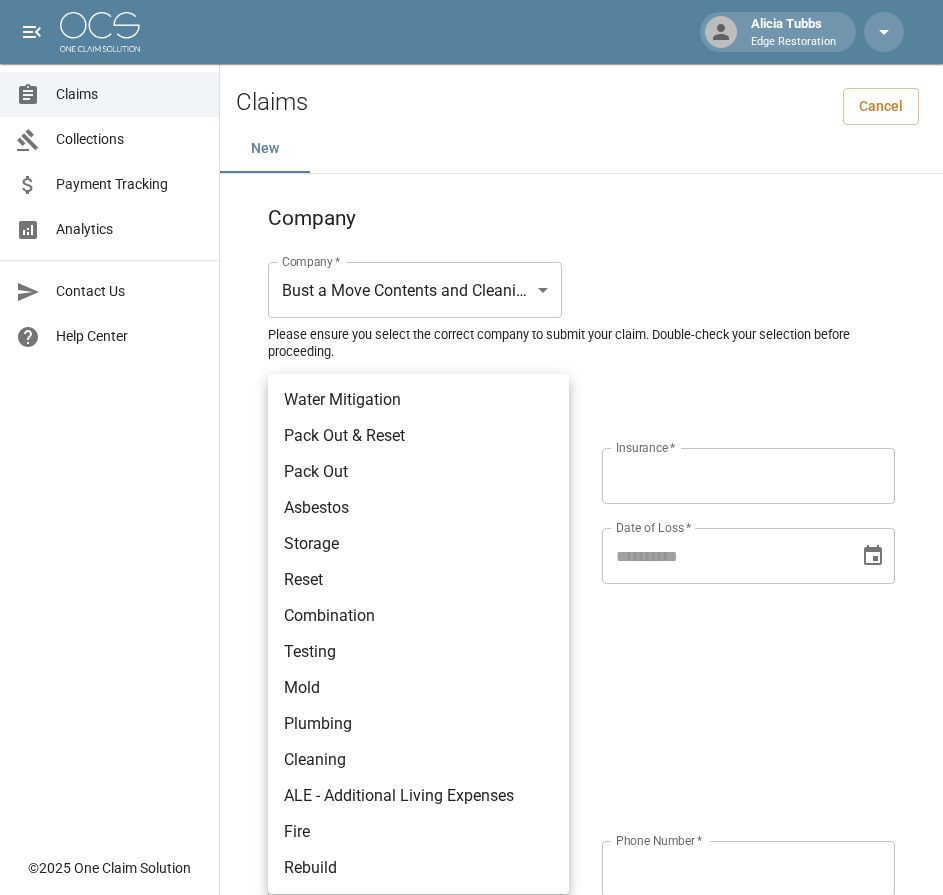 click on "Alicia Tubbs Edge Restoration Claims Collections Payment Tracking Analytics Contact Us Help Center © 2025 One Claim Solution Claims Cancel New Company Company * Bust a Move Contents and Cleaning ******** Company * Please ensure you select the correct company to submit your claim. Double-check your selection before proceeding. Claim Information Claim Type * ​ Claim Type * Claim Name * Claim Name * Claim Number * Claim Number * Amount * Amount * Insurance * Insurance * Date of Loss * Date of Loss * Insured's Information Property Owner * Property Owner * Mailing Address * Mailing Address * Mailing City * Mailing City * Mailing State * Mailing State * Mailing Zip * Mailing Zip * Phone Number * Phone Number * Alt. Phone Number Alt. Phone Number Email Email Documentation Invoice (PDF)* ​ Upload file(s) Invoice (PDF)* Work Authorization* ​ Upload file(s) Work Authorization* Photo Link ​ ​" at bounding box center (471, 929) 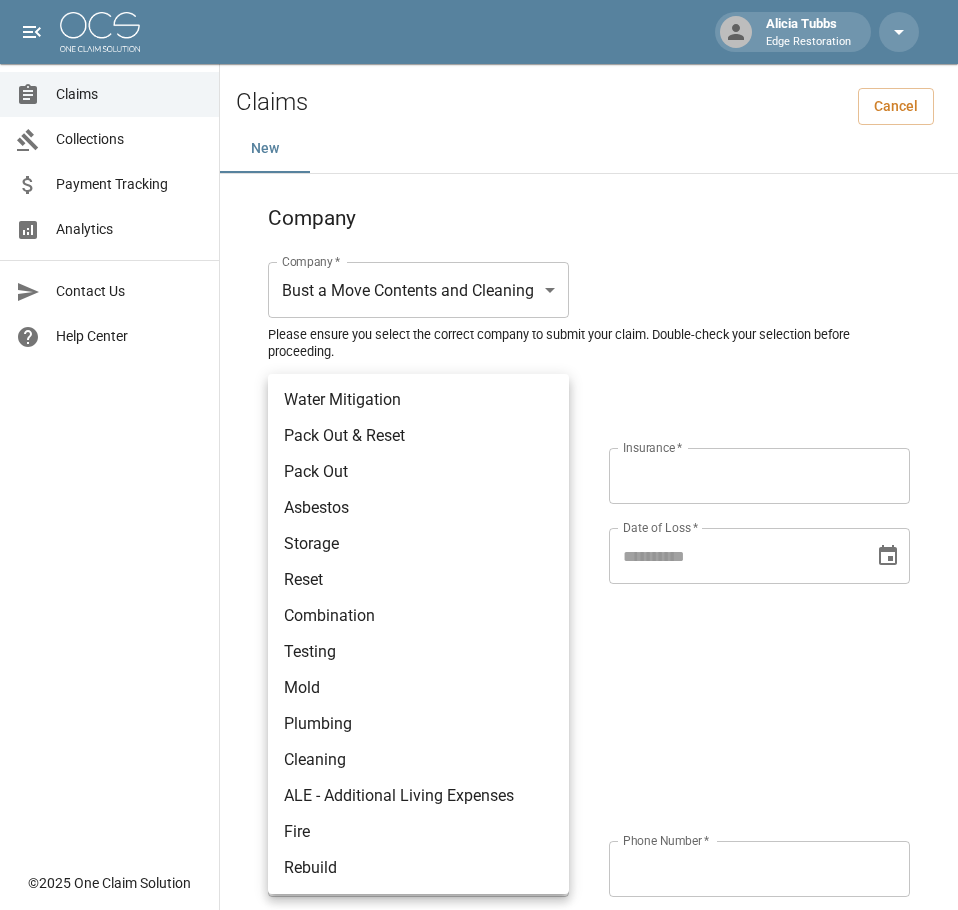 click on "Pack Out" at bounding box center [418, 472] 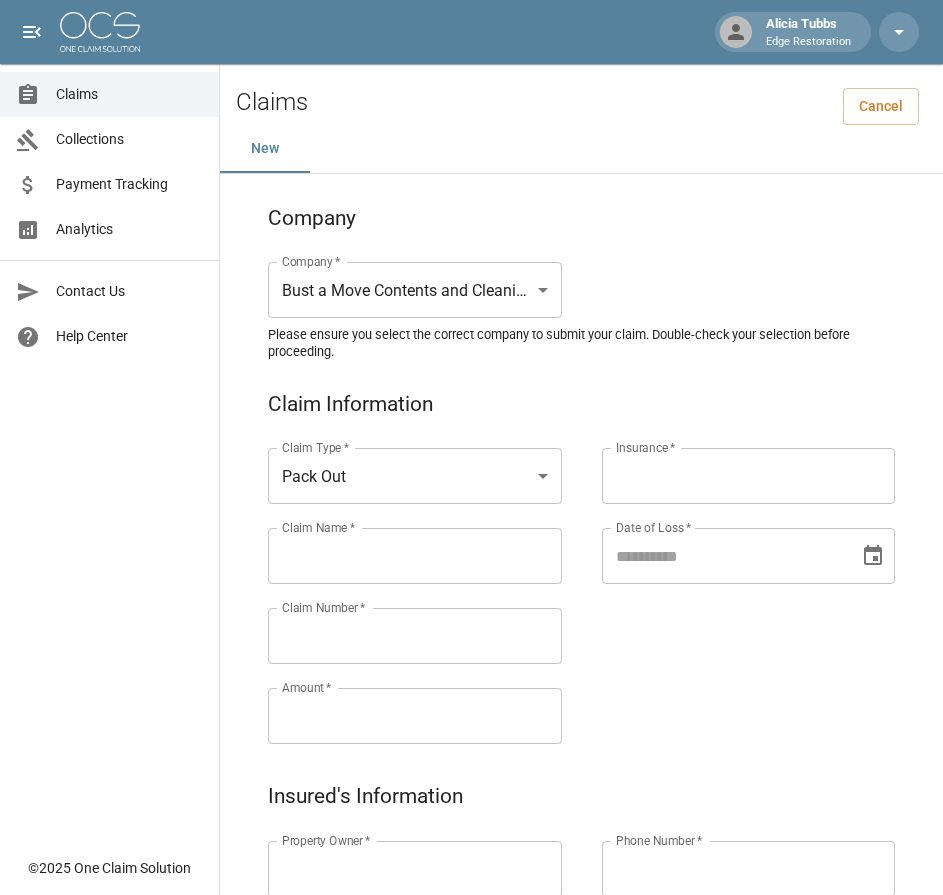 click on "Claims Collections Payment Tracking Analytics Contact Us Help Center" at bounding box center [109, 423] 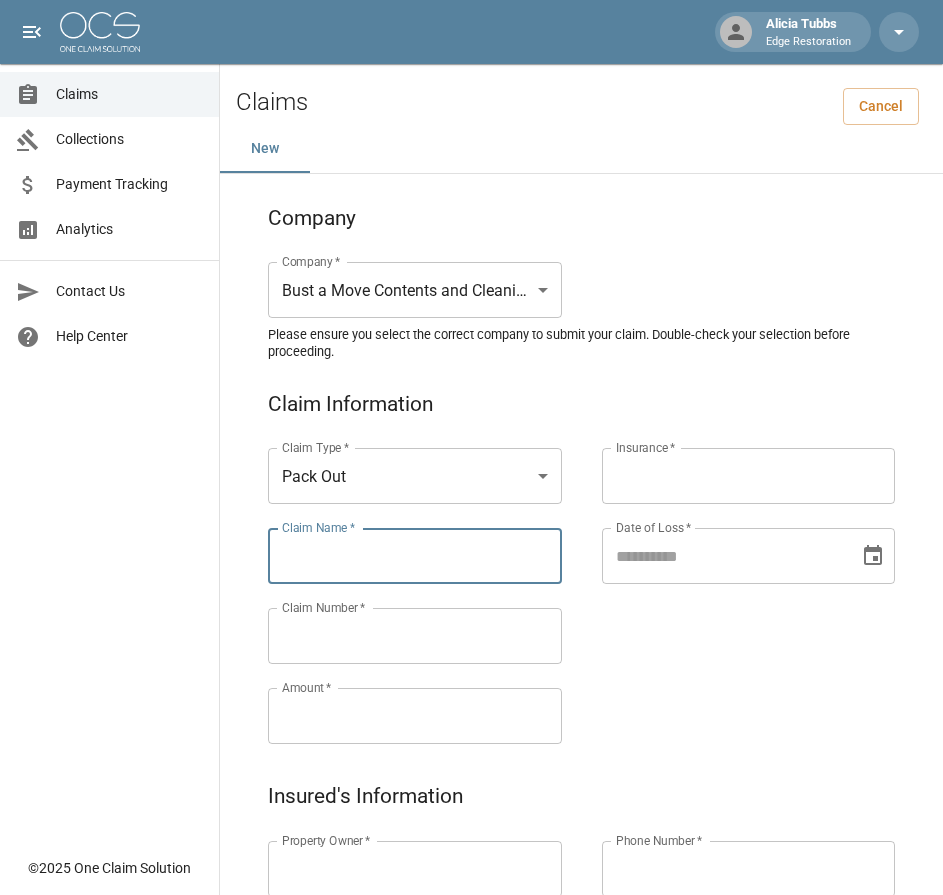 paste on "**********" 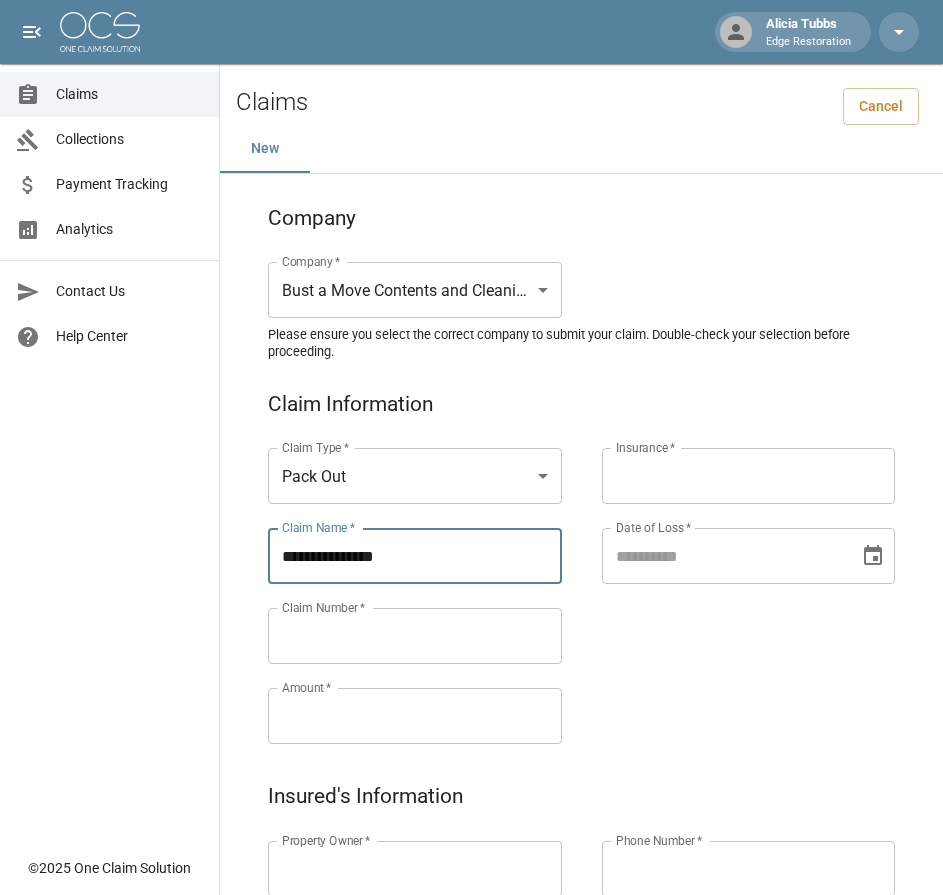 type on "**********" 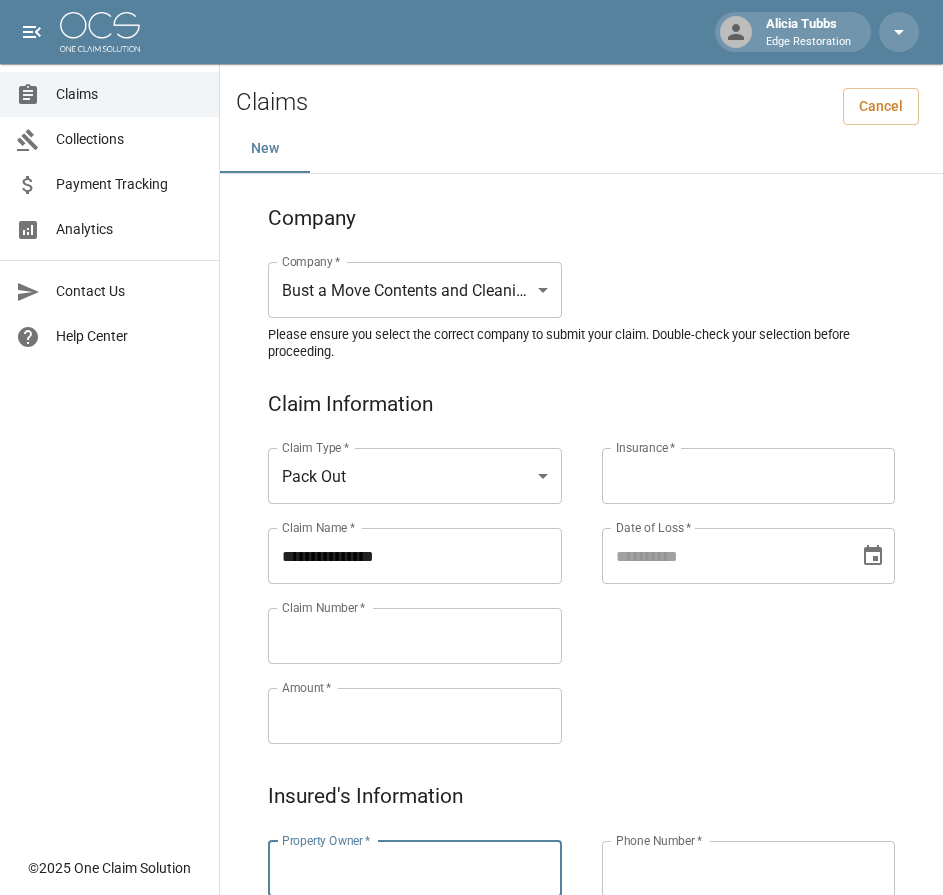 paste on "**********" 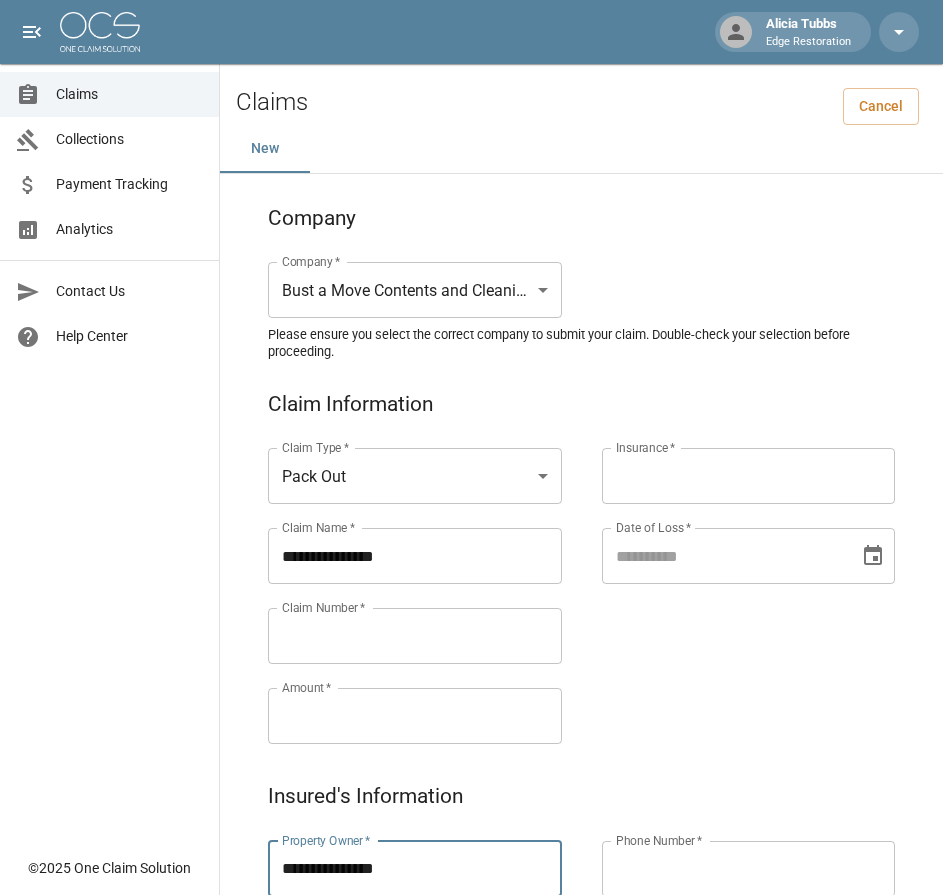 type on "**********" 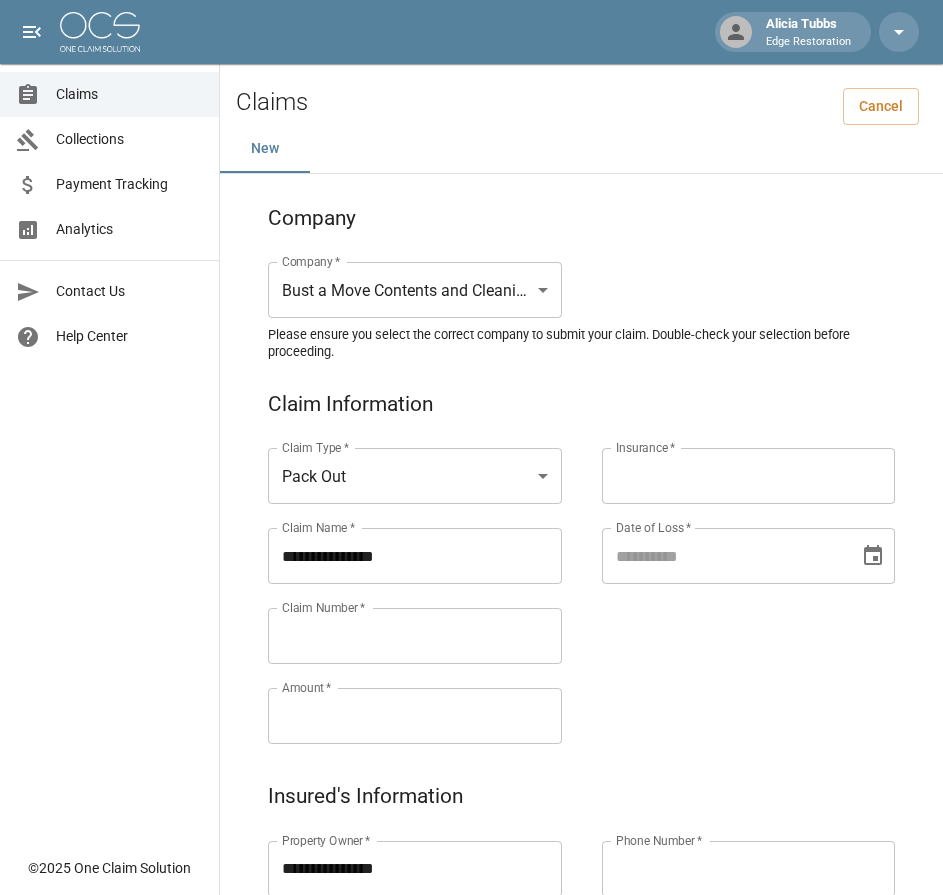 click on "Claims Collections Payment Tracking Analytics Contact Us Help Center" at bounding box center [109, 423] 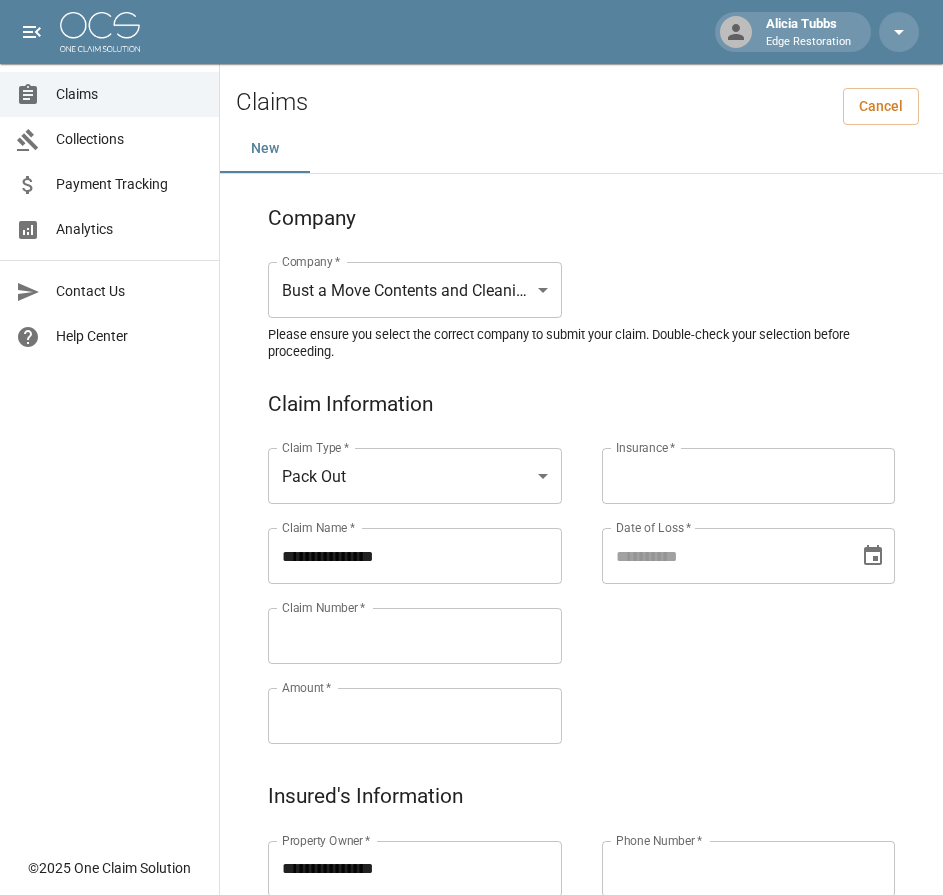 click on "Claim Number   *" at bounding box center (415, 636) 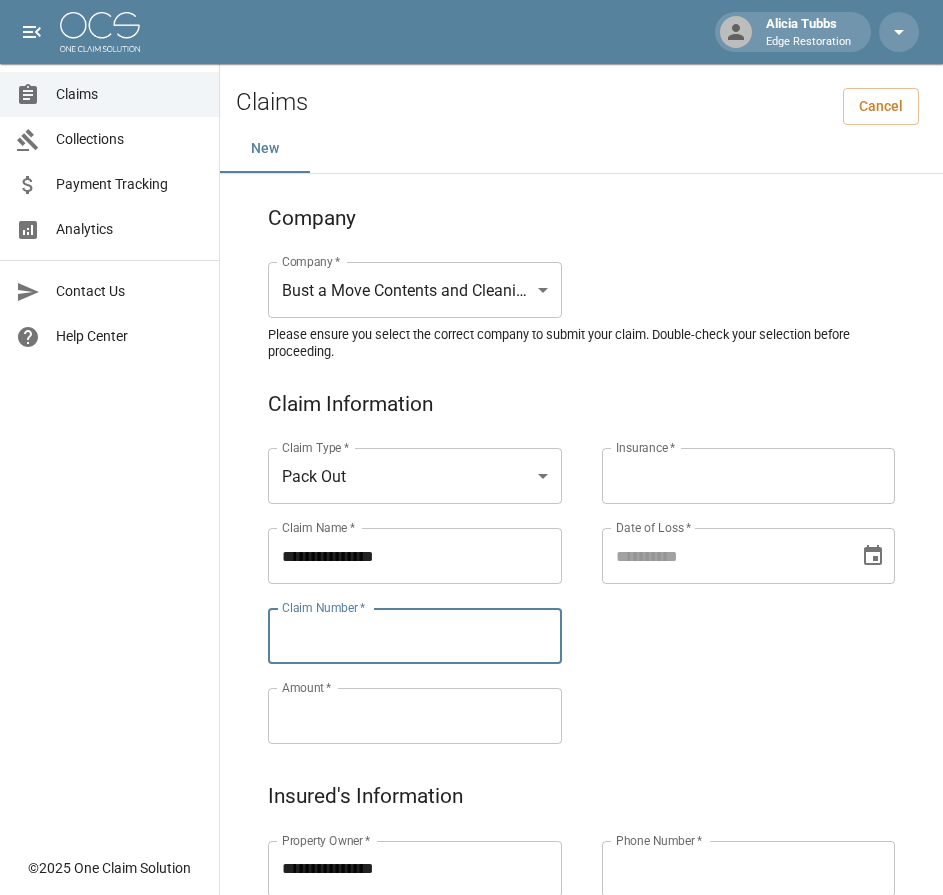 paste on "*********" 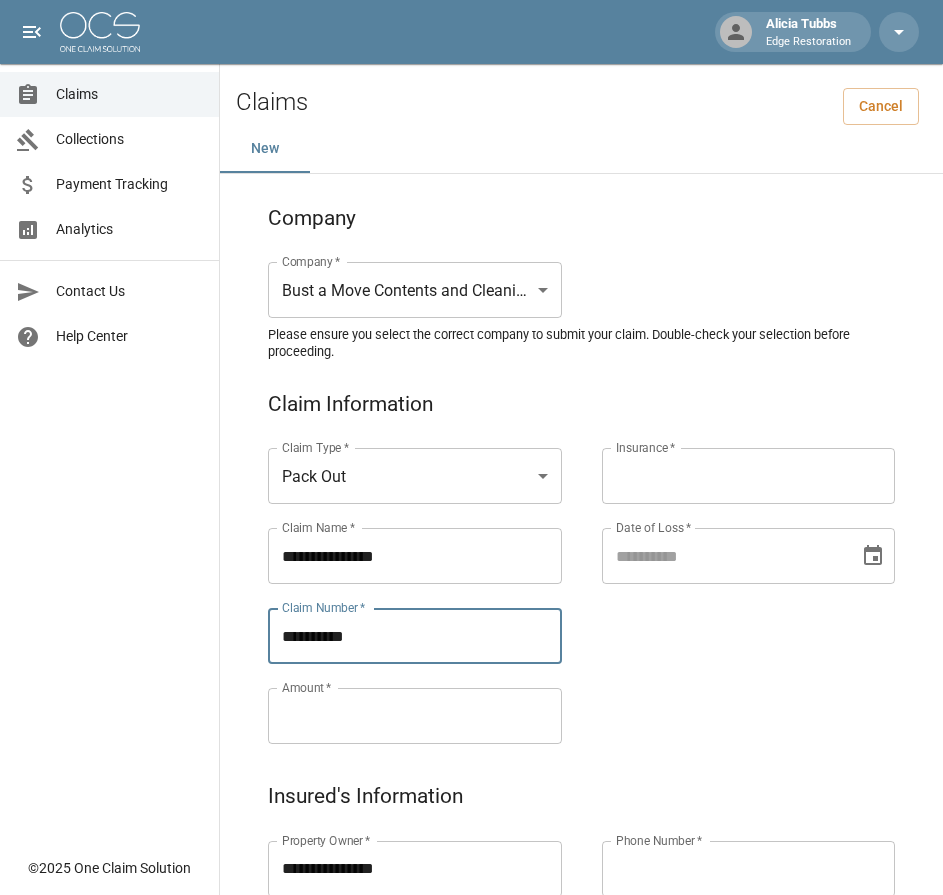 click on "*********" at bounding box center (415, 636) 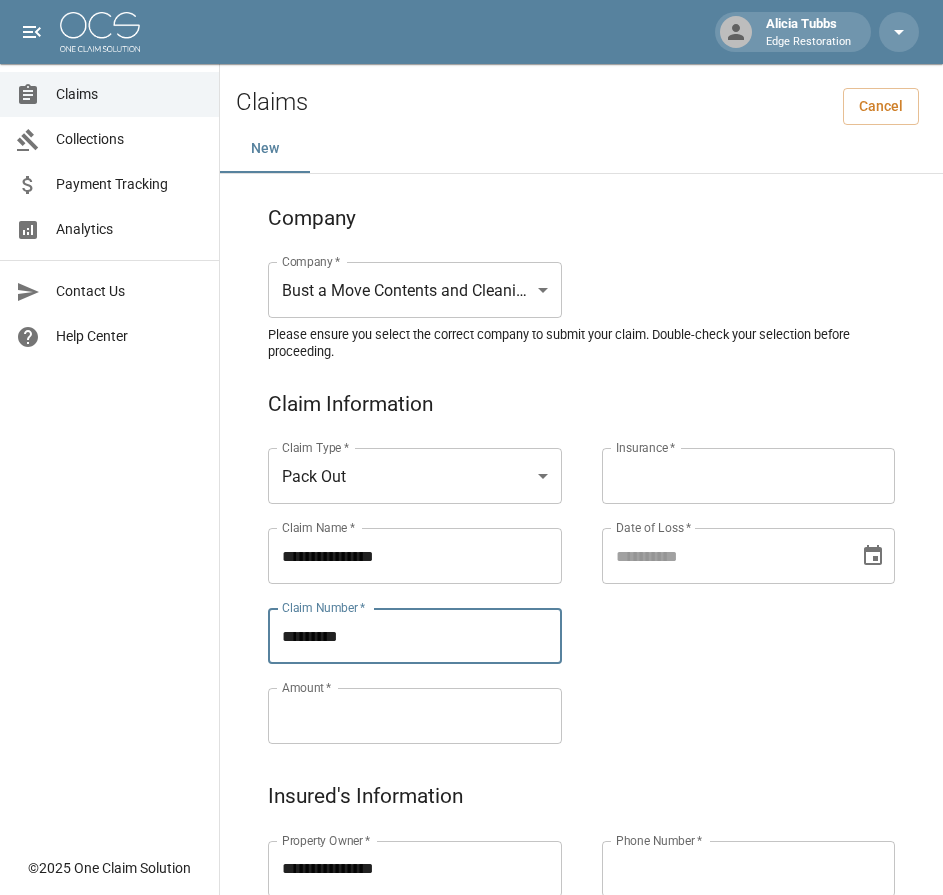 type on "*********" 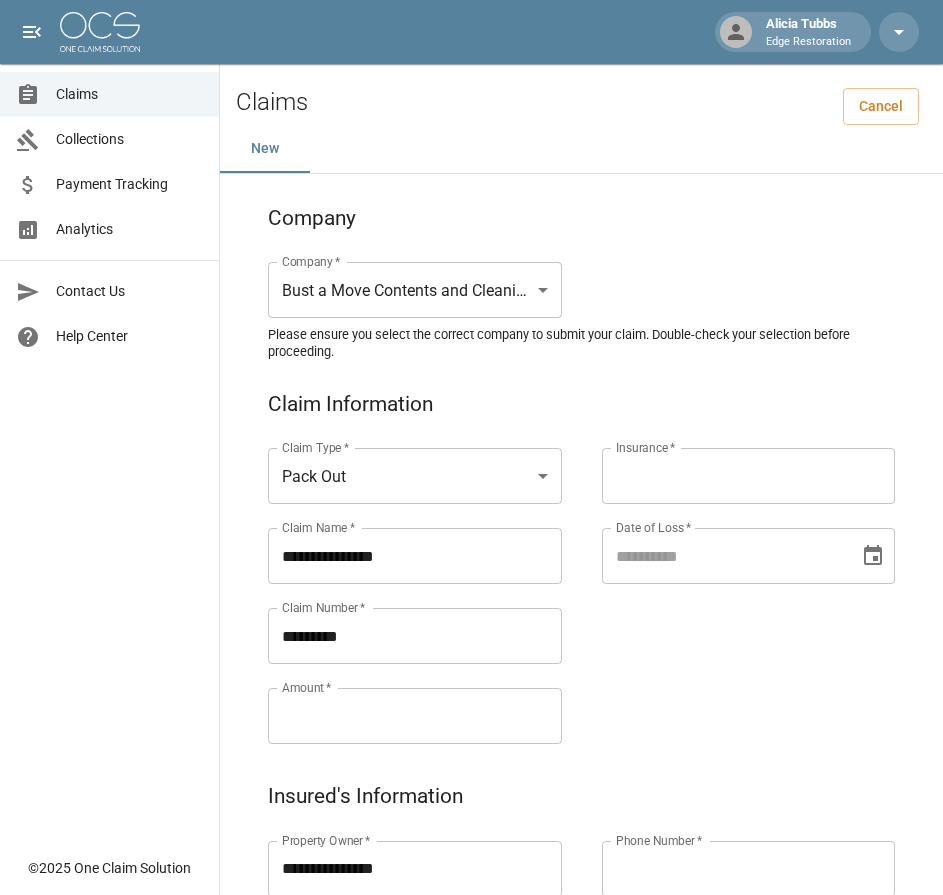 click on "Amount   *" at bounding box center (415, 716) 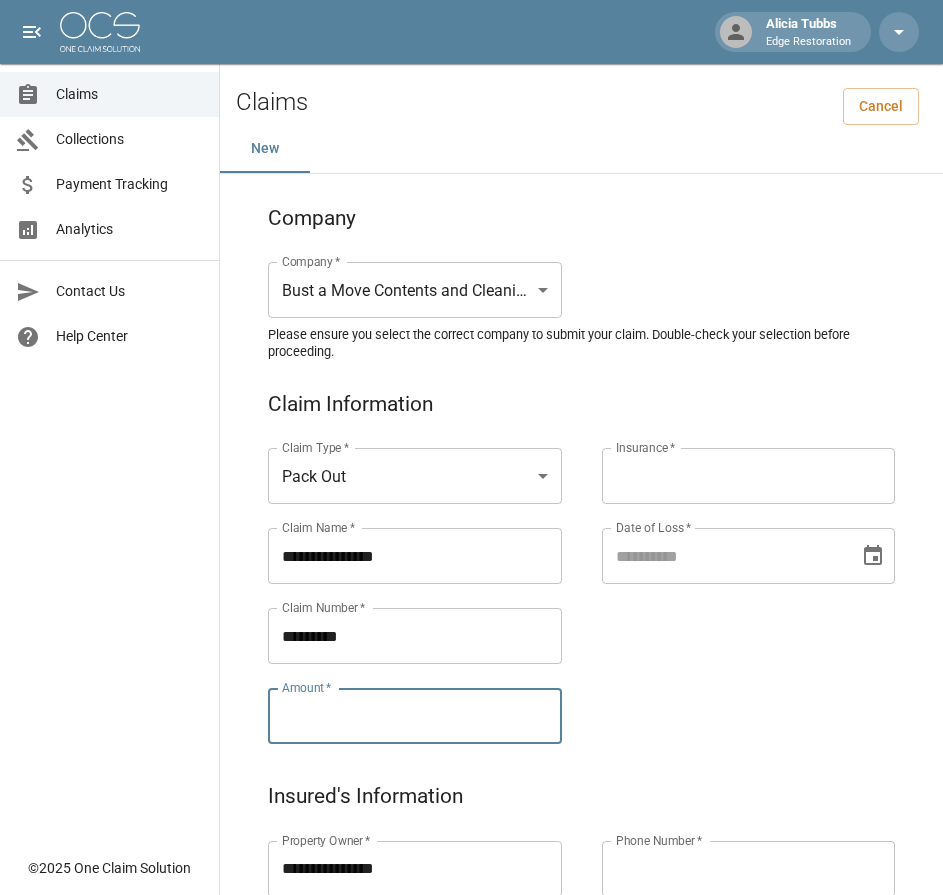 paste on "*********" 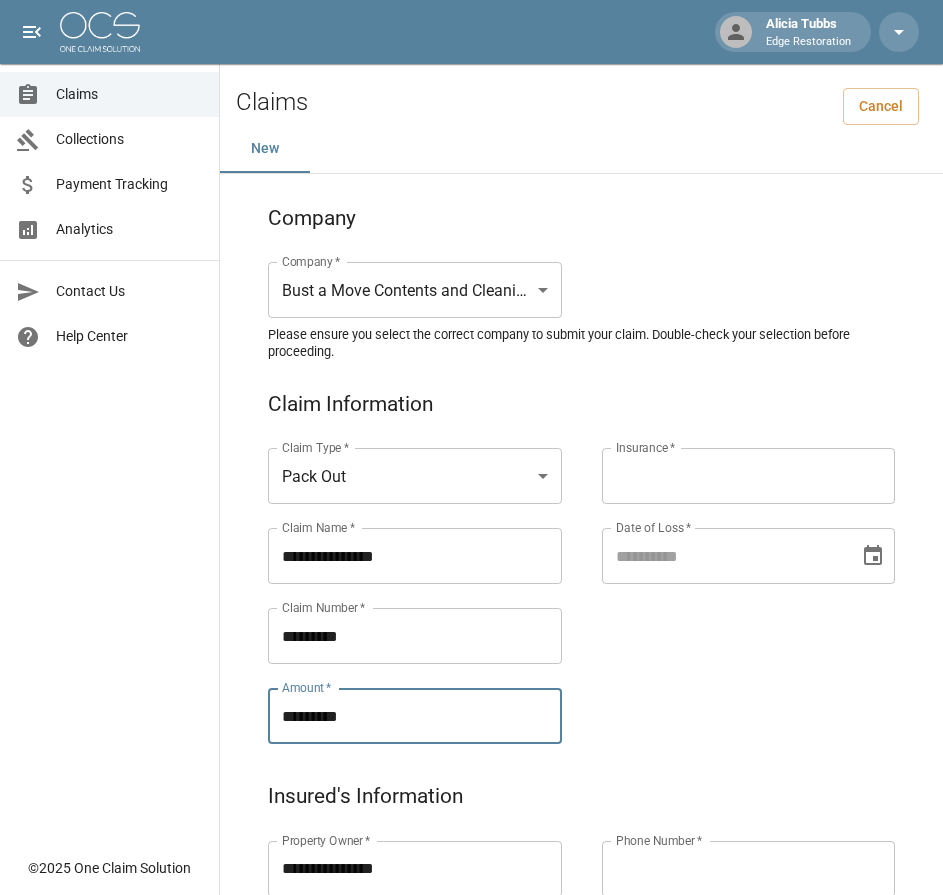 type on "*********" 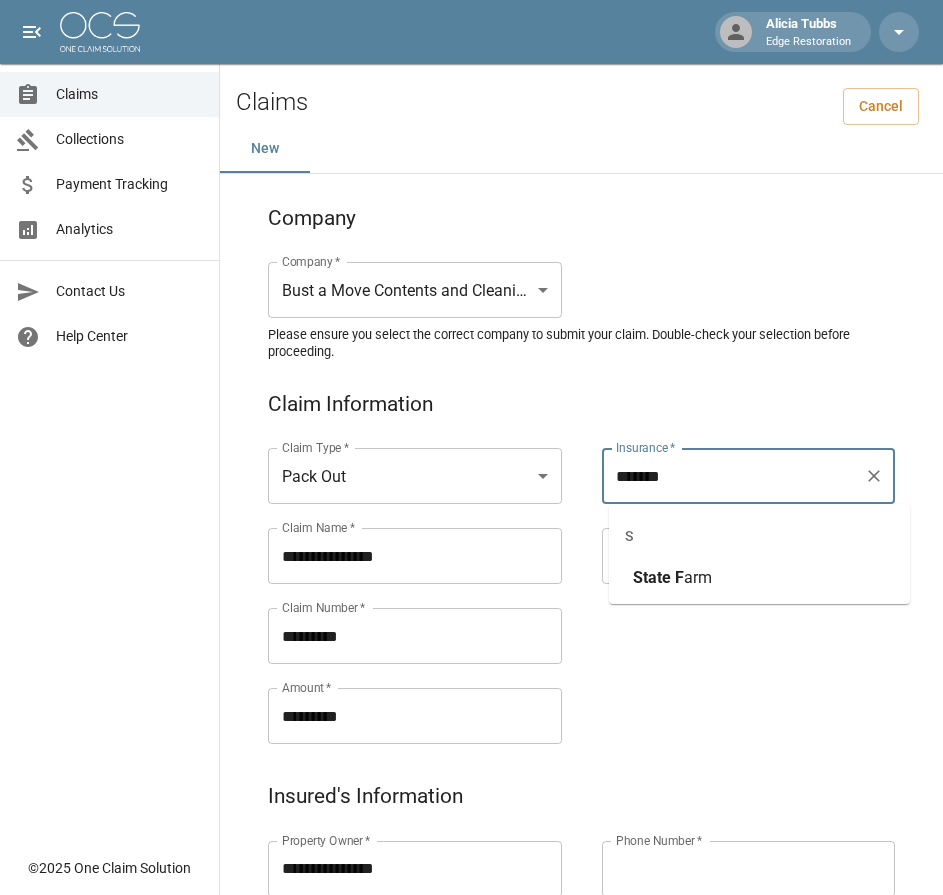click on "arm" at bounding box center [698, 577] 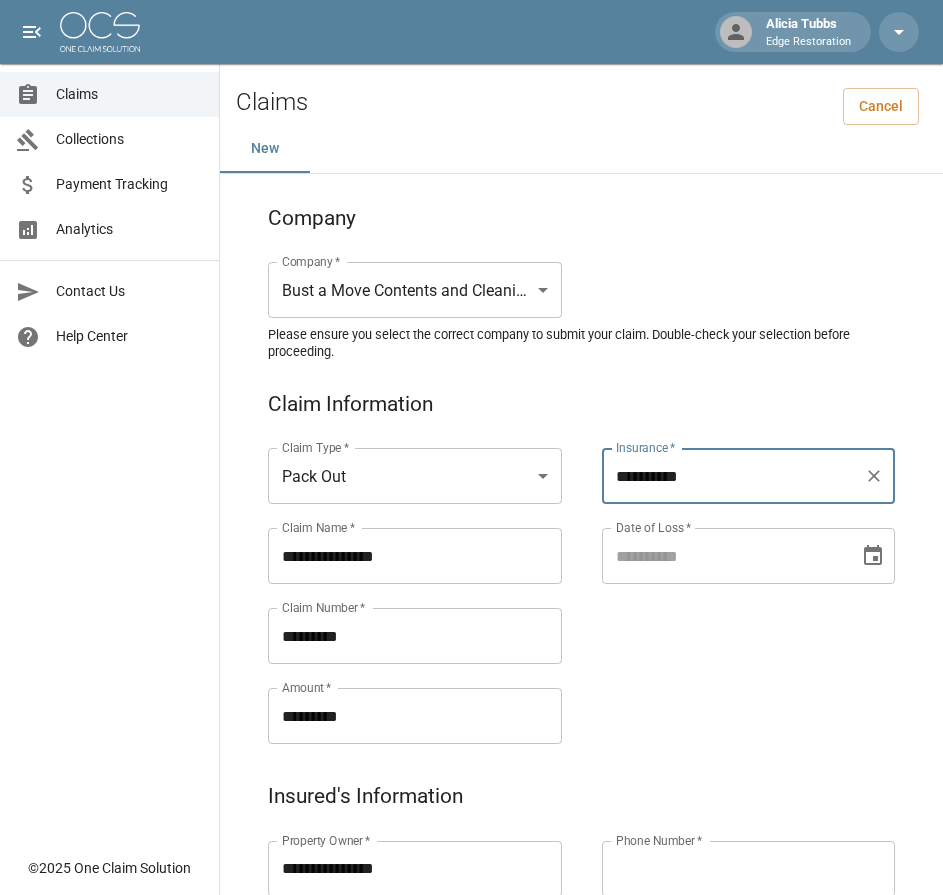type on "**********" 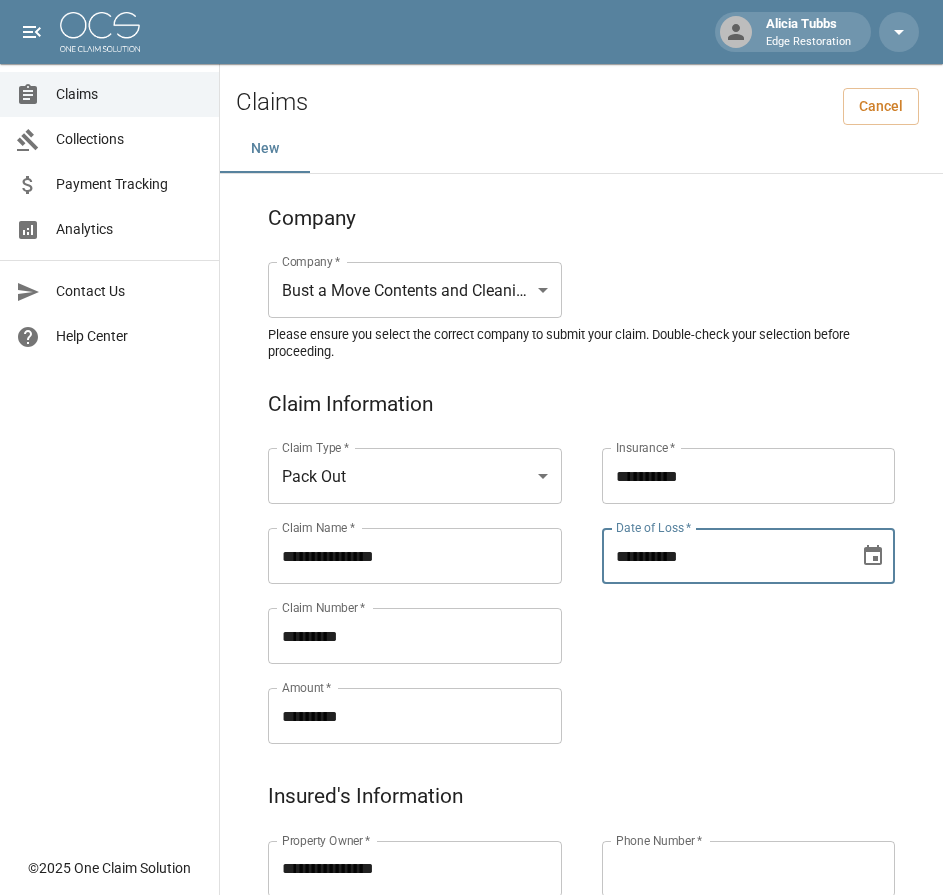 type on "**********" 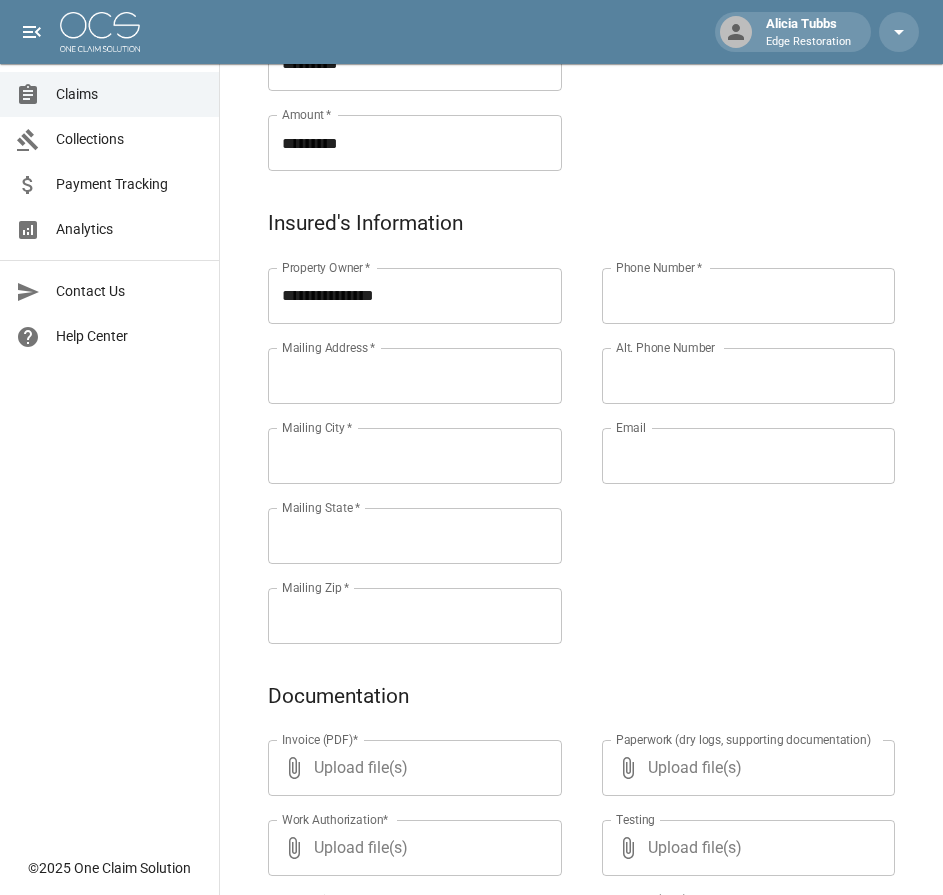 scroll, scrollTop: 574, scrollLeft: 0, axis: vertical 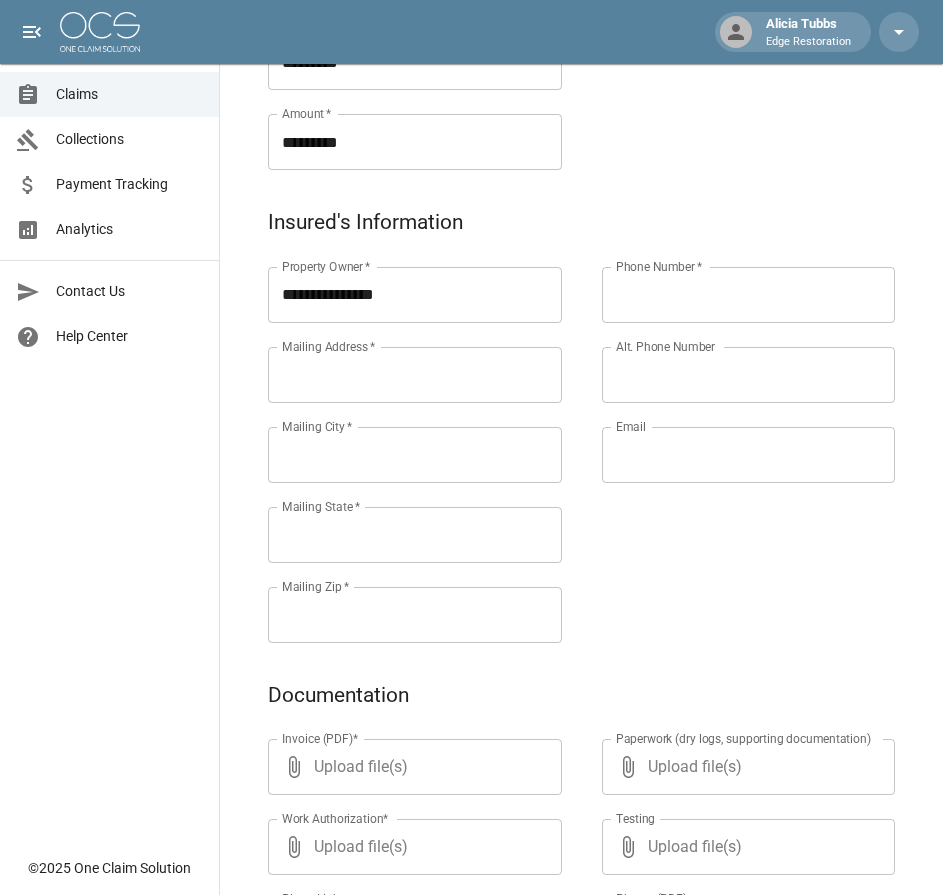 click on "Mailing Address   *" at bounding box center (415, 375) 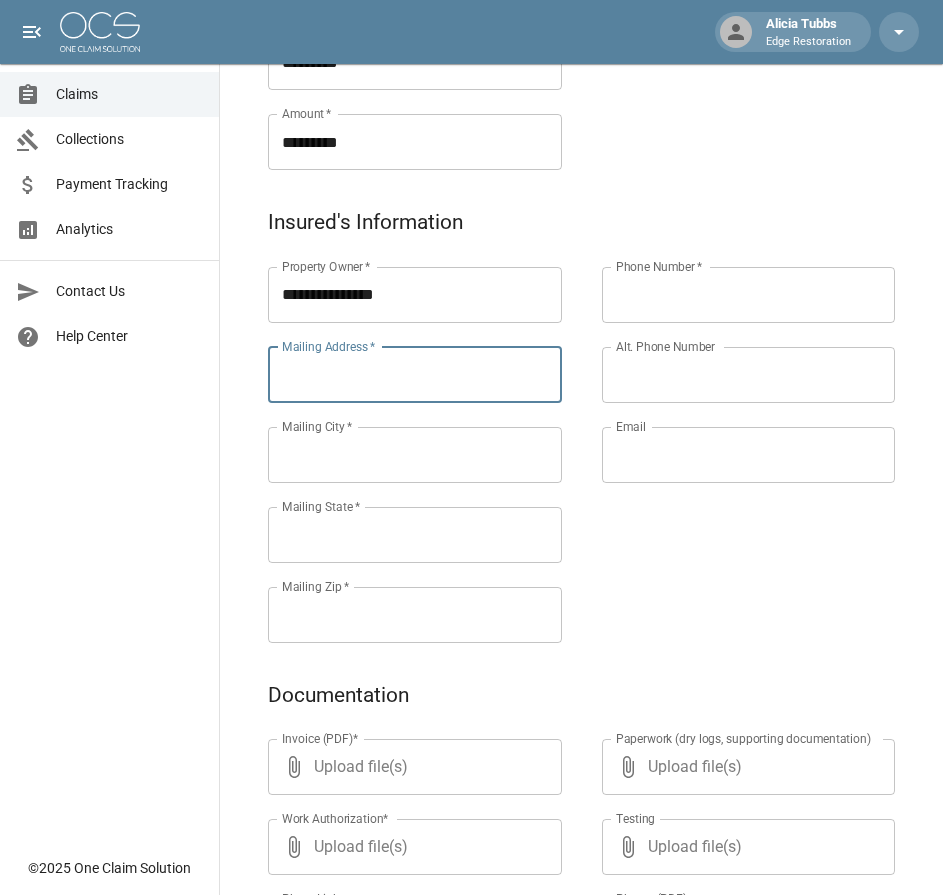 paste on "**********" 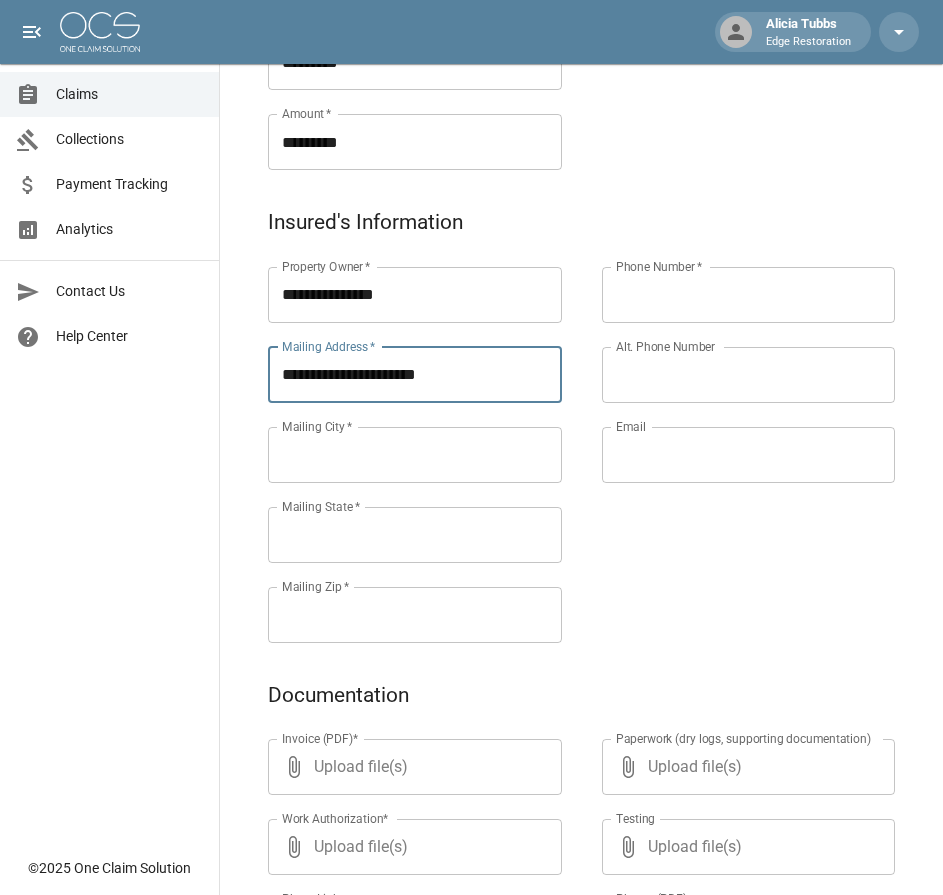 type on "**********" 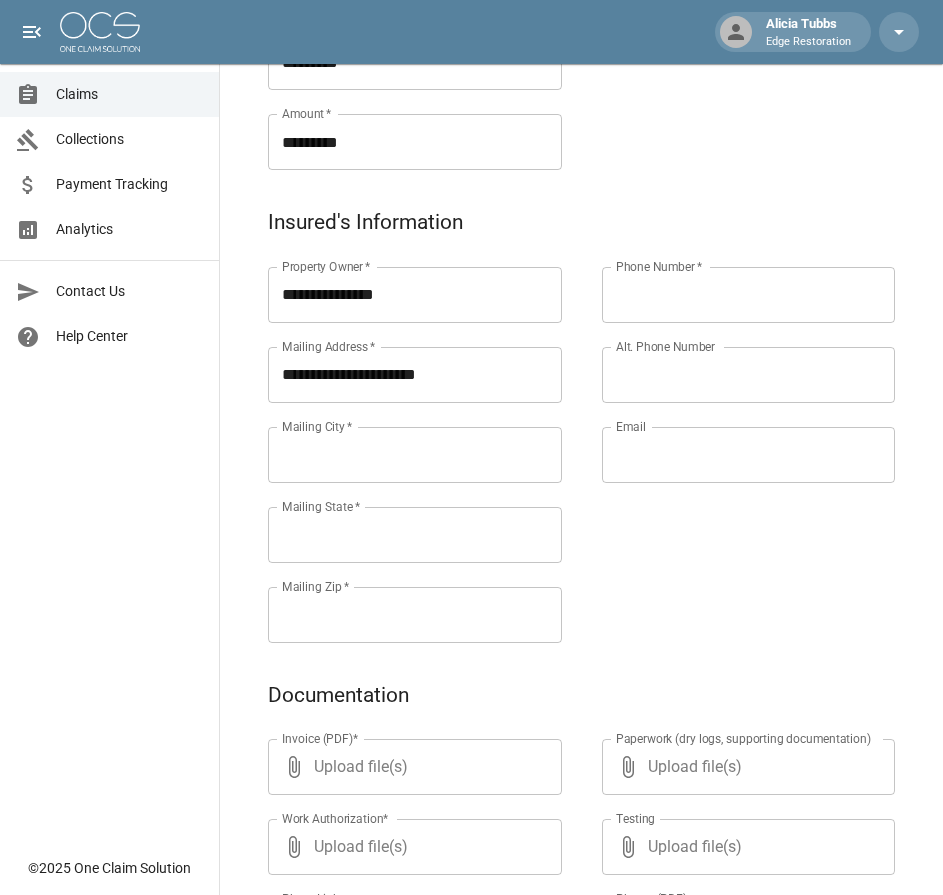 click on "Mailing [CITY] *" at bounding box center (415, 455) 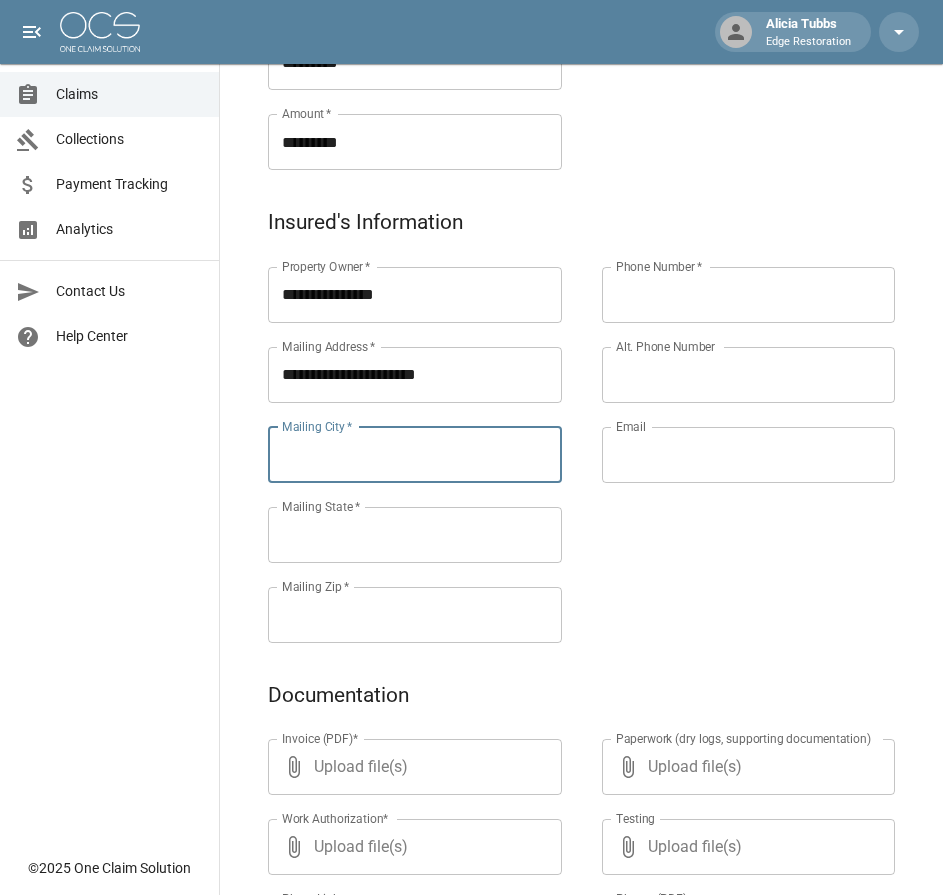 paste on "*********" 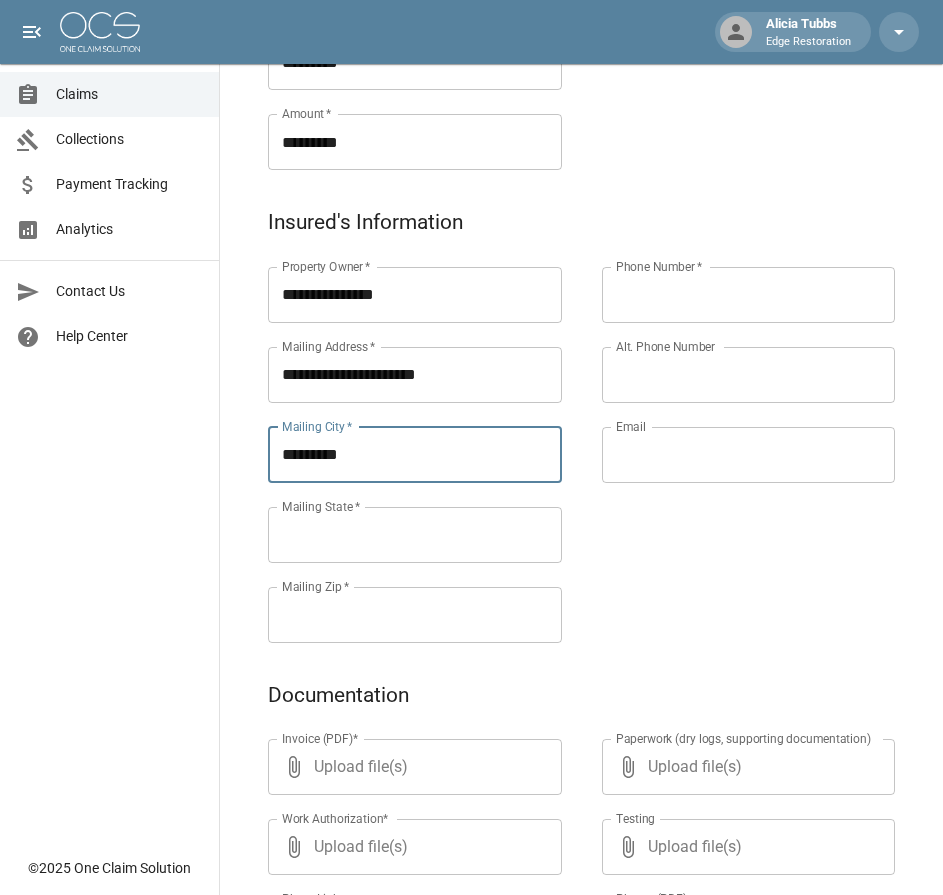 type on "*********" 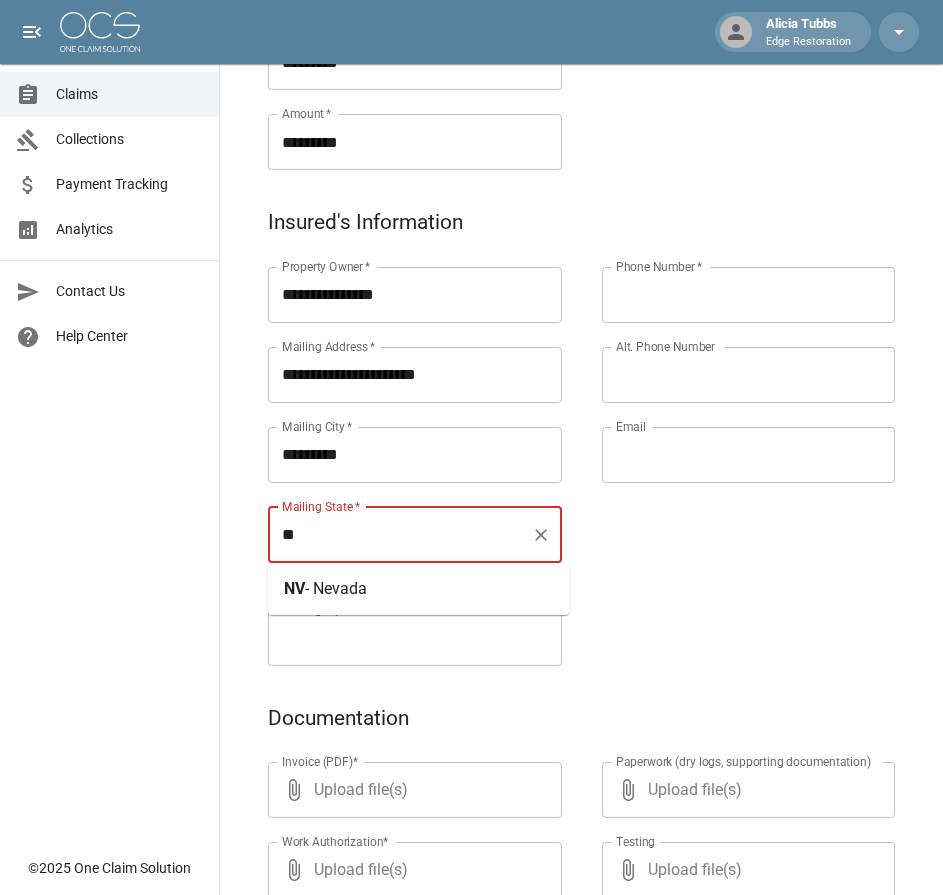 click on "- Nevada" at bounding box center [336, 588] 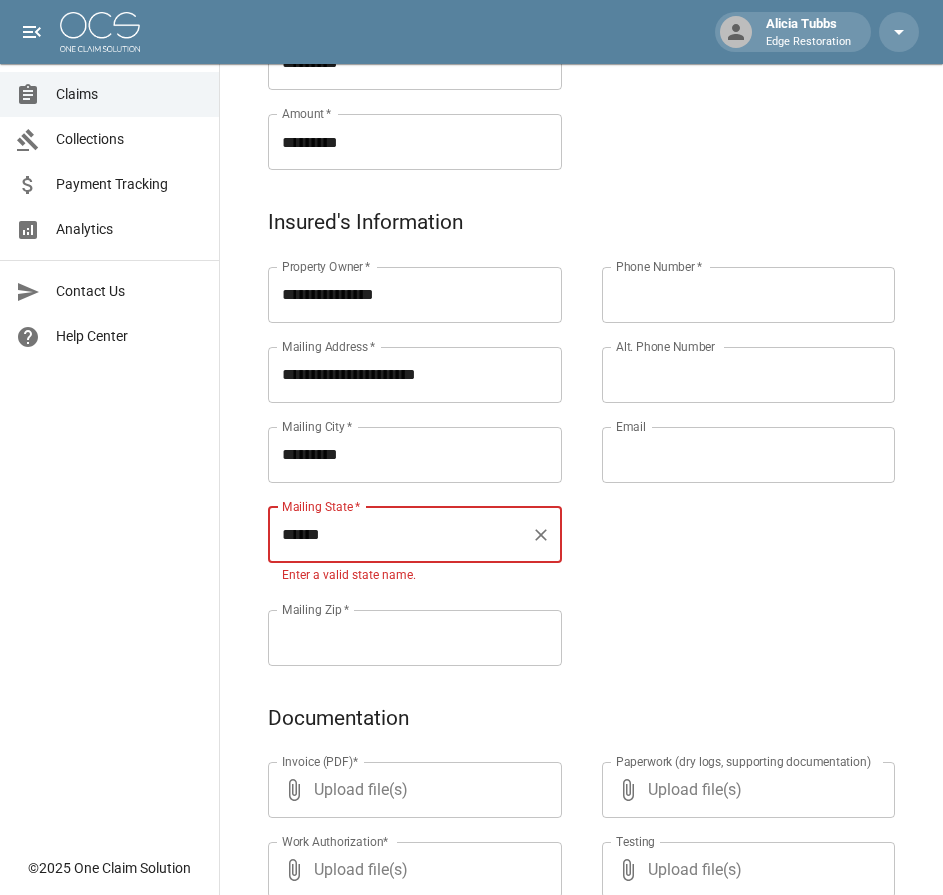 type on "******" 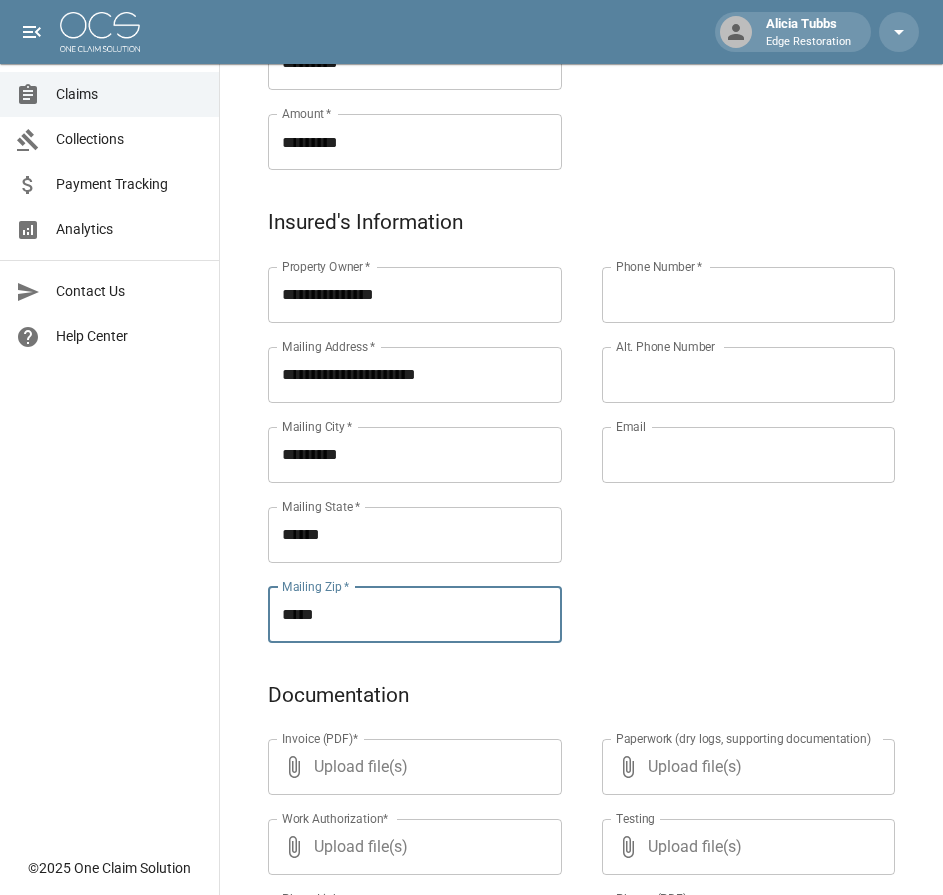 type on "*****" 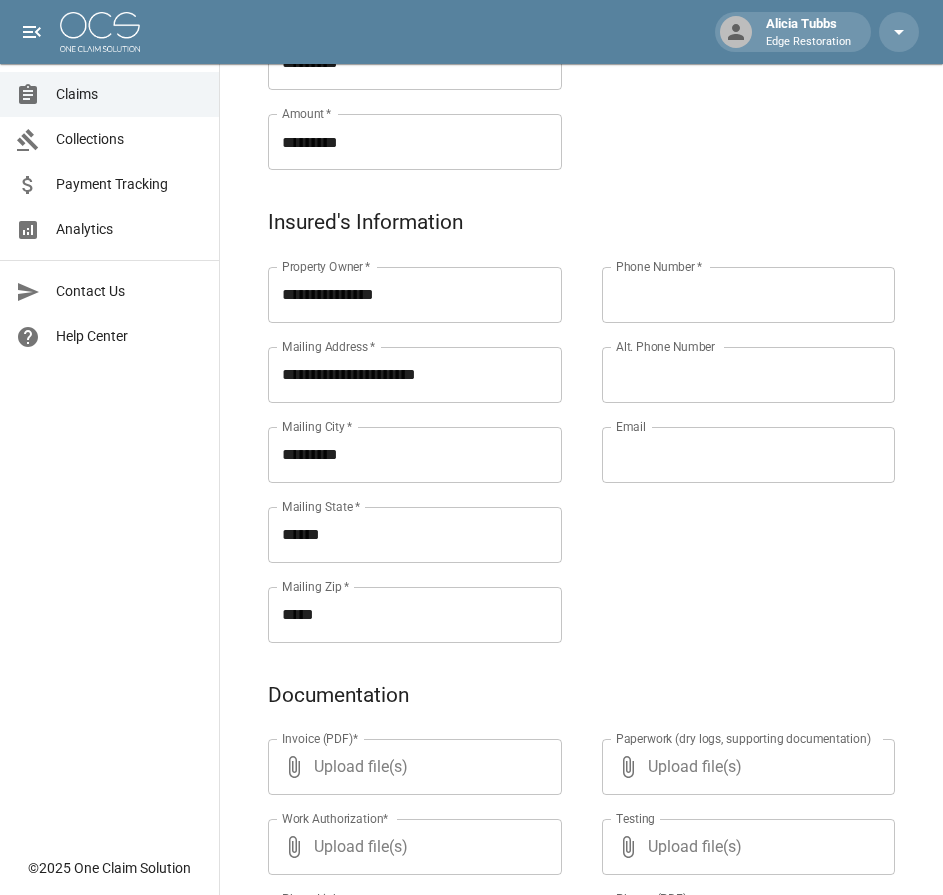 click on "Phone Number   *" at bounding box center [749, 295] 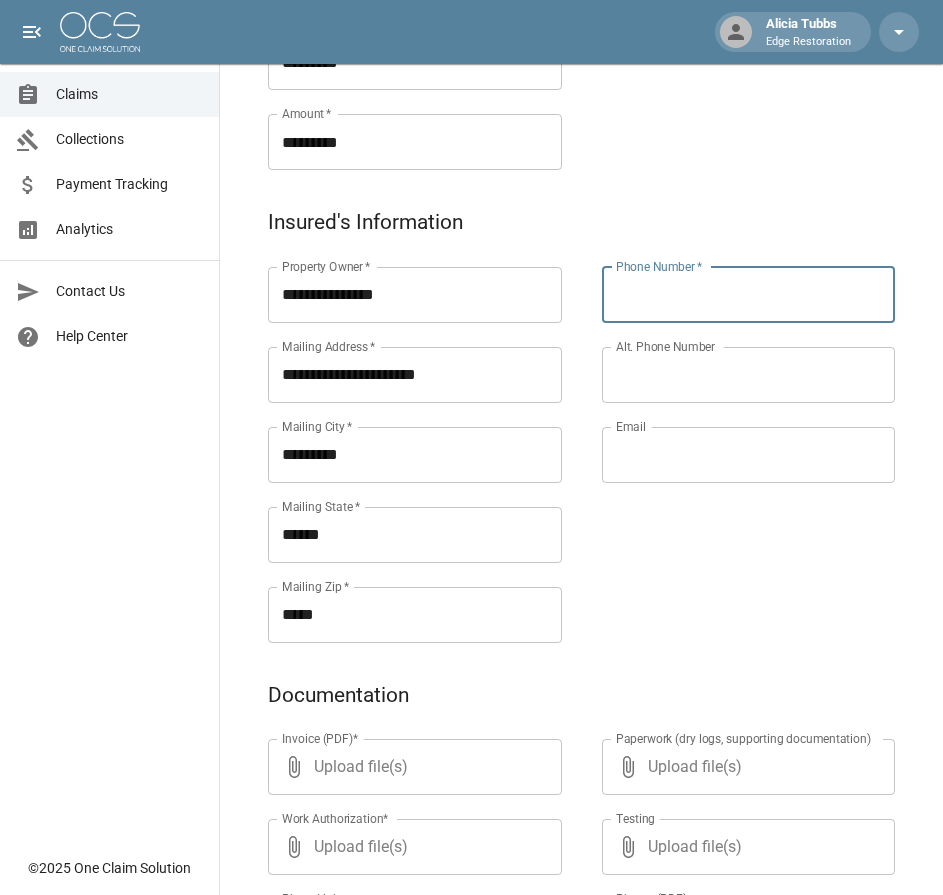 paste on "**********" 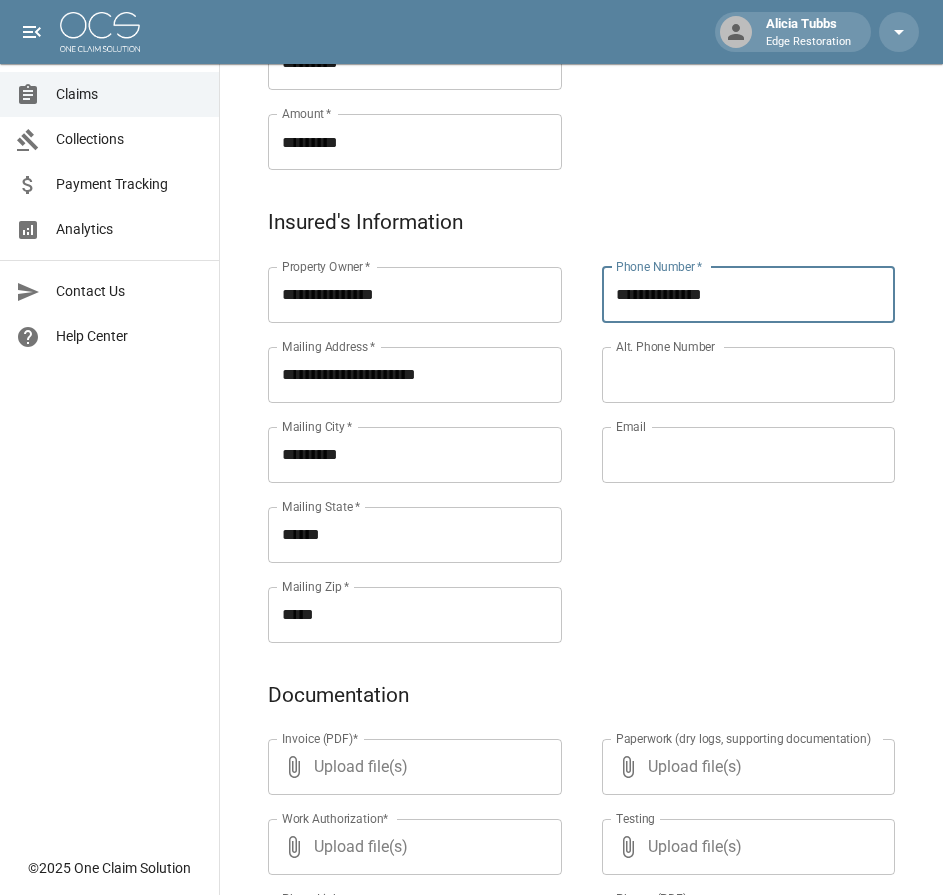 type on "**********" 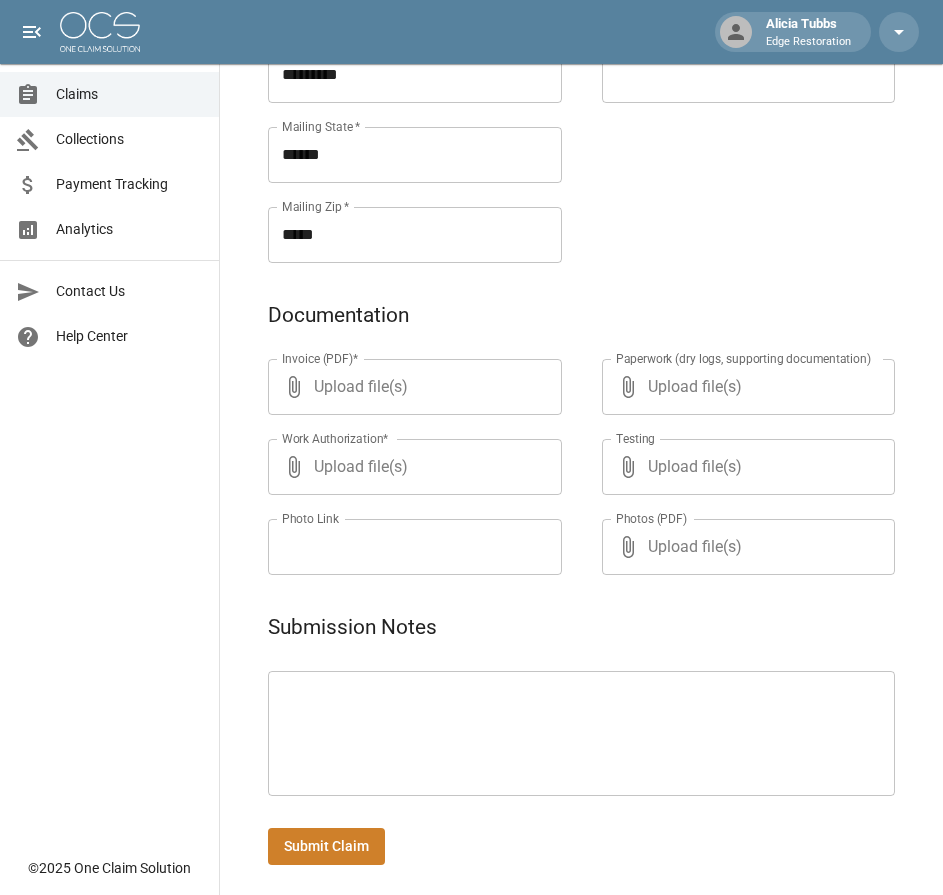 scroll, scrollTop: 964, scrollLeft: 0, axis: vertical 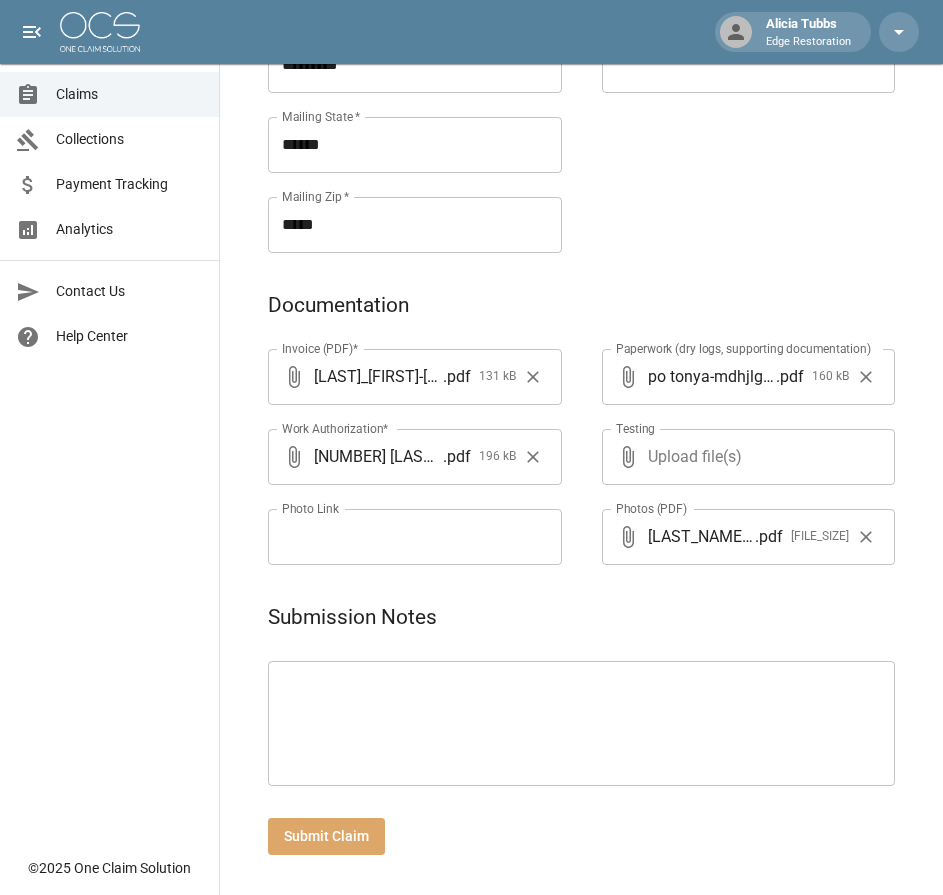 click on "Submit Claim" at bounding box center [326, 836] 